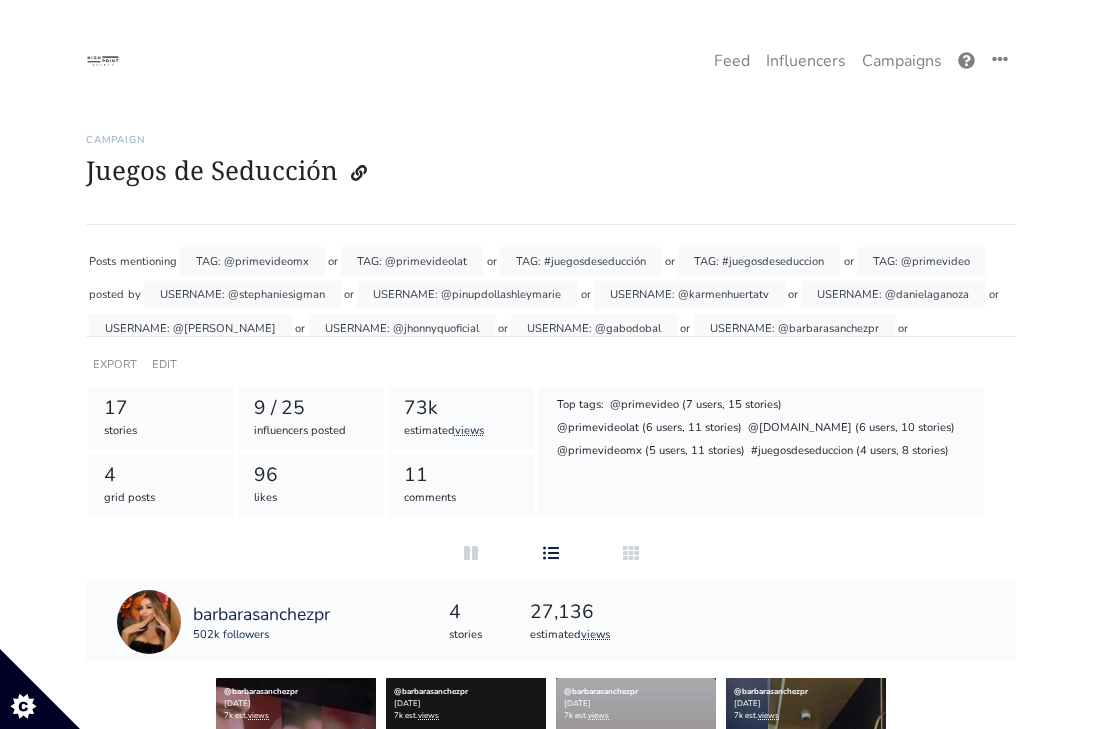 scroll, scrollTop: 3462, scrollLeft: 0, axis: vertical 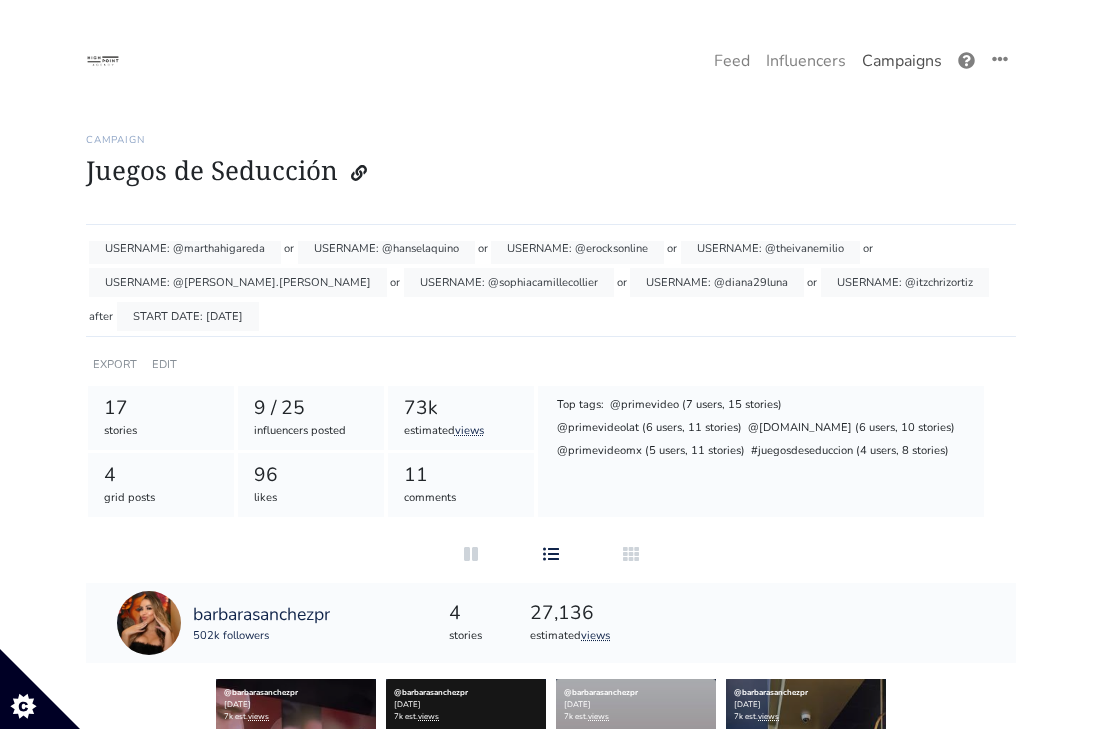 click on "Campaigns" at bounding box center (902, 61) 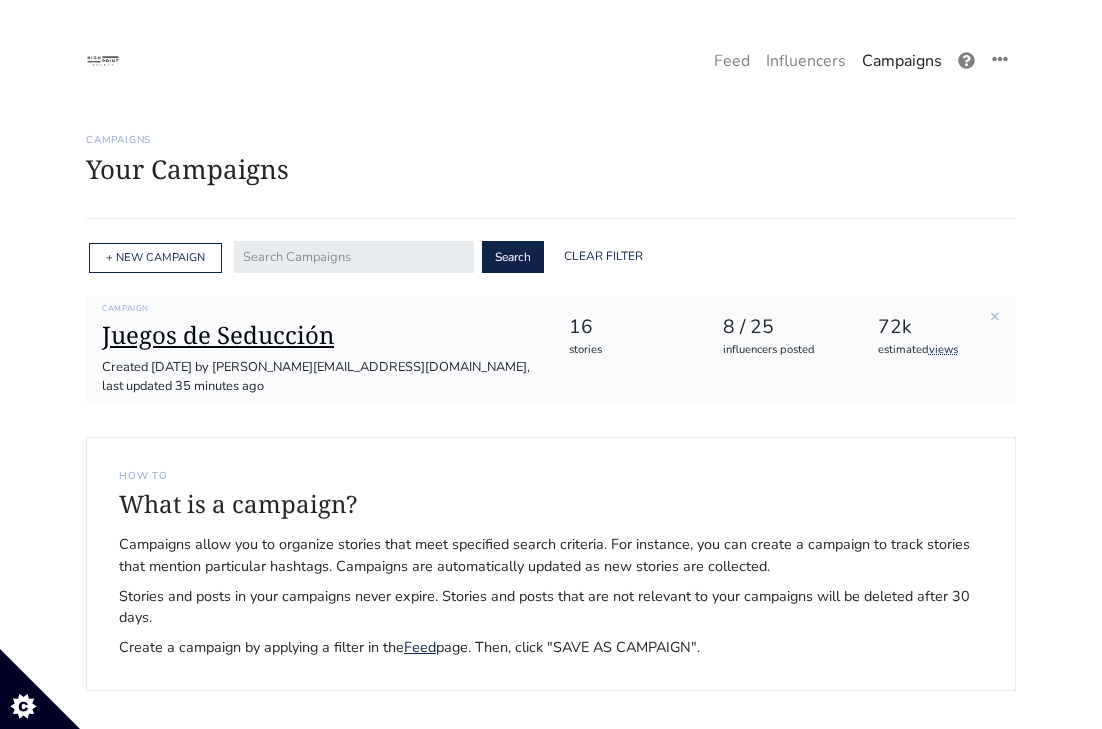 click on "Juegos de Seducción" at bounding box center (319, 335) 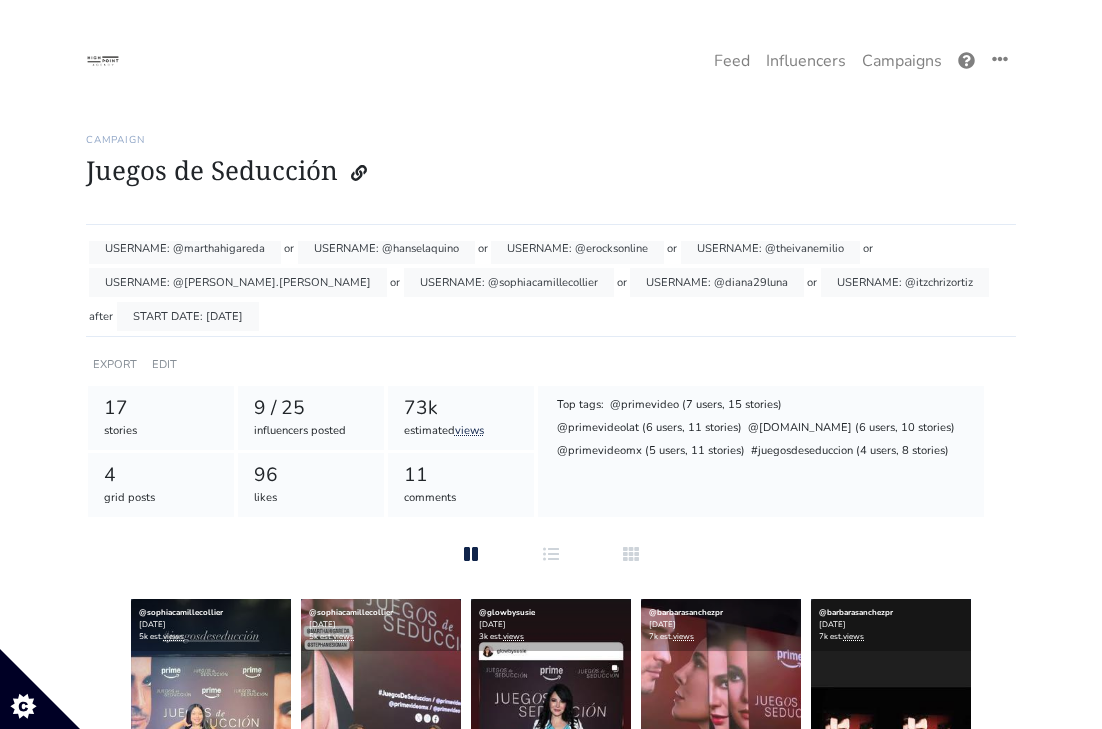 scroll, scrollTop: 179, scrollLeft: 0, axis: vertical 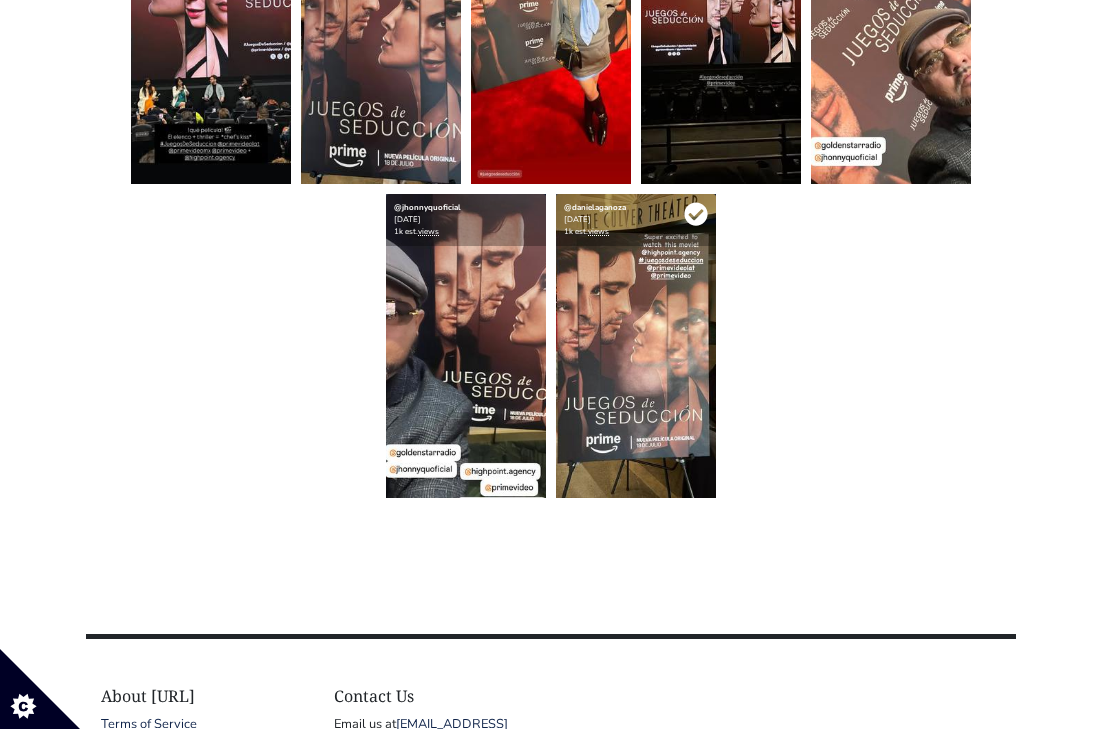 click 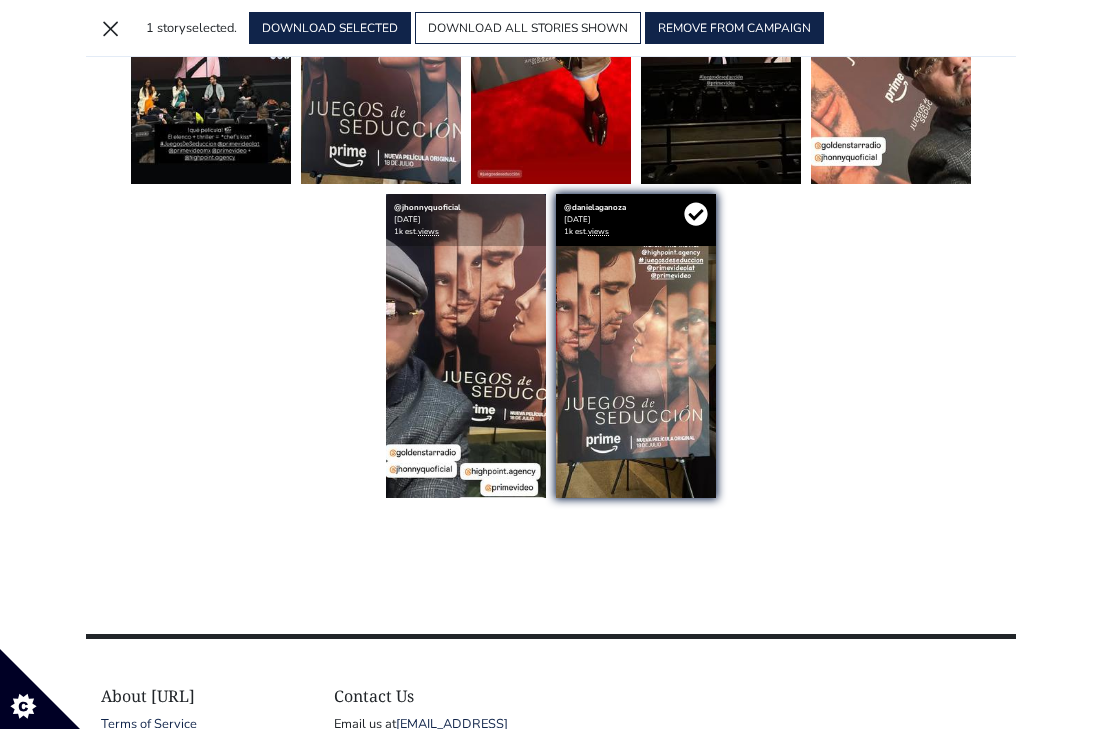 click 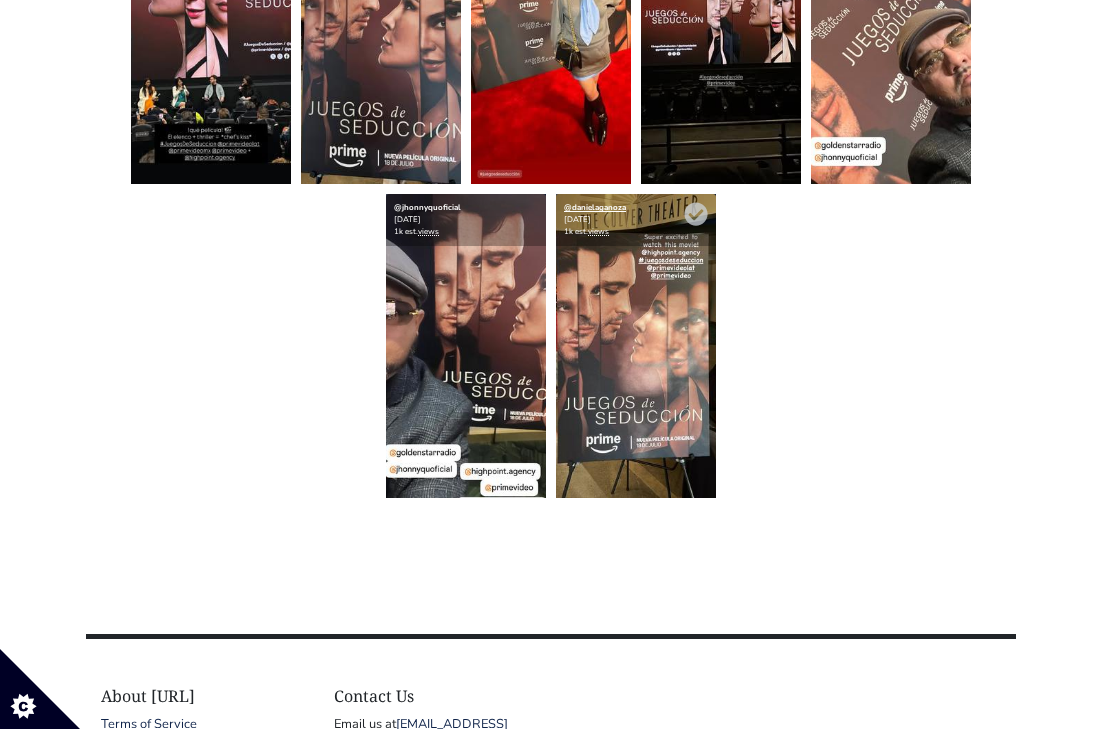 click on "@danielaganoza" at bounding box center [595, 207] 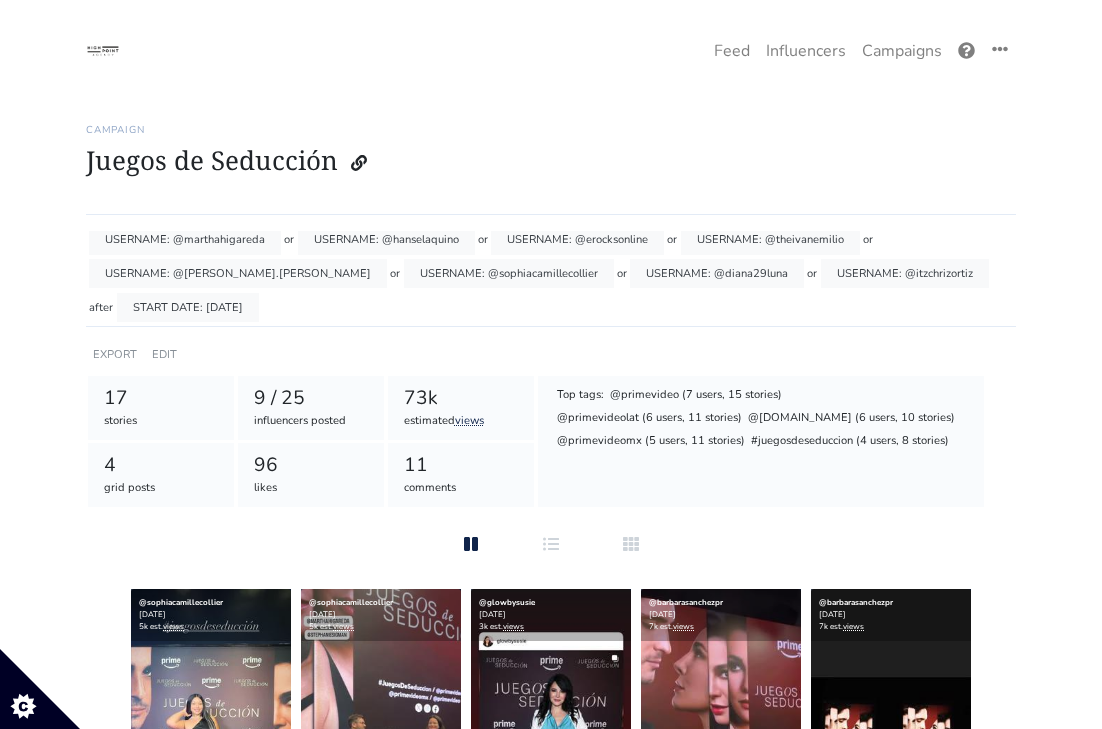 scroll, scrollTop: 9, scrollLeft: 0, axis: vertical 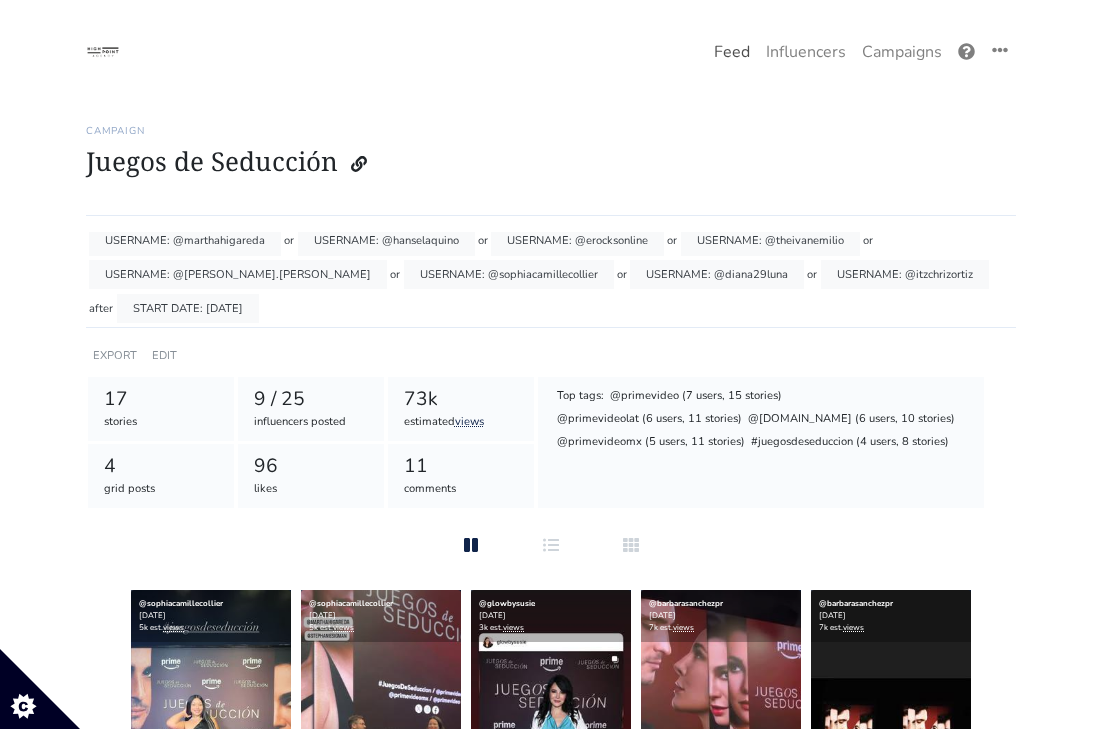 click on "Feed" at bounding box center (732, 52) 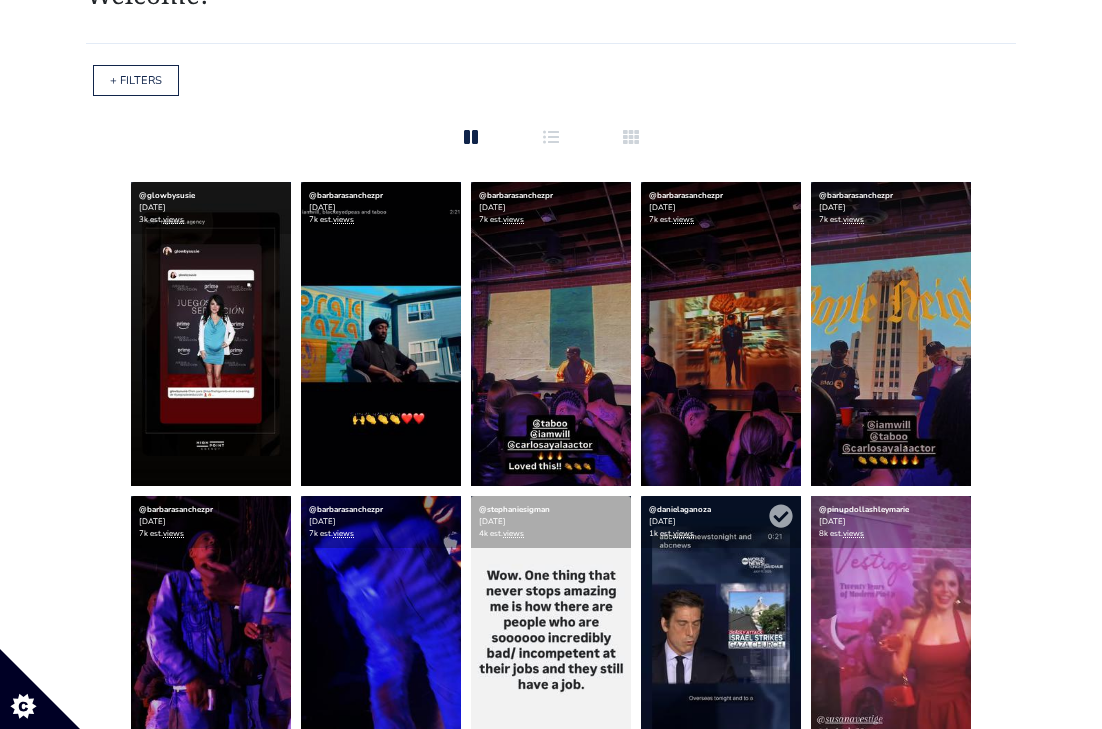 scroll, scrollTop: 160, scrollLeft: 0, axis: vertical 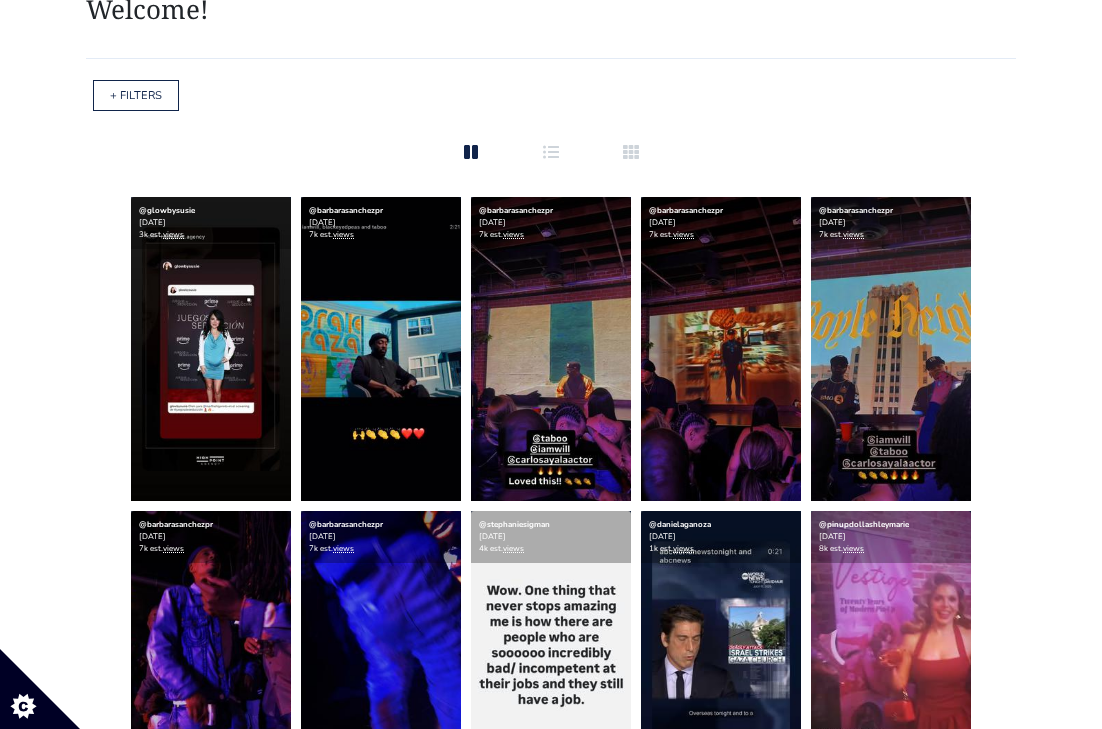 click on "+ FILTERS" at bounding box center (136, 95) 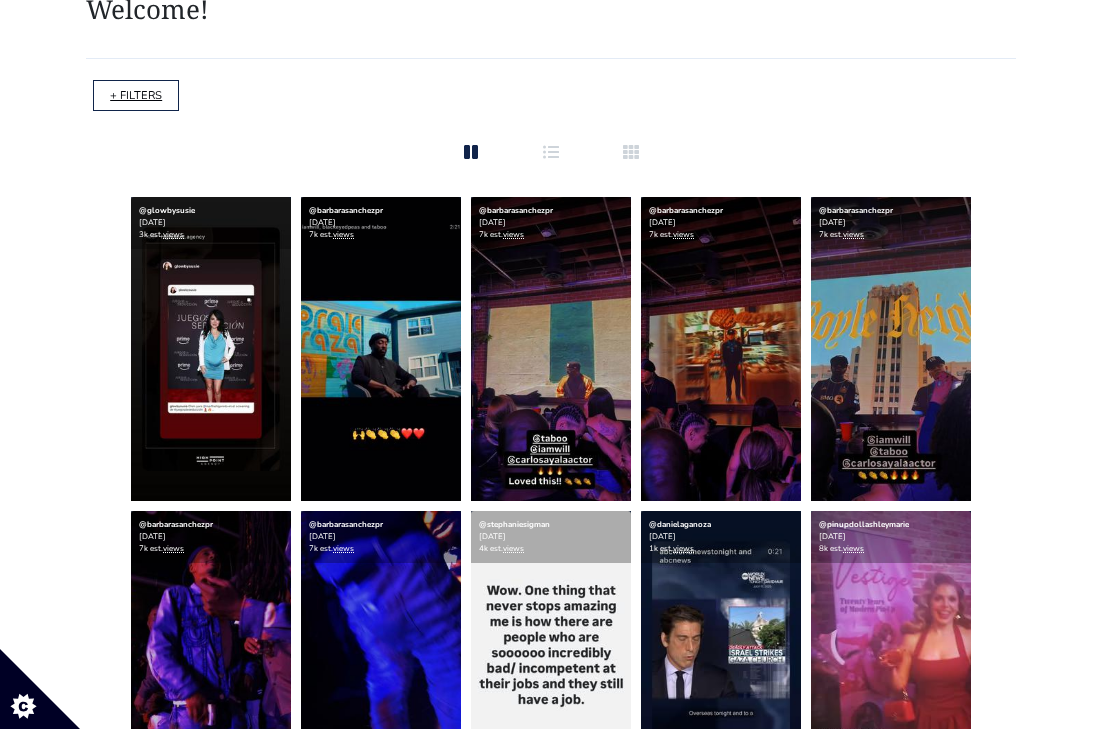 click on "+ FILTERS" at bounding box center [136, 95] 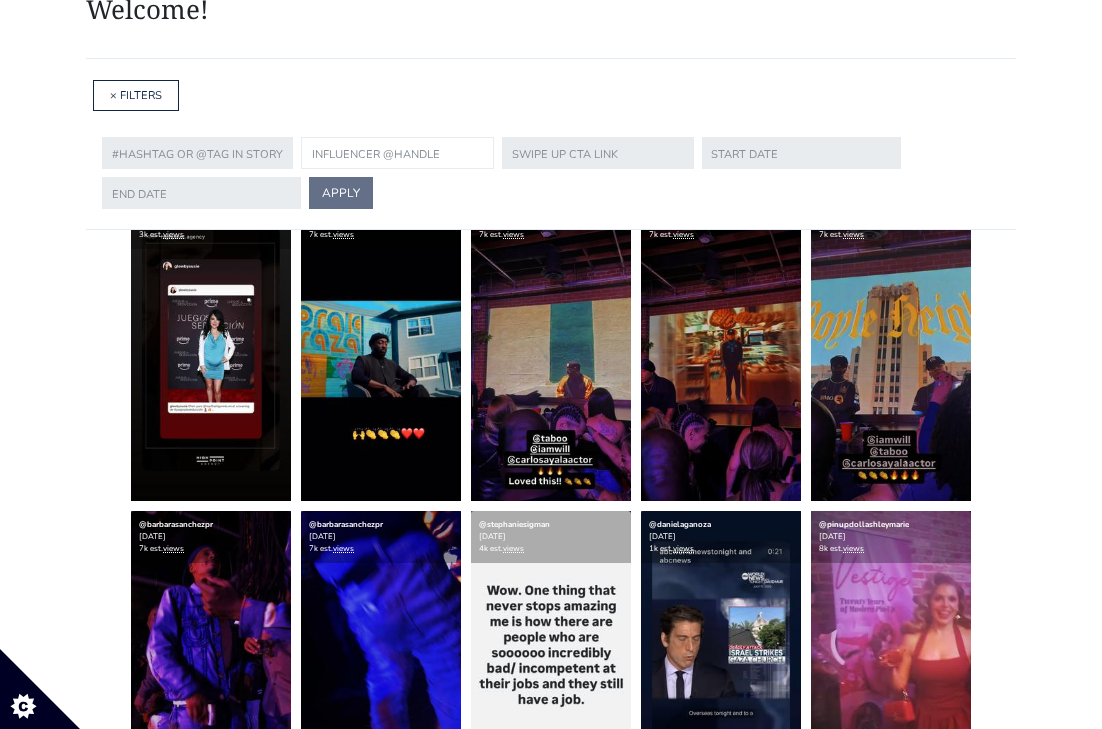 click at bounding box center [397, 153] 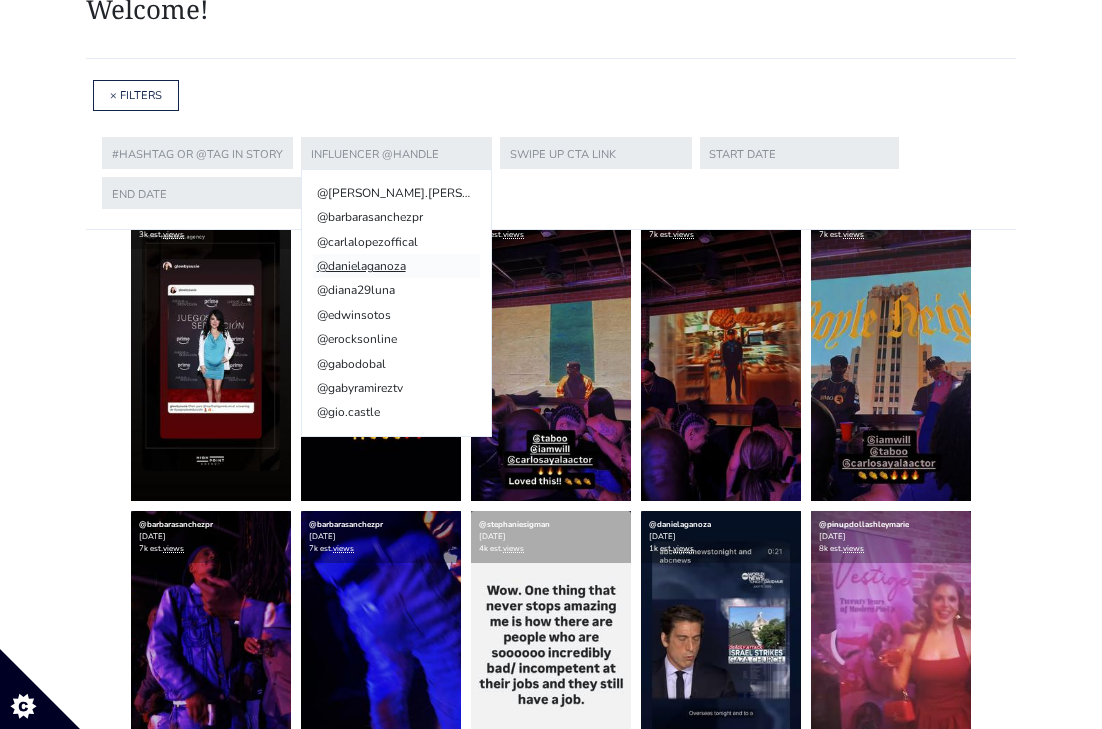 click on "@danielaganoza" at bounding box center [396, 266] 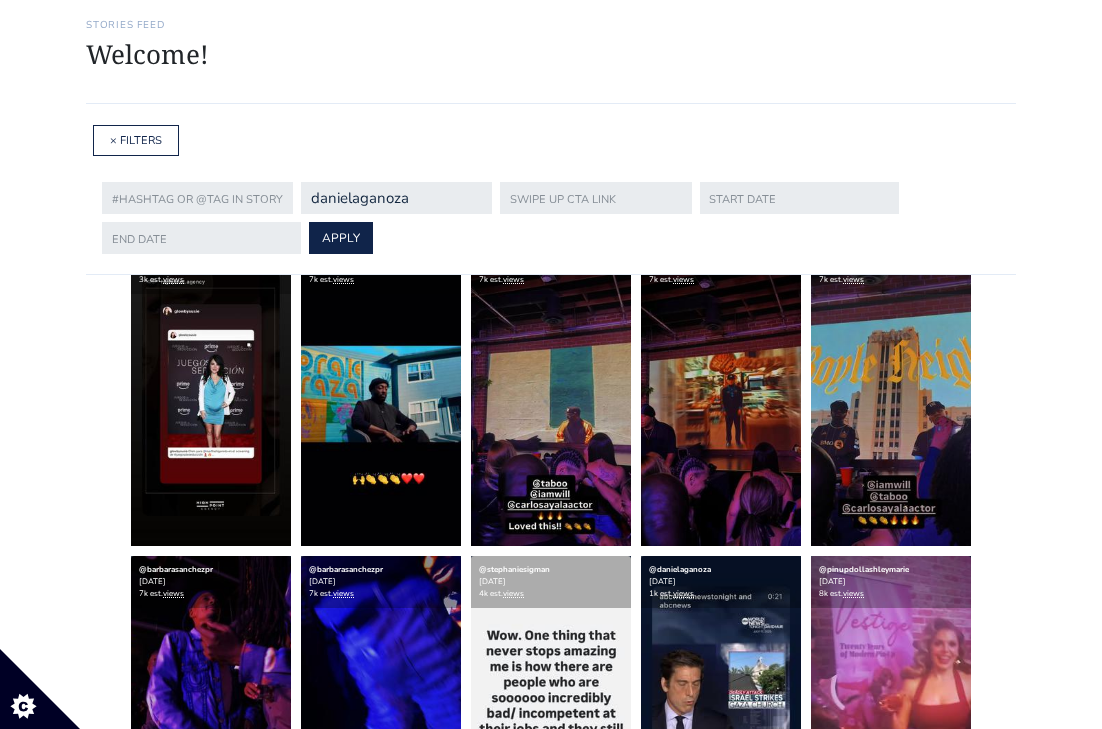 scroll, scrollTop: 114, scrollLeft: 0, axis: vertical 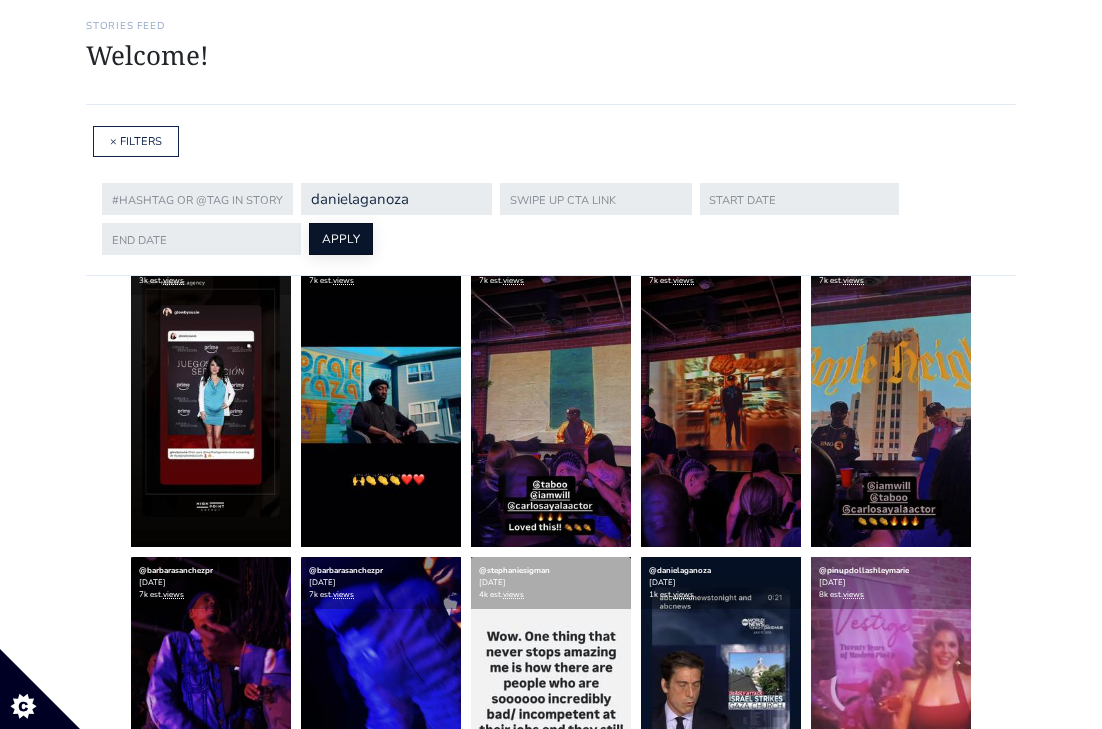click on "APPLY" at bounding box center [341, 239] 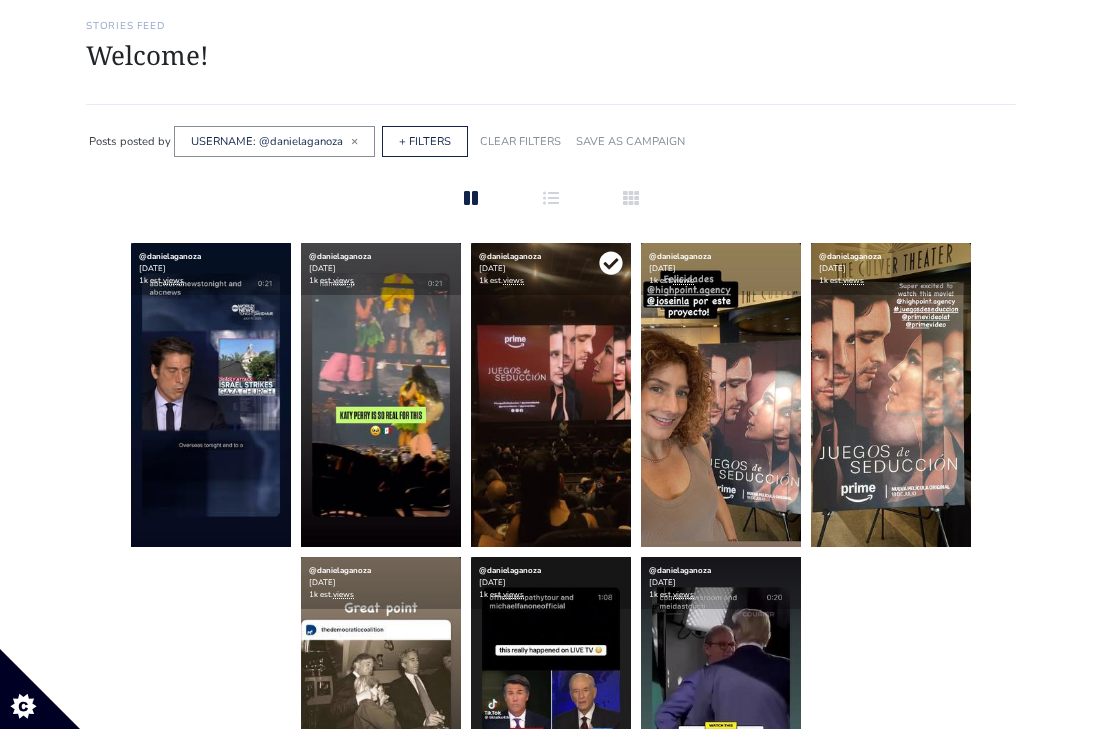 click 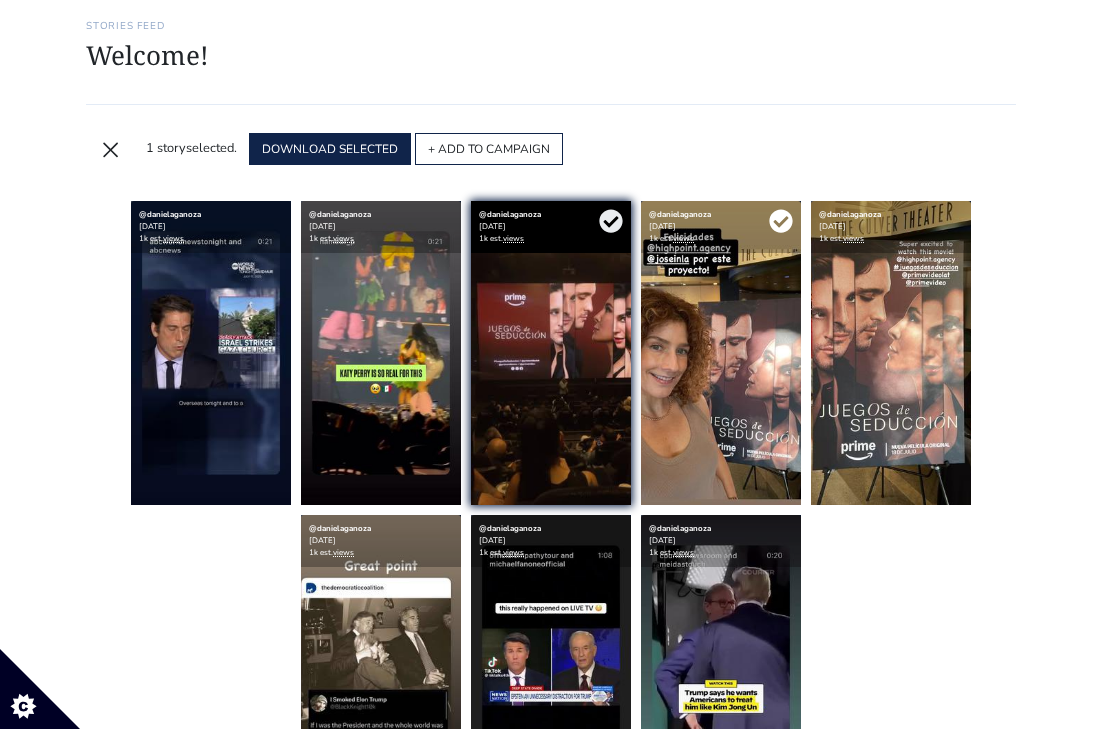 click 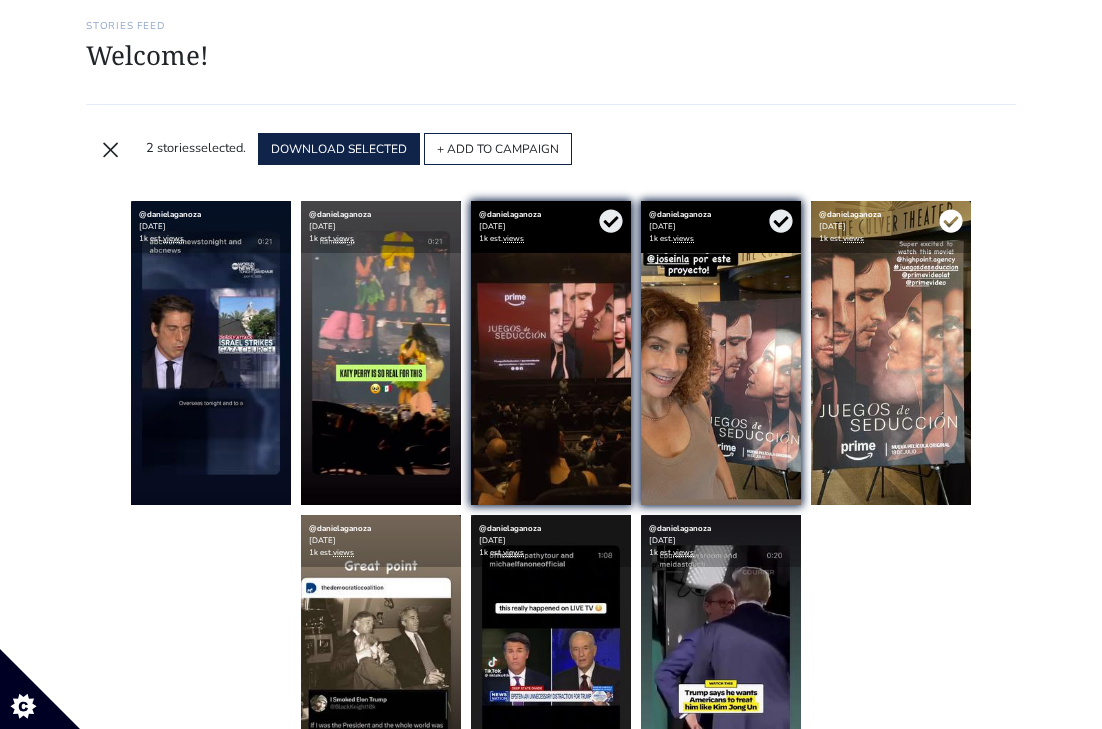 click 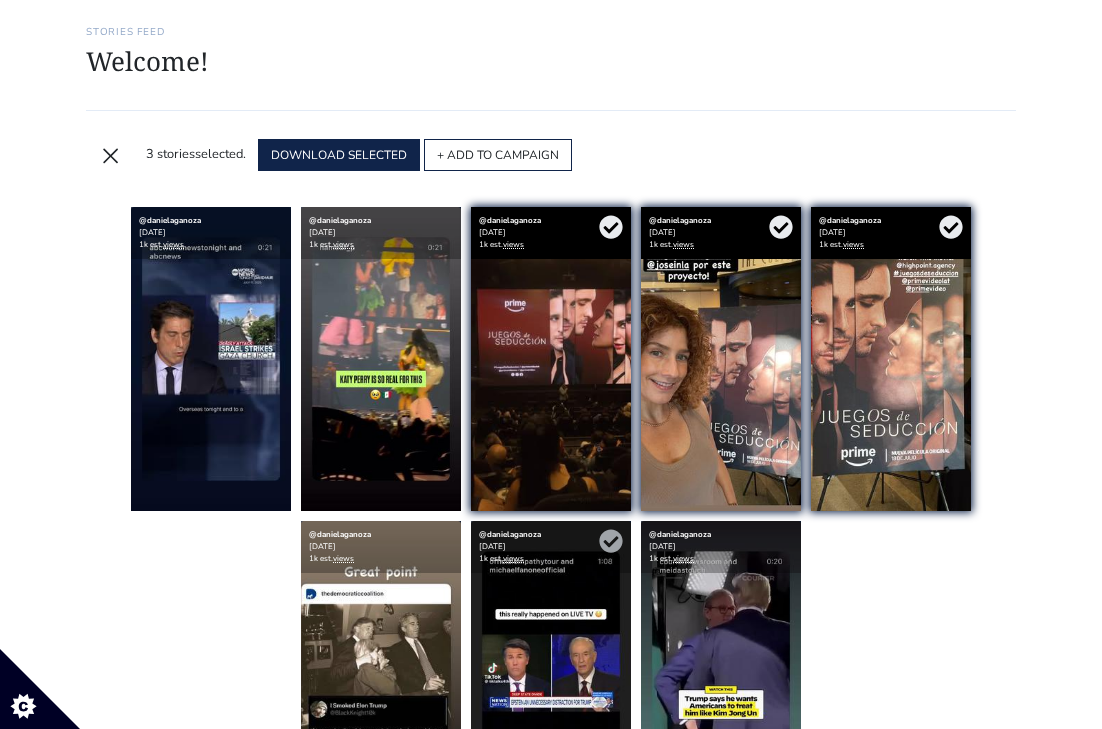 scroll, scrollTop: 104, scrollLeft: 0, axis: vertical 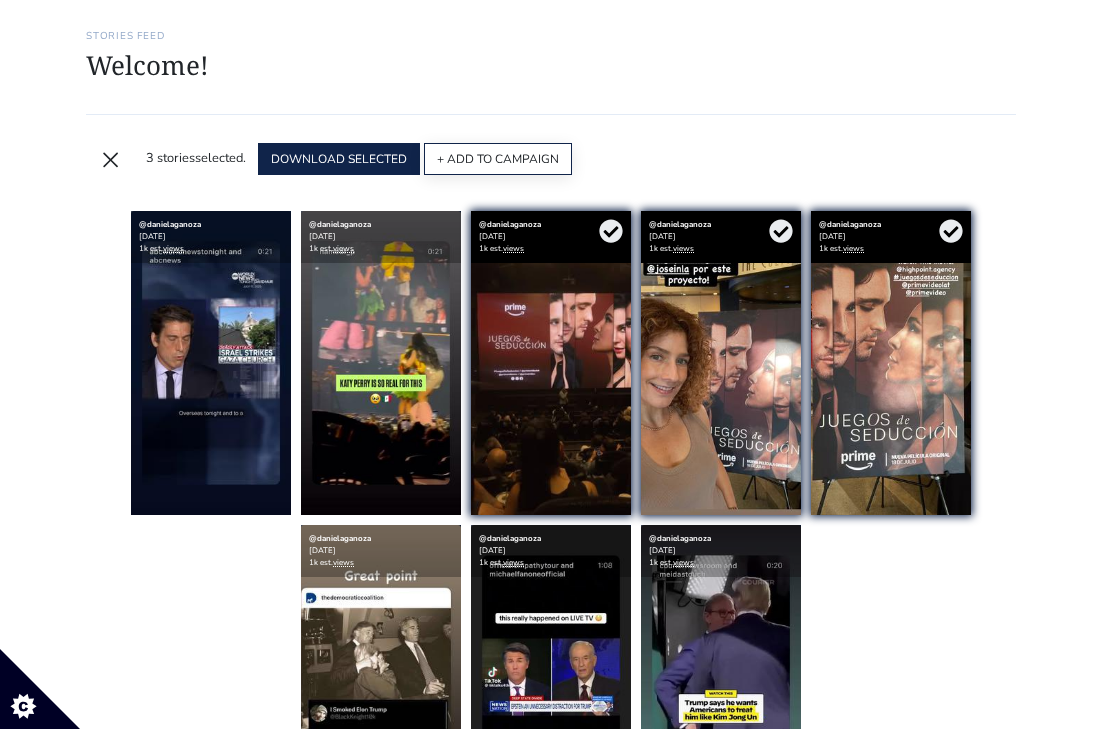 click on "+ ADD TO CAMPAIGN" at bounding box center (498, 159) 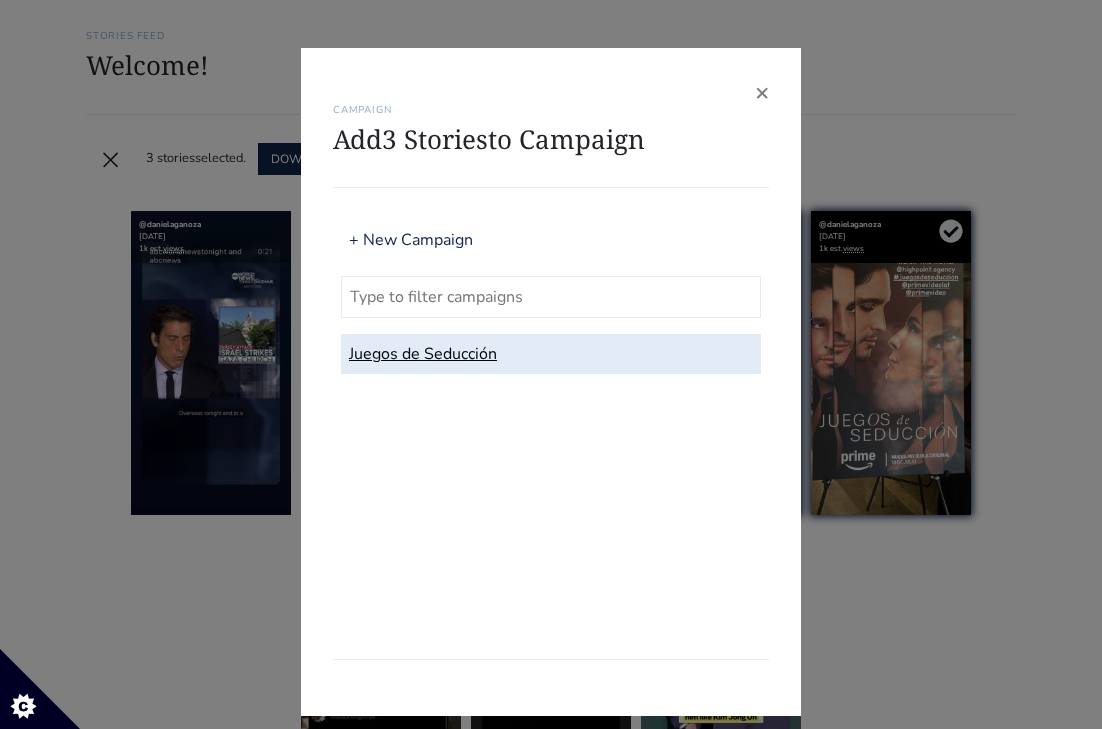 click on "Juegos de Seducción" at bounding box center (551, 354) 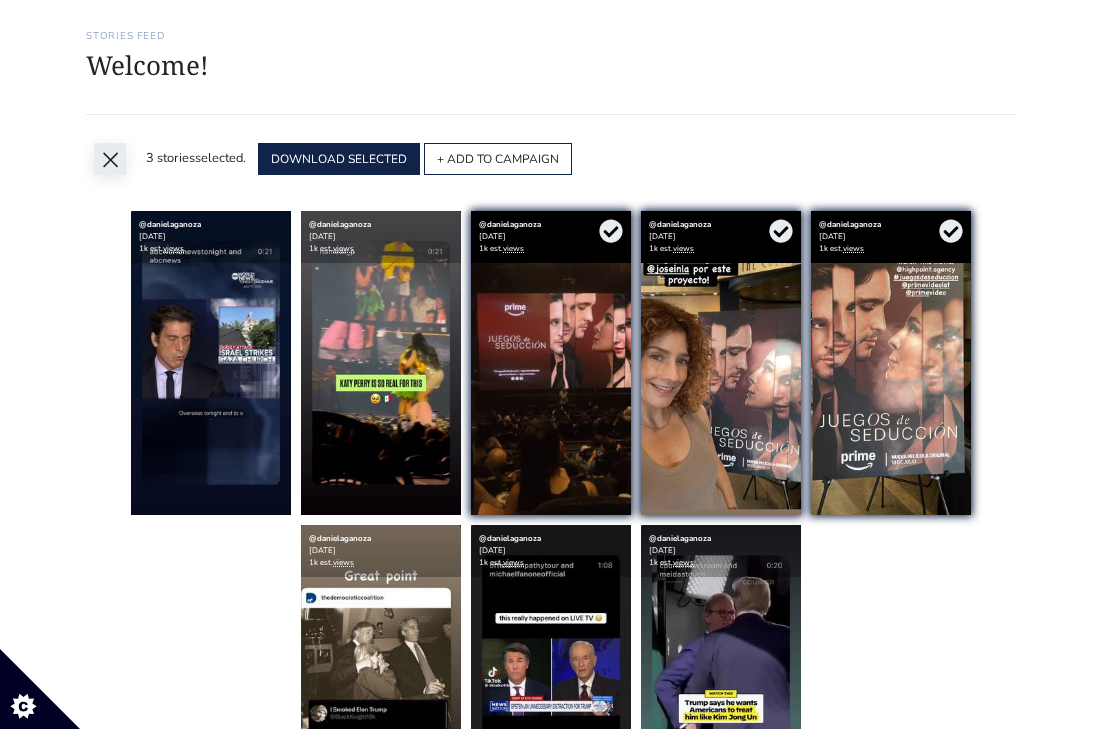 click on "×" at bounding box center [110, 159] 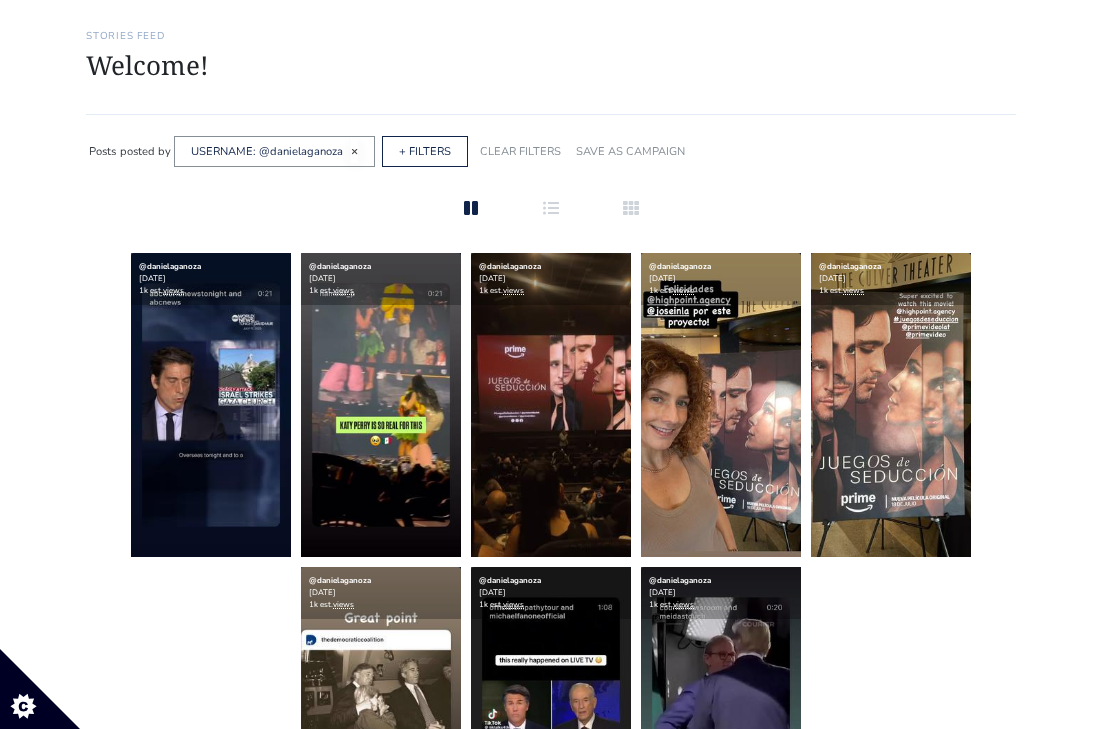 click on "×" at bounding box center [354, 151] 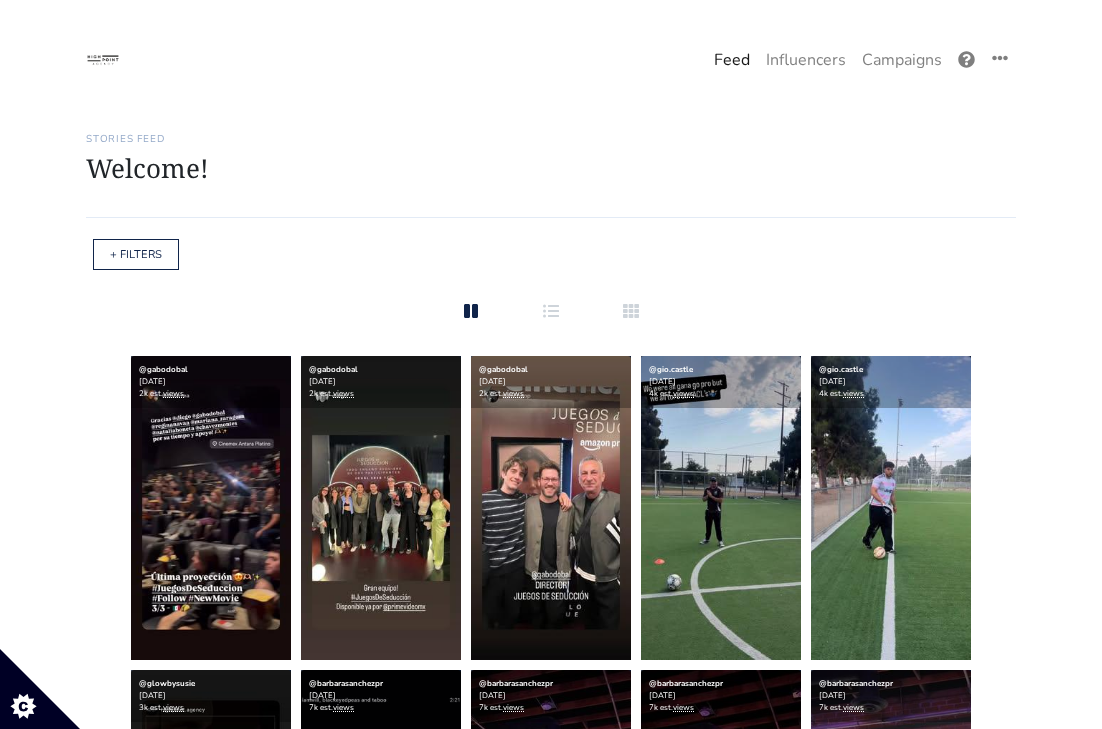 scroll, scrollTop: 0, scrollLeft: 0, axis: both 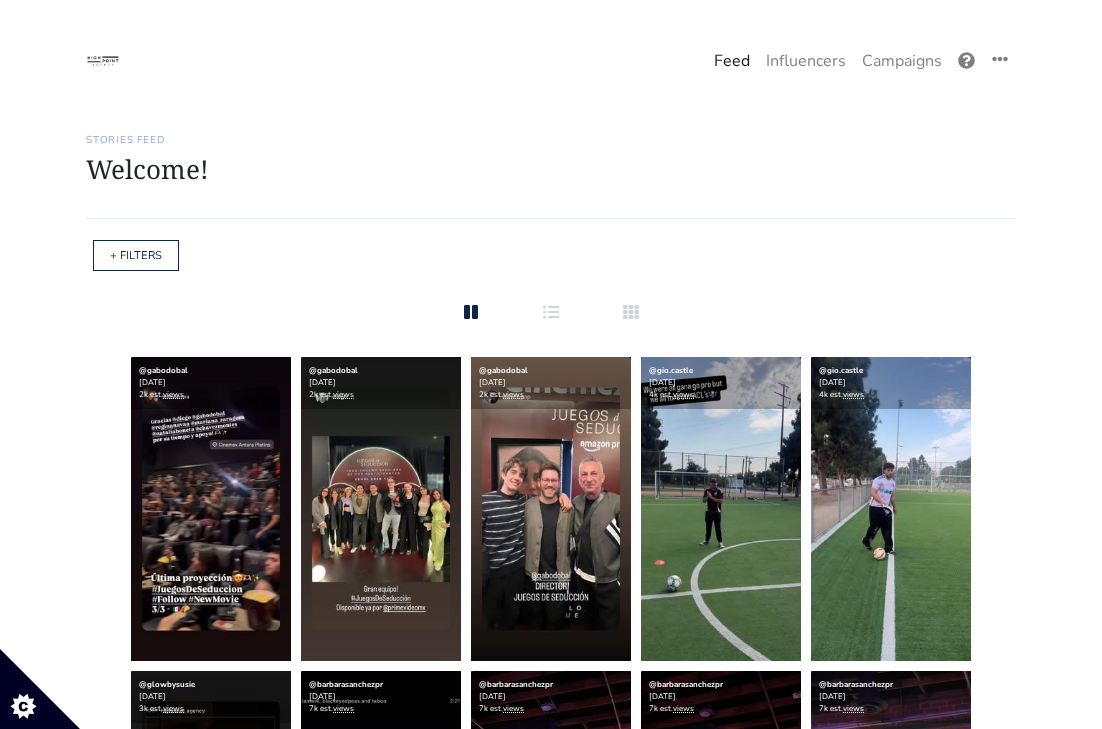 click on "+ FILTERS" at bounding box center (136, 255) 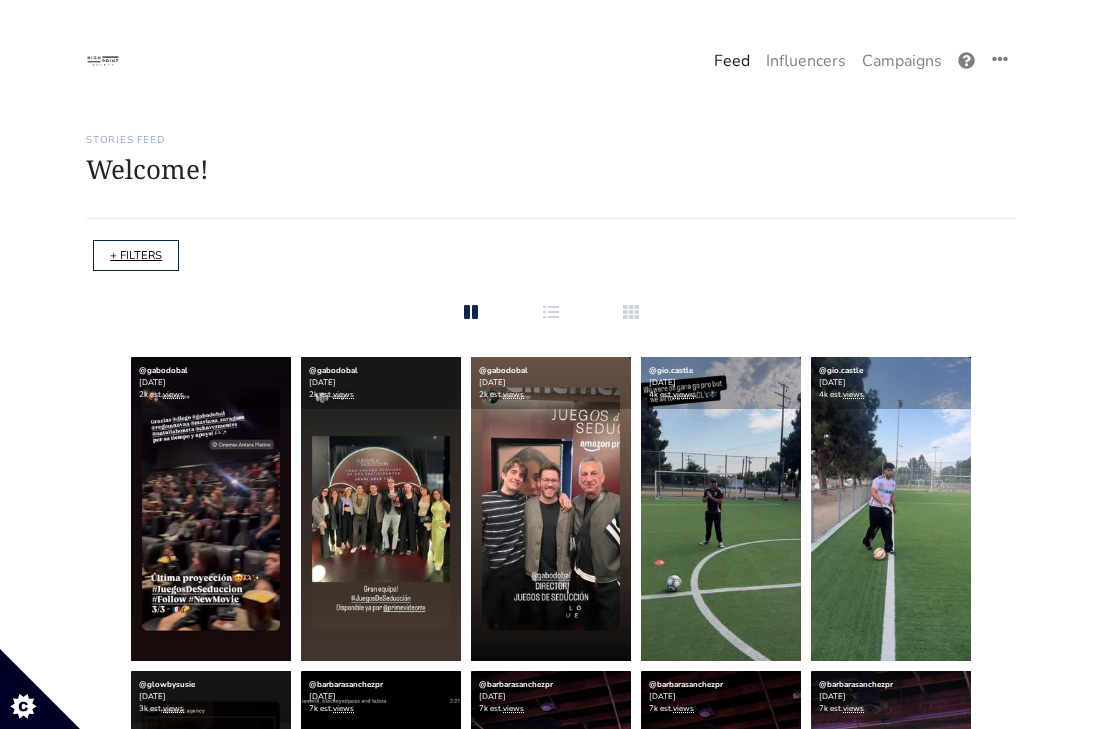 click on "+ FILTERS" at bounding box center (136, 255) 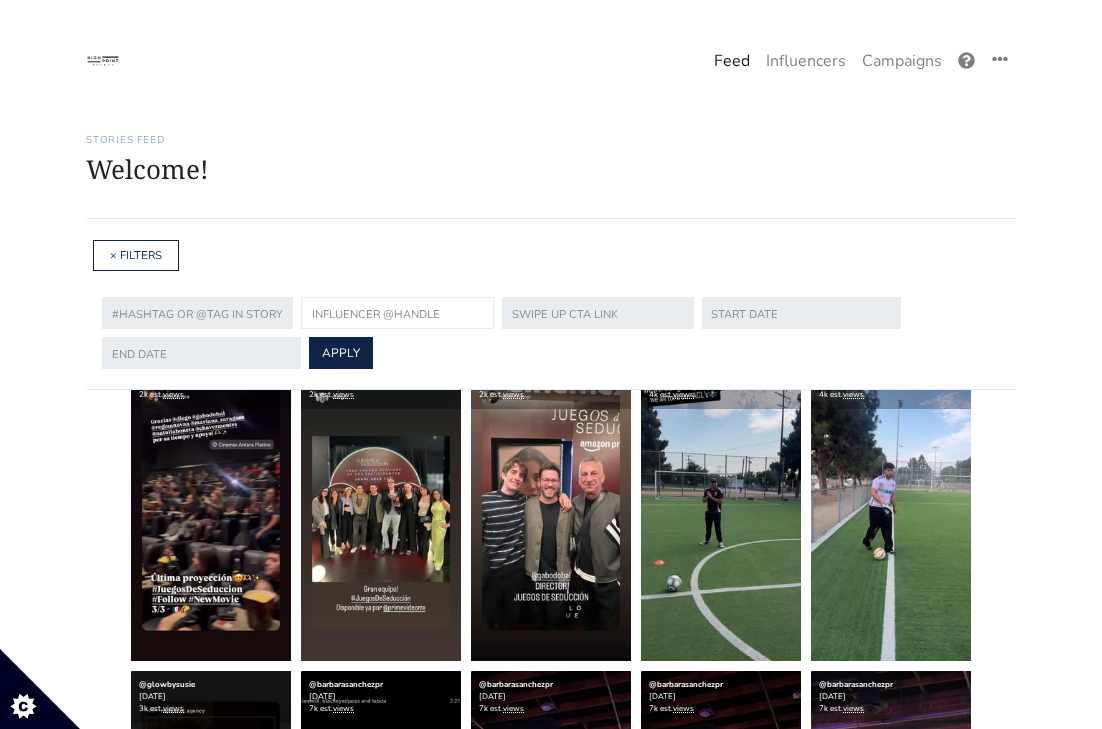 click at bounding box center (397, 313) 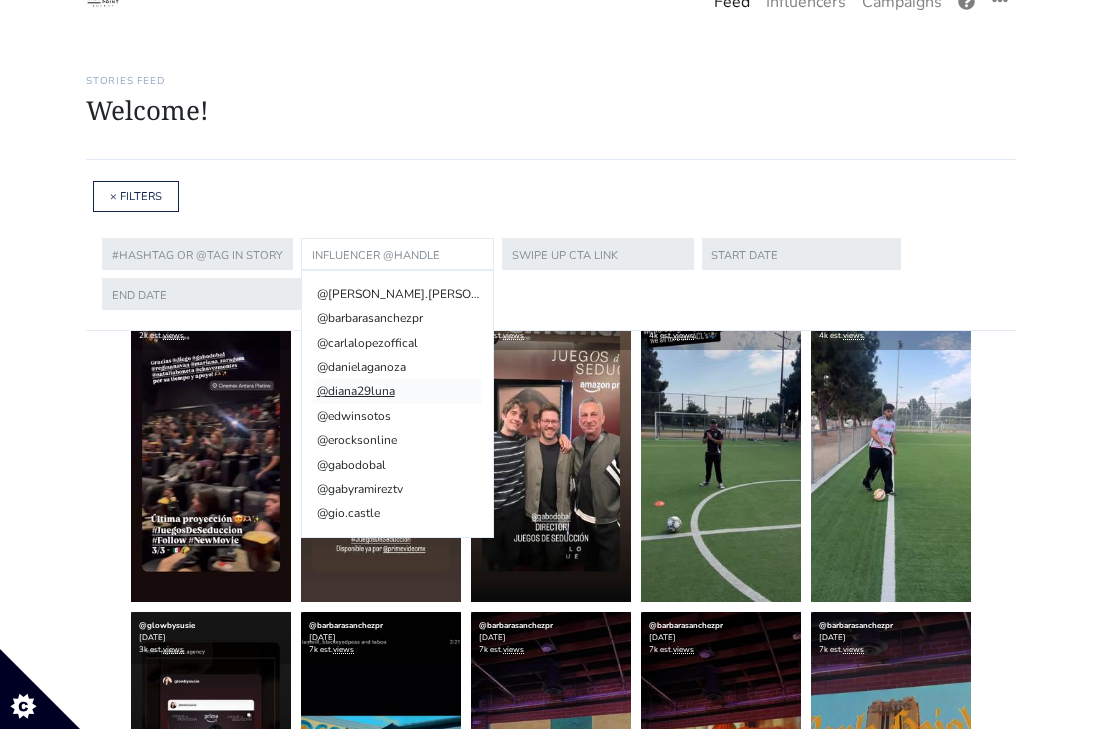 scroll, scrollTop: 68, scrollLeft: 0, axis: vertical 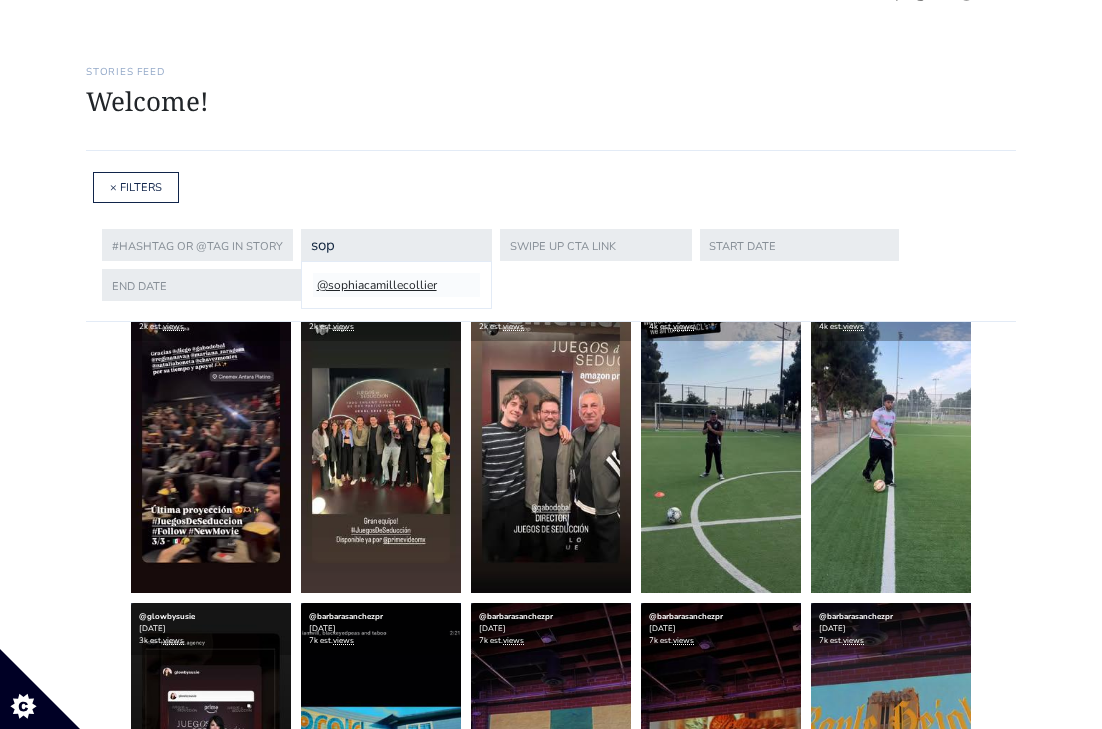 click on "@sophiacamillecollier" at bounding box center (396, 285) 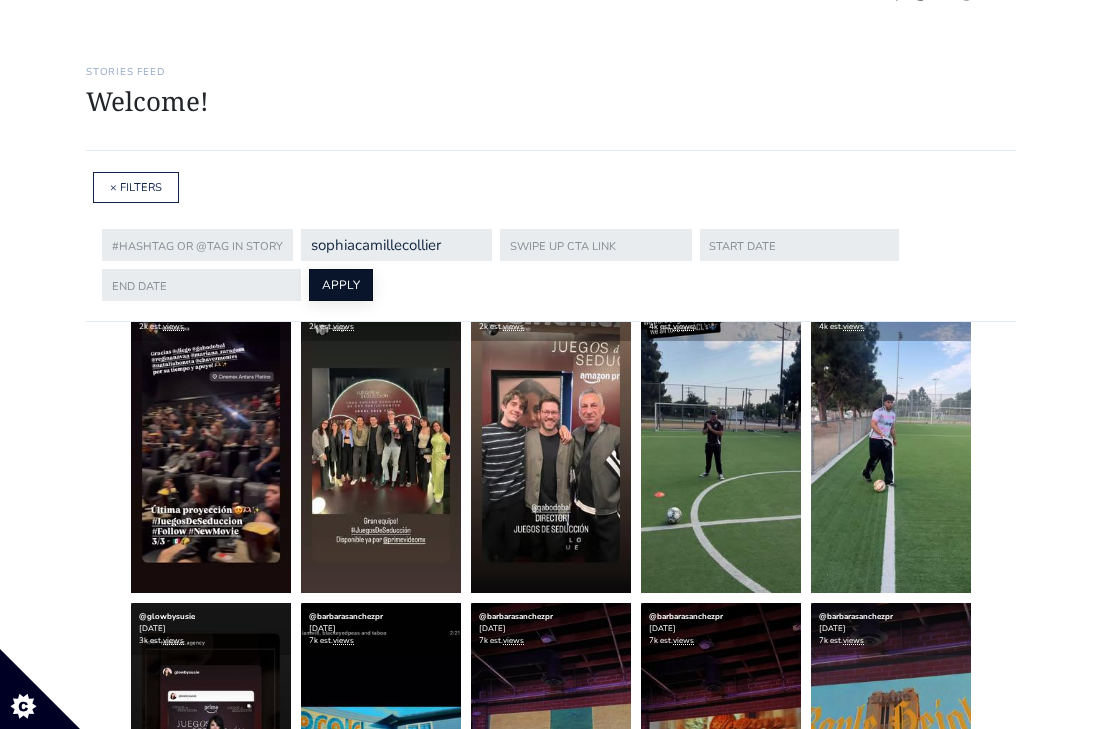 click on "APPLY" at bounding box center [341, 285] 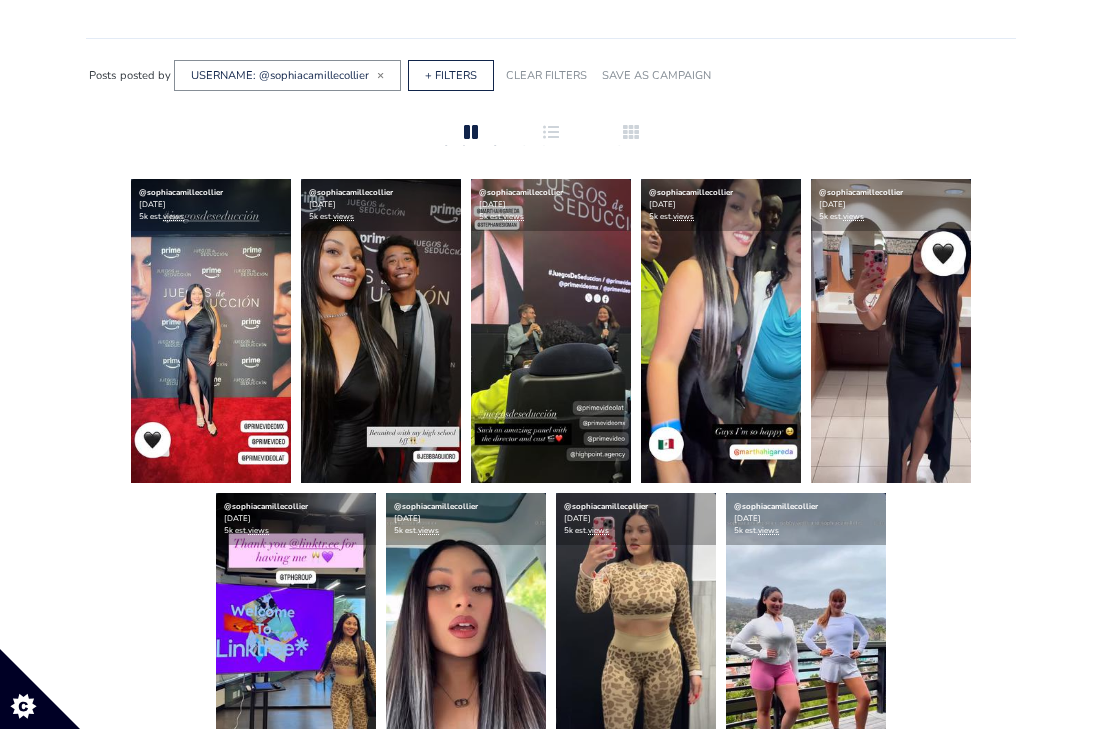 scroll, scrollTop: 179, scrollLeft: 0, axis: vertical 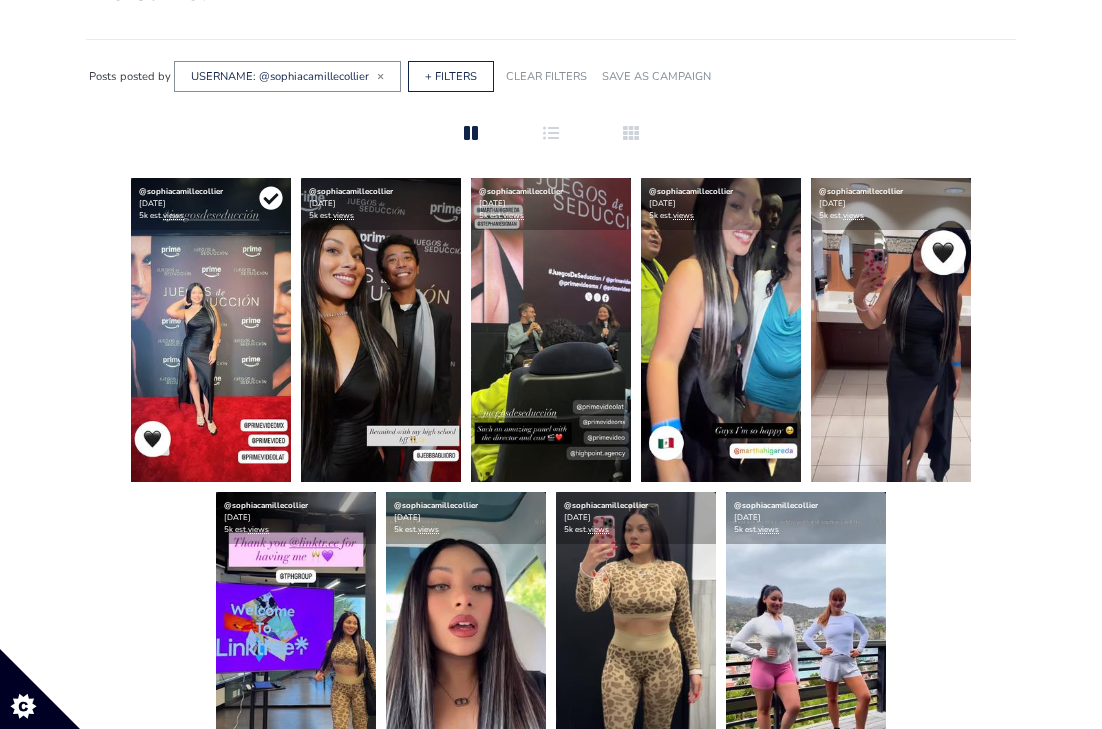 click 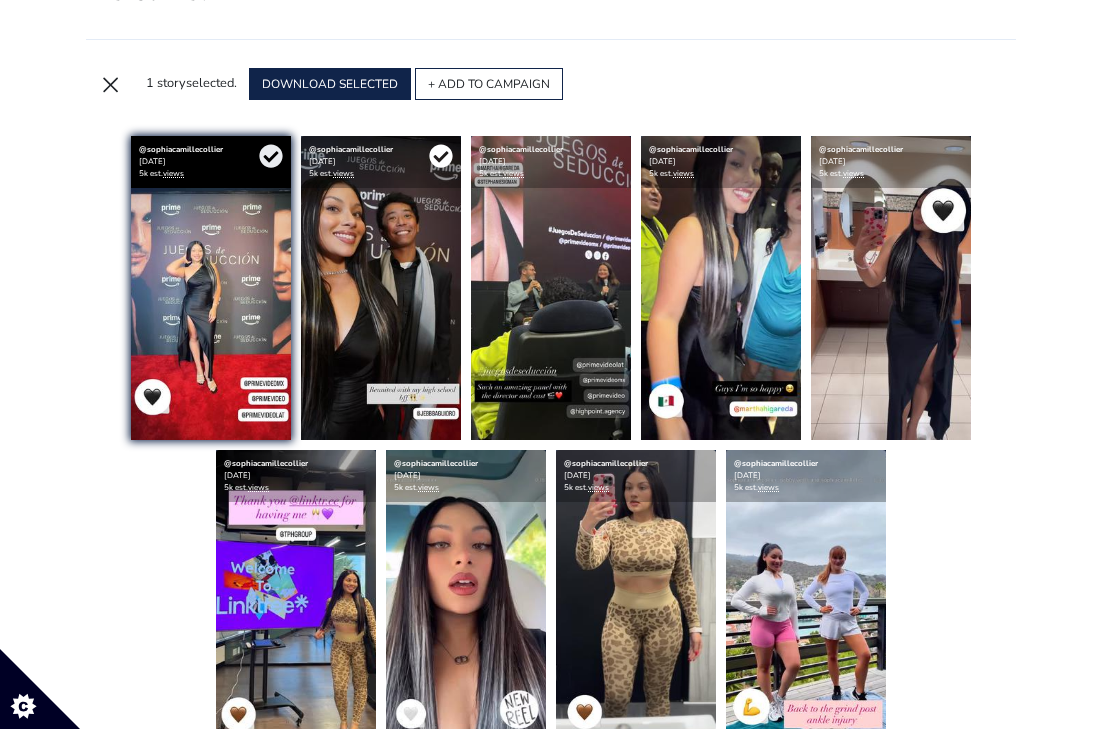 click 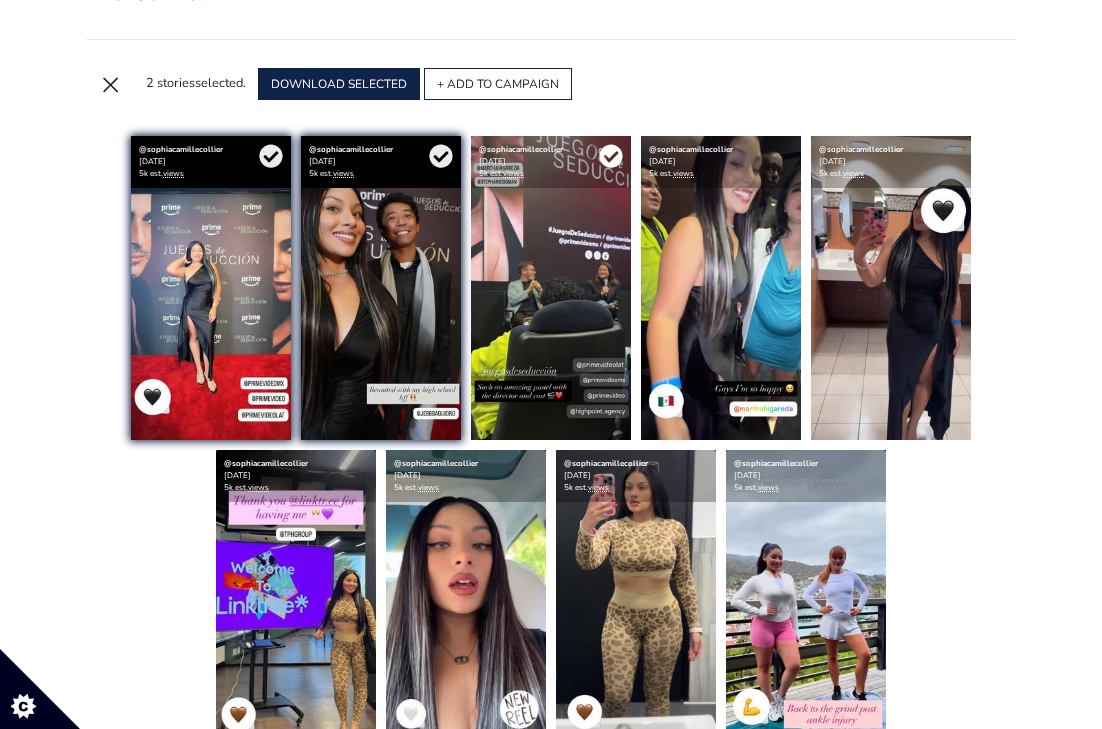 click 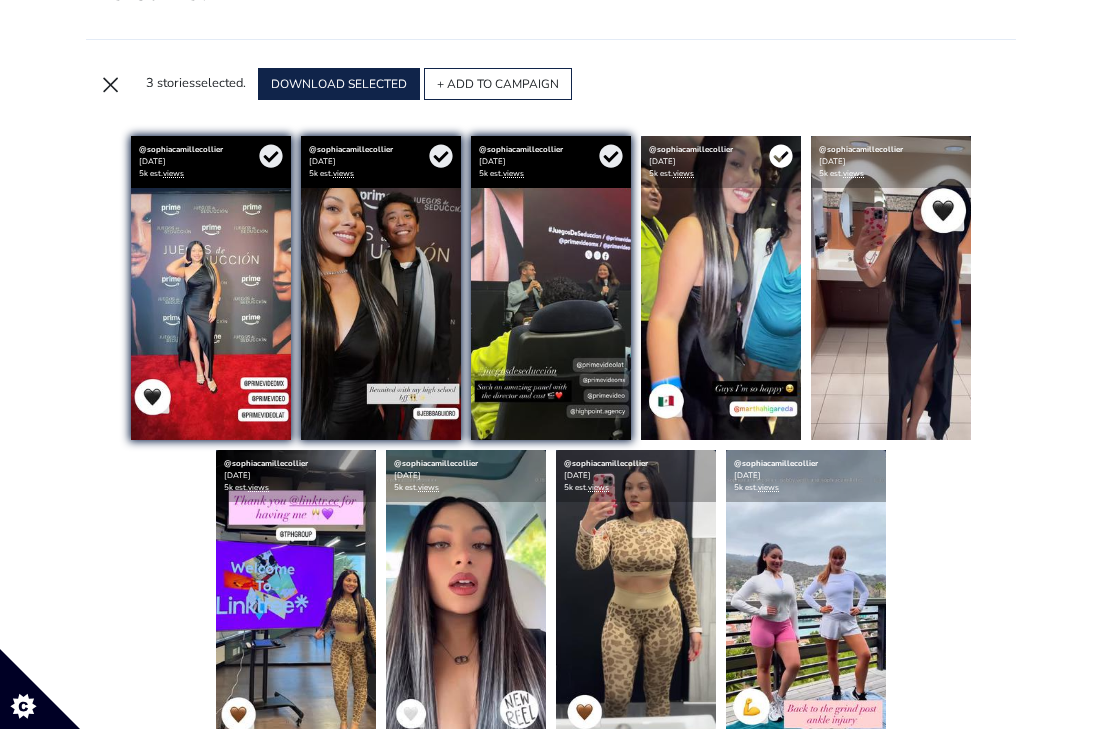 click 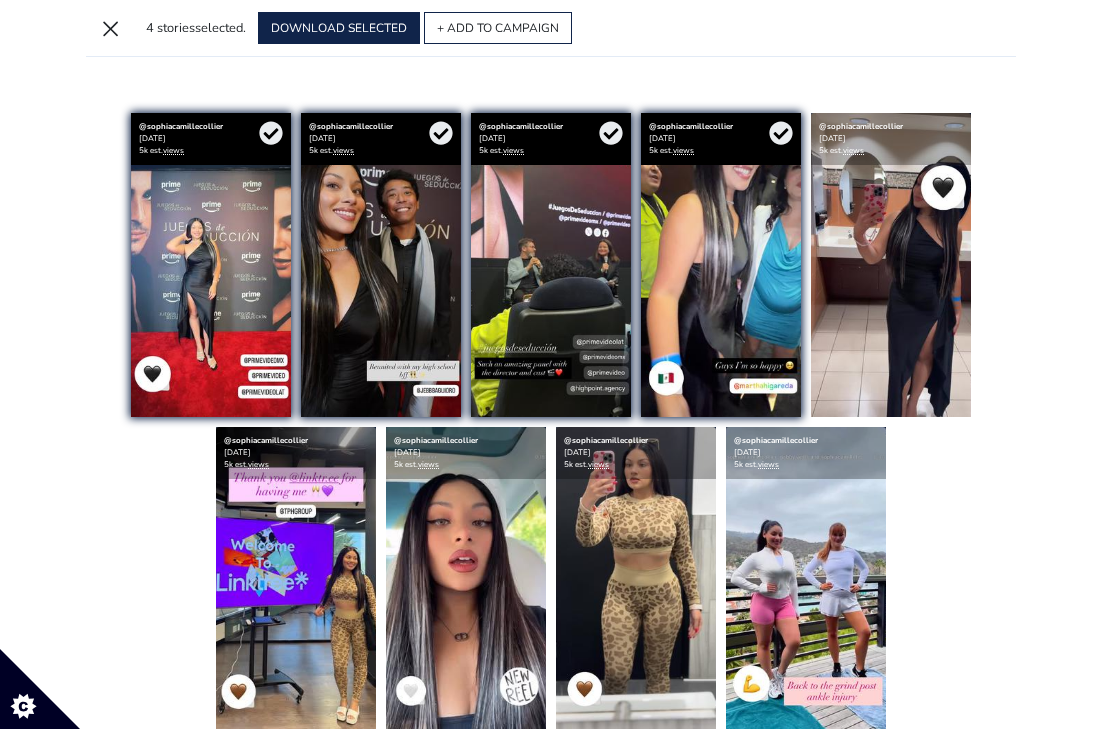 scroll, scrollTop: 137, scrollLeft: 0, axis: vertical 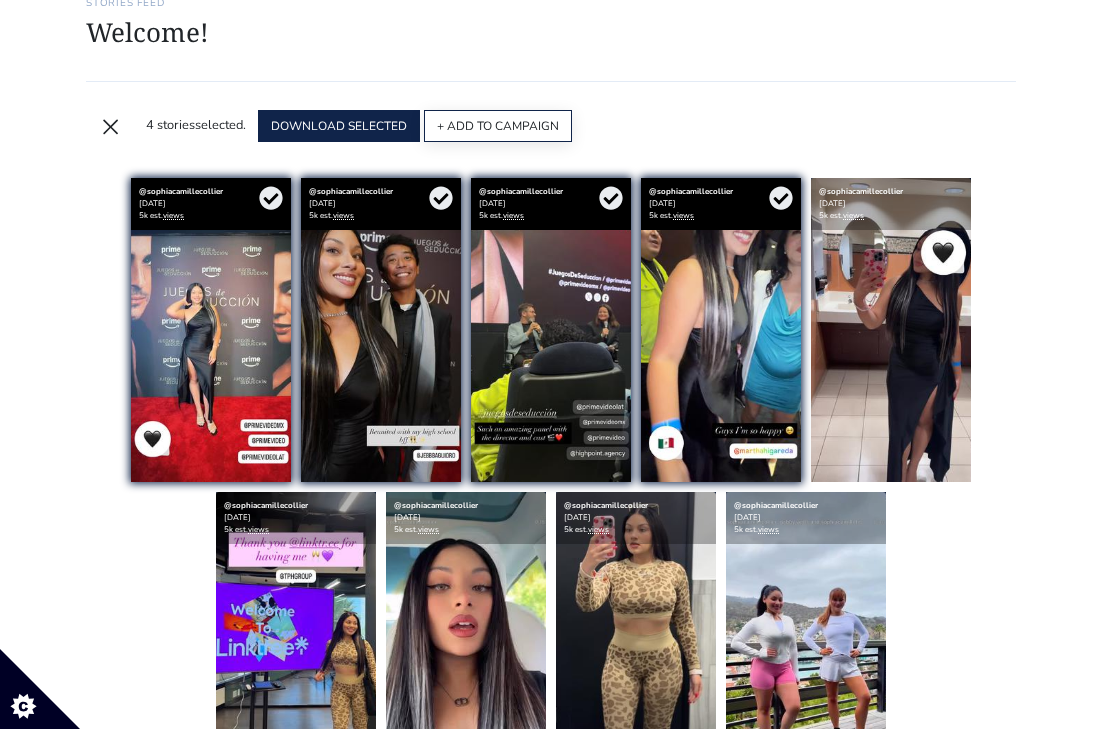 click on "+ ADD TO CAMPAIGN" at bounding box center (498, 126) 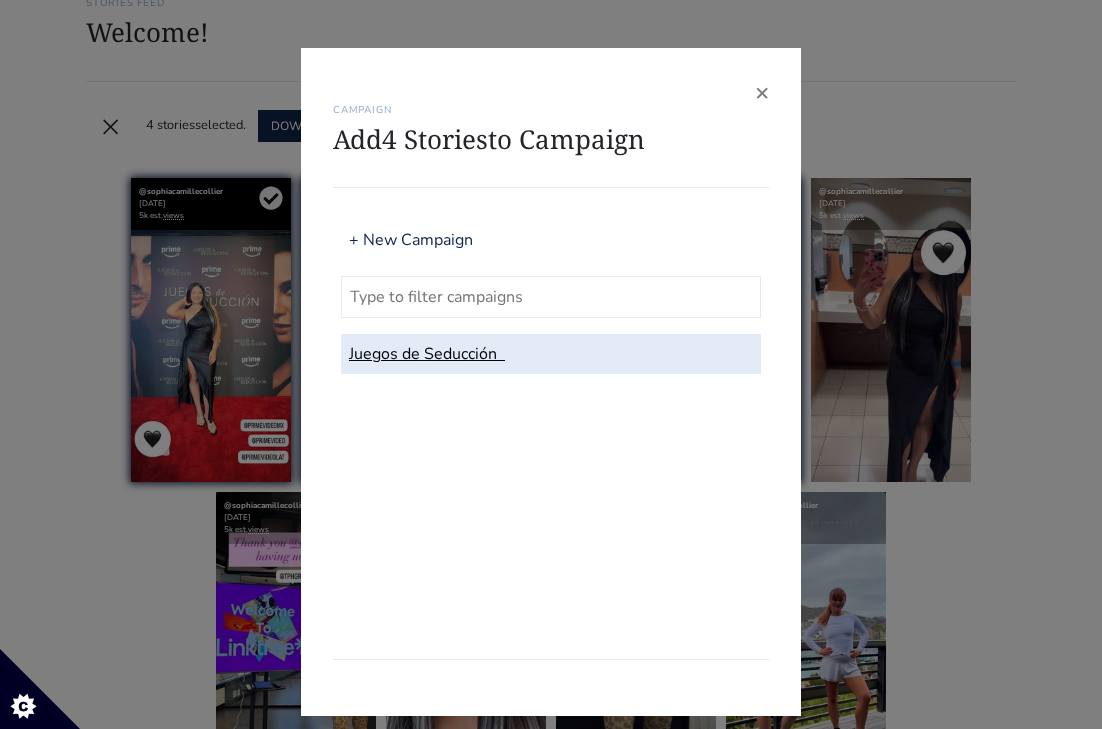 click on "Juegos de Seducción" at bounding box center [551, 354] 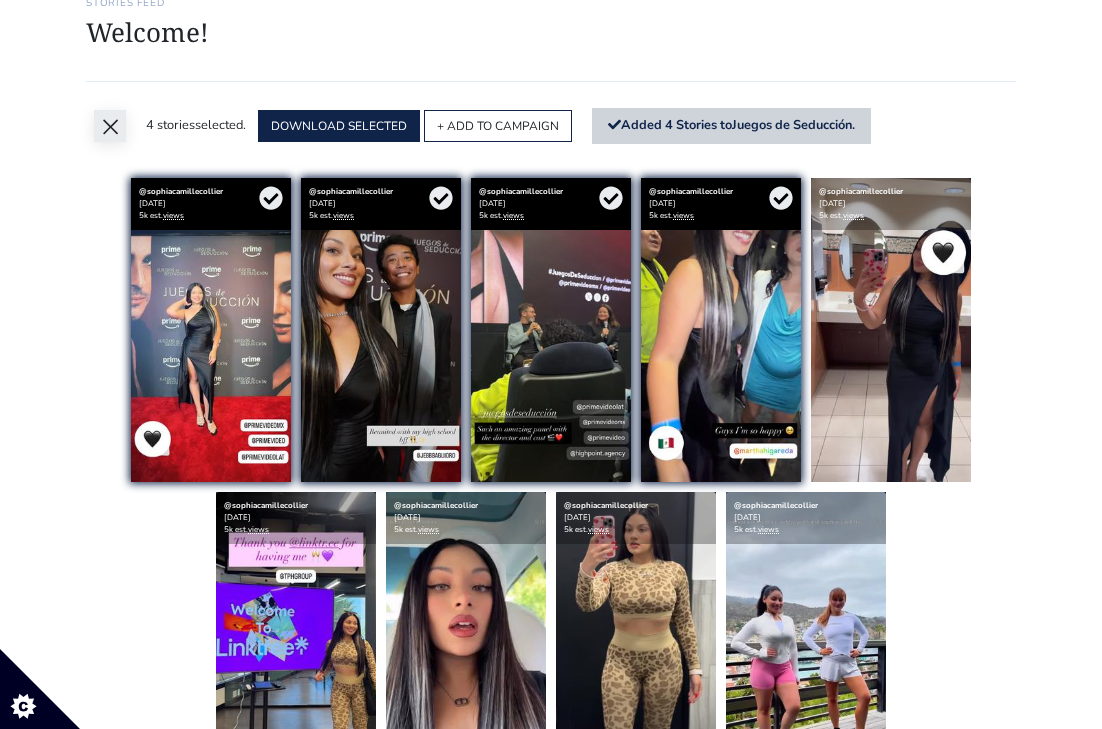 click on "×" at bounding box center (110, 126) 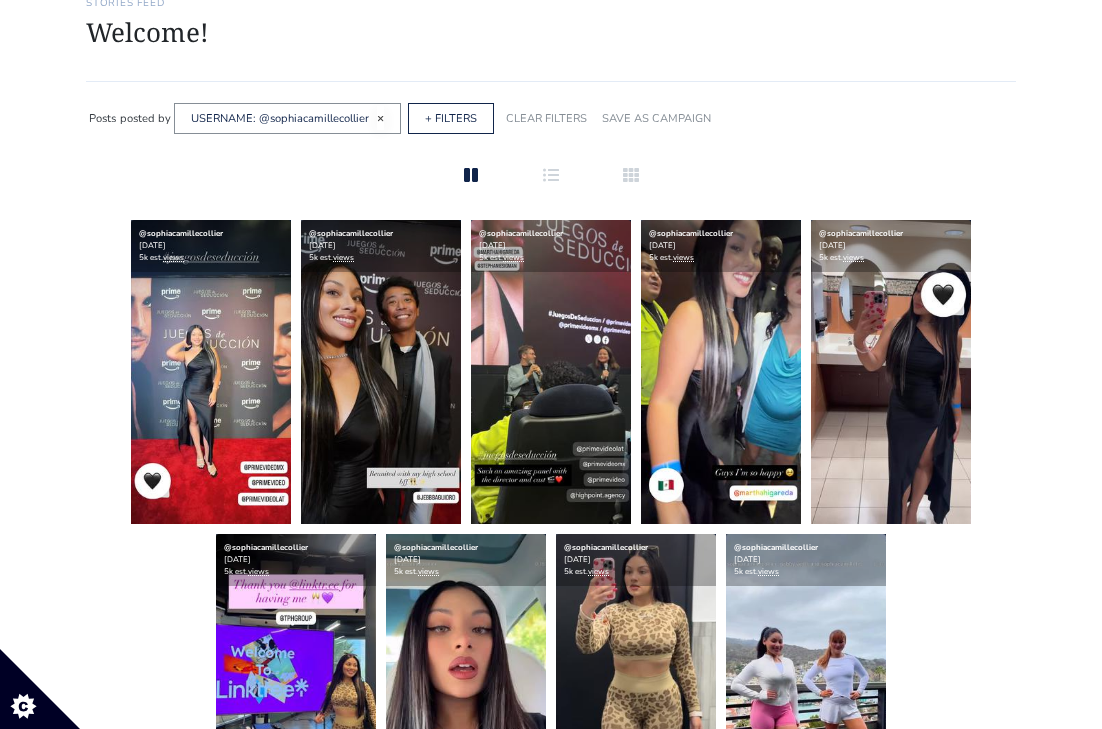 click on "×" at bounding box center [380, 118] 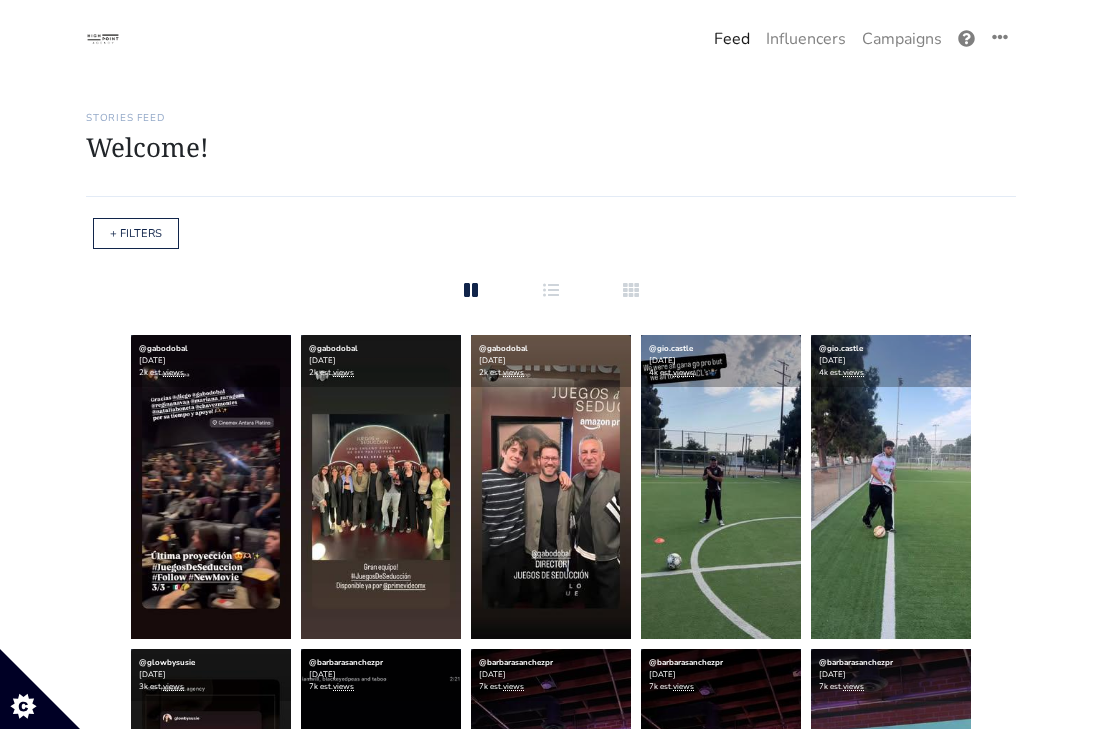 scroll, scrollTop: 0, scrollLeft: 0, axis: both 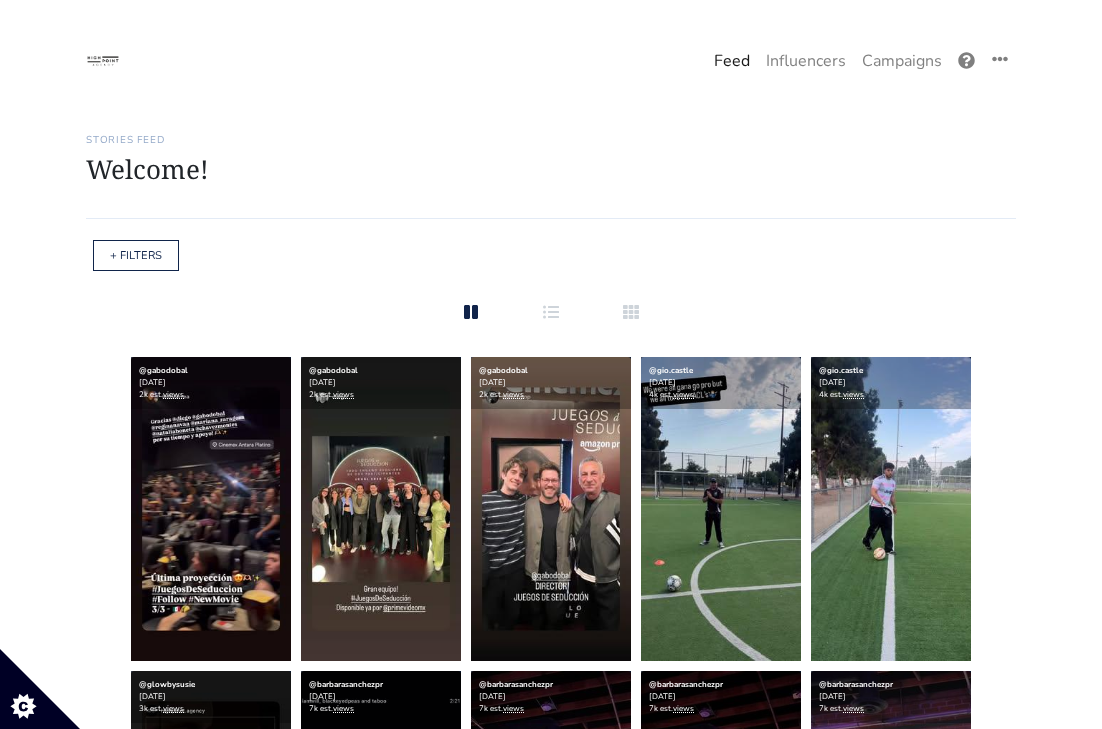 click on "+ FILTERS" at bounding box center (136, 255) 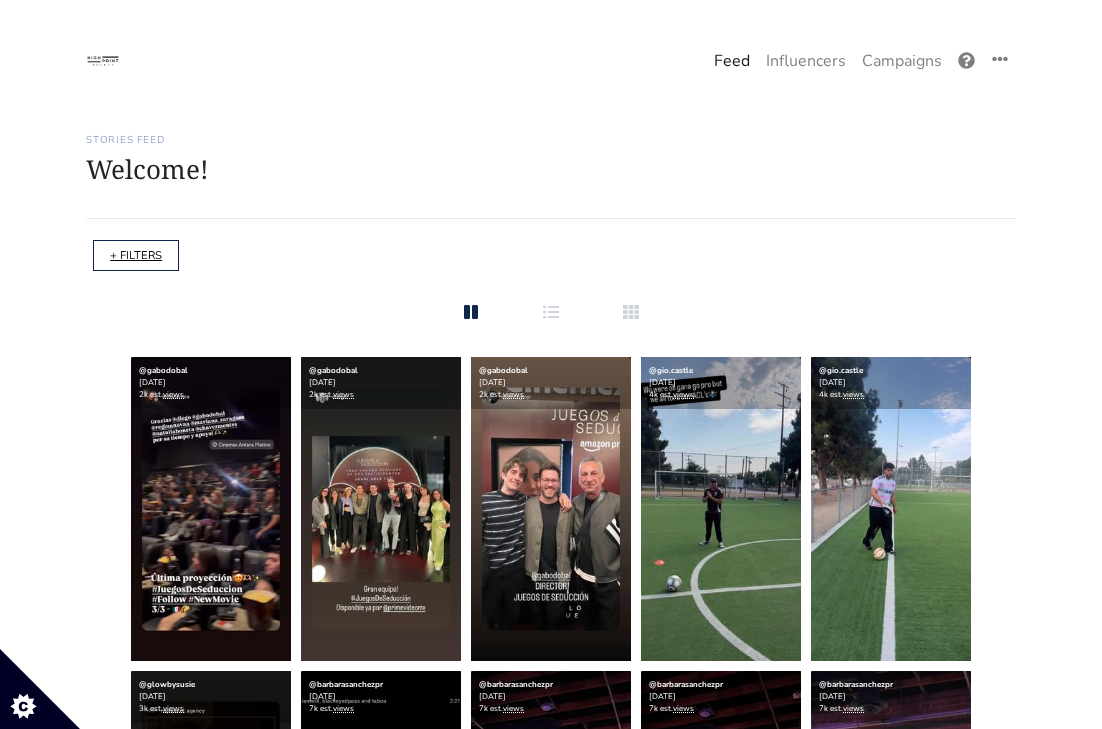 click on "+ FILTERS" at bounding box center [136, 255] 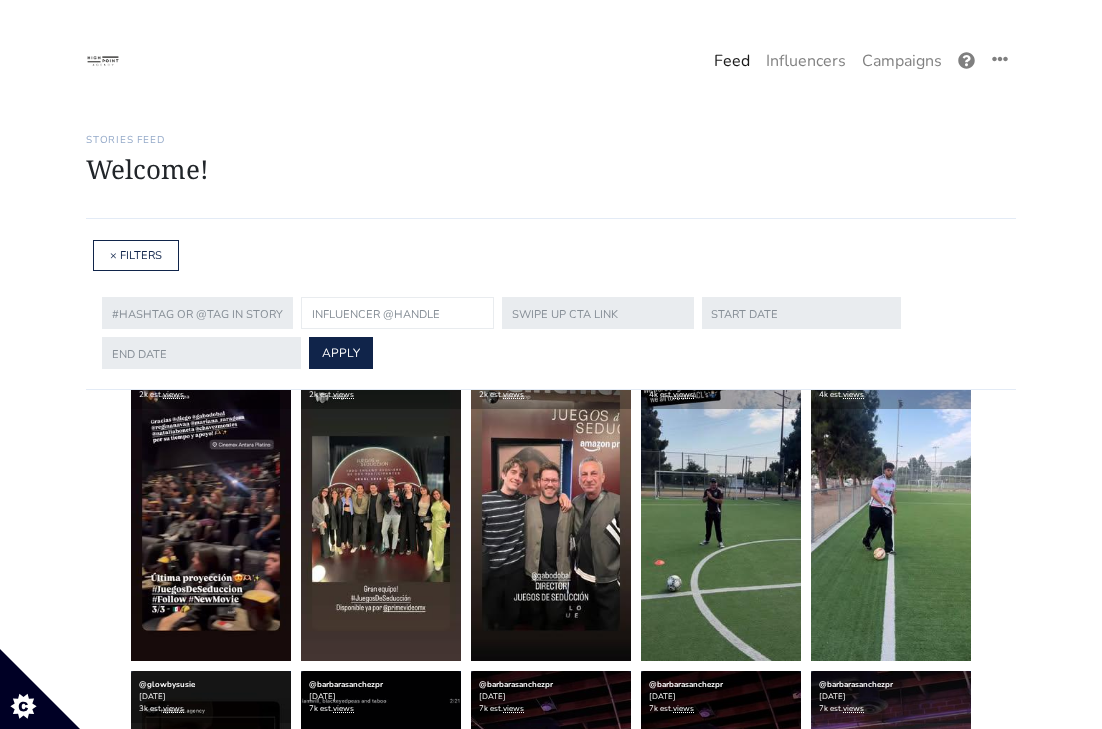 click at bounding box center [397, 313] 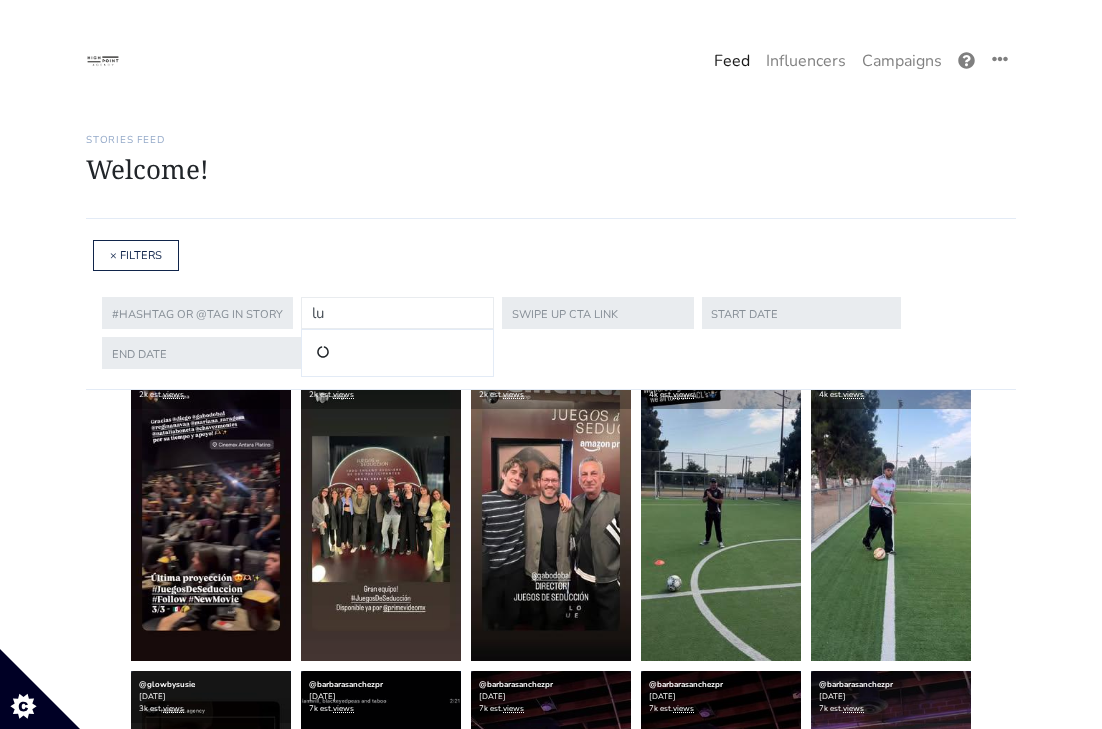 type on "l" 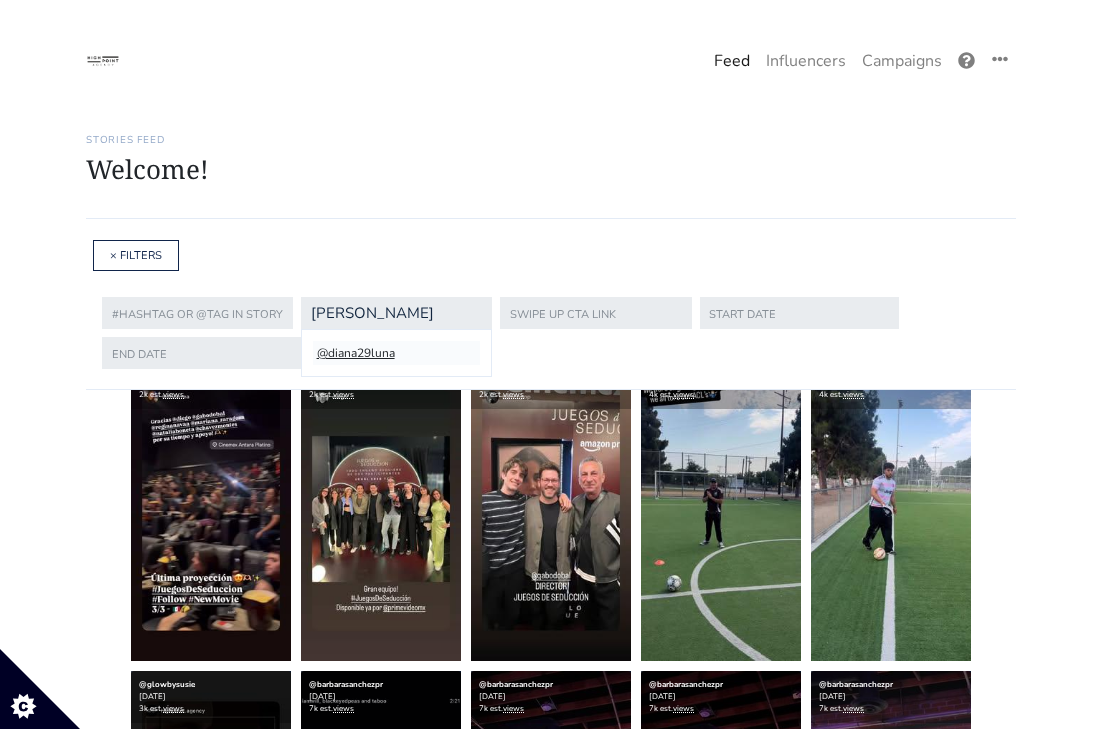 click on "@diana29luna" at bounding box center [396, 353] 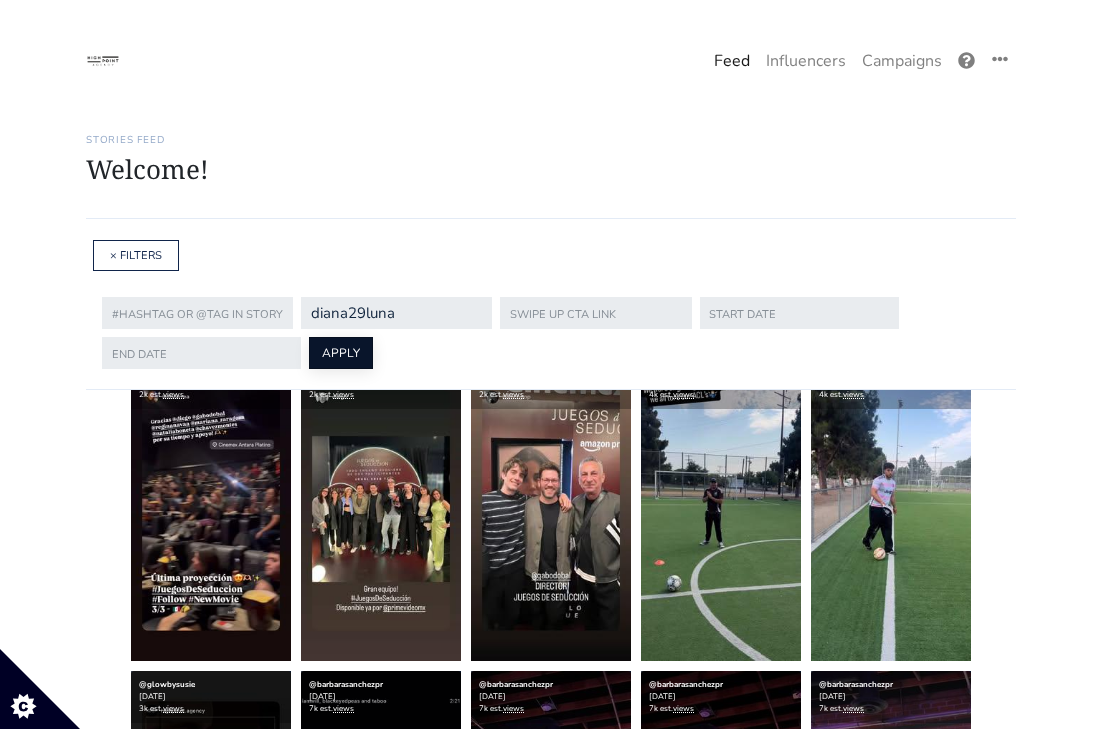 click on "APPLY" at bounding box center [341, 353] 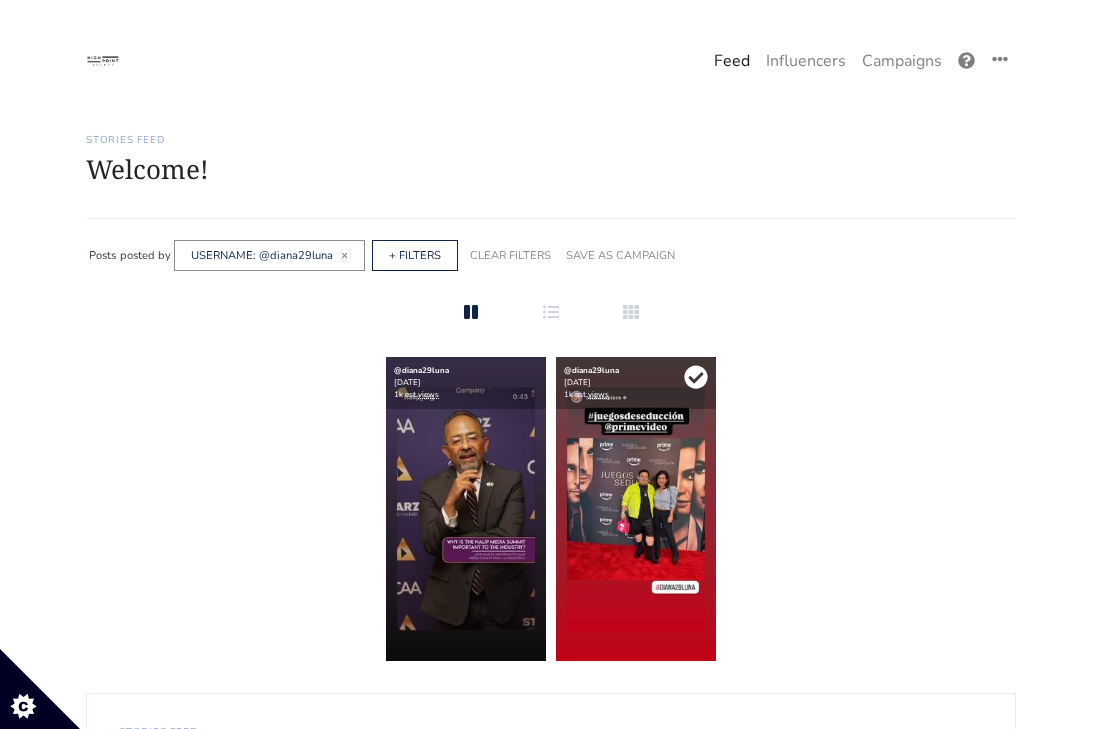 click 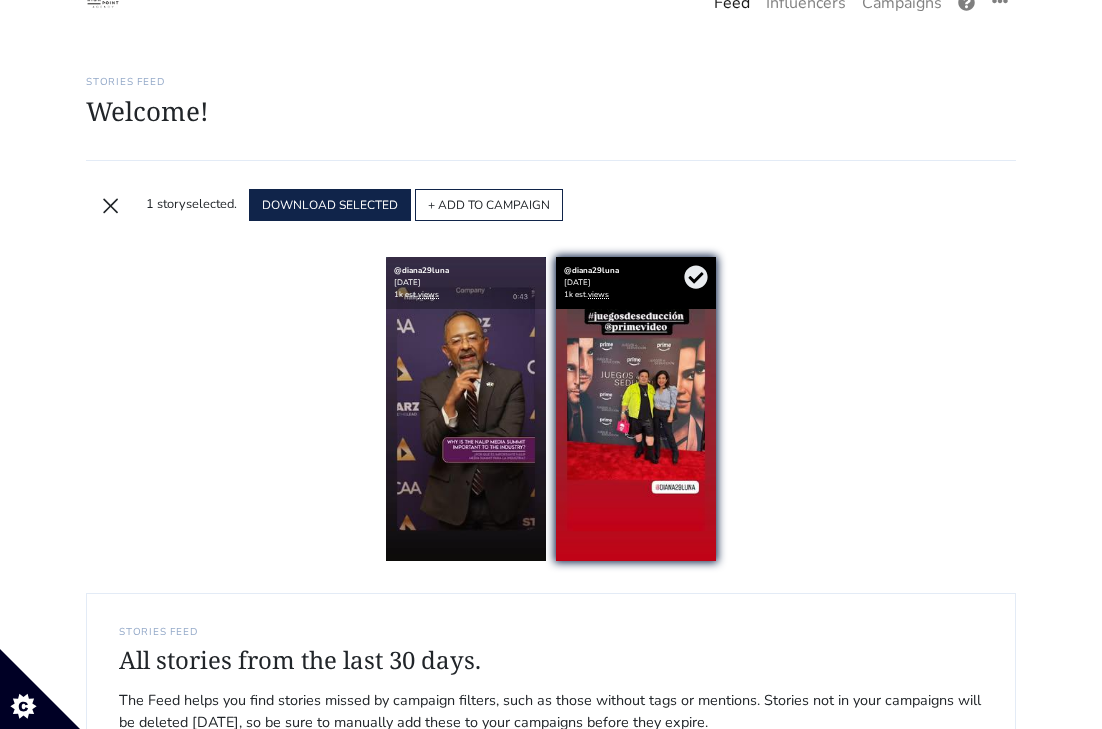 scroll, scrollTop: 77, scrollLeft: 0, axis: vertical 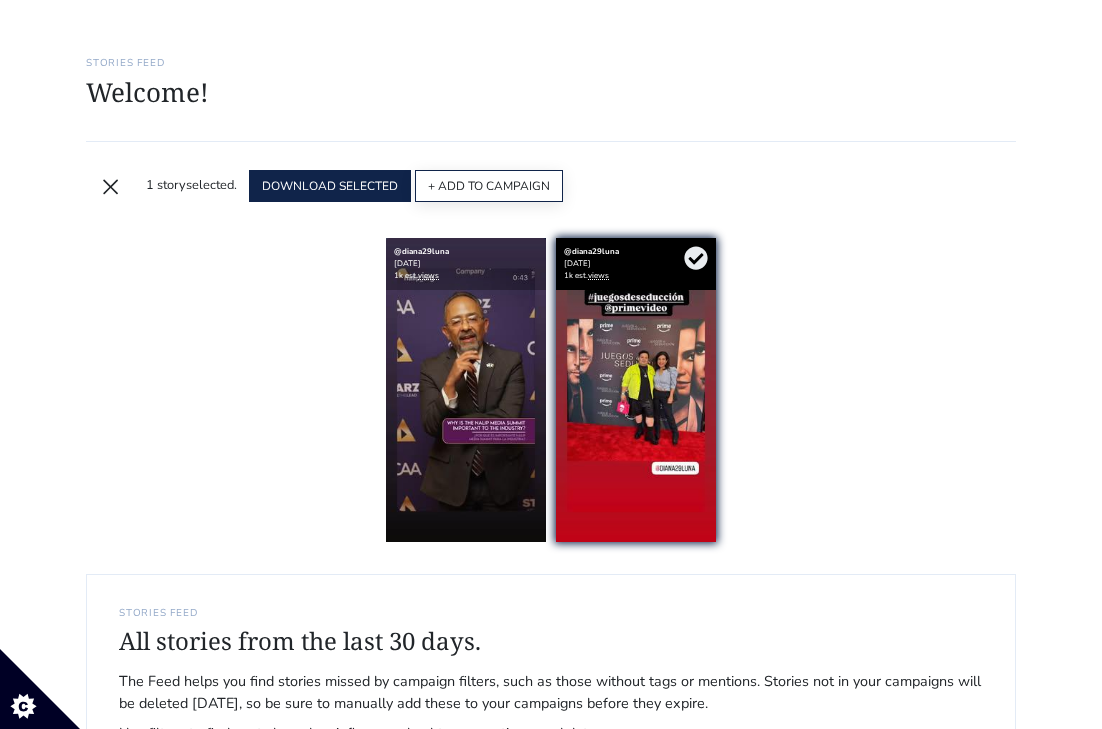 click on "+ ADD TO CAMPAIGN" at bounding box center [489, 186] 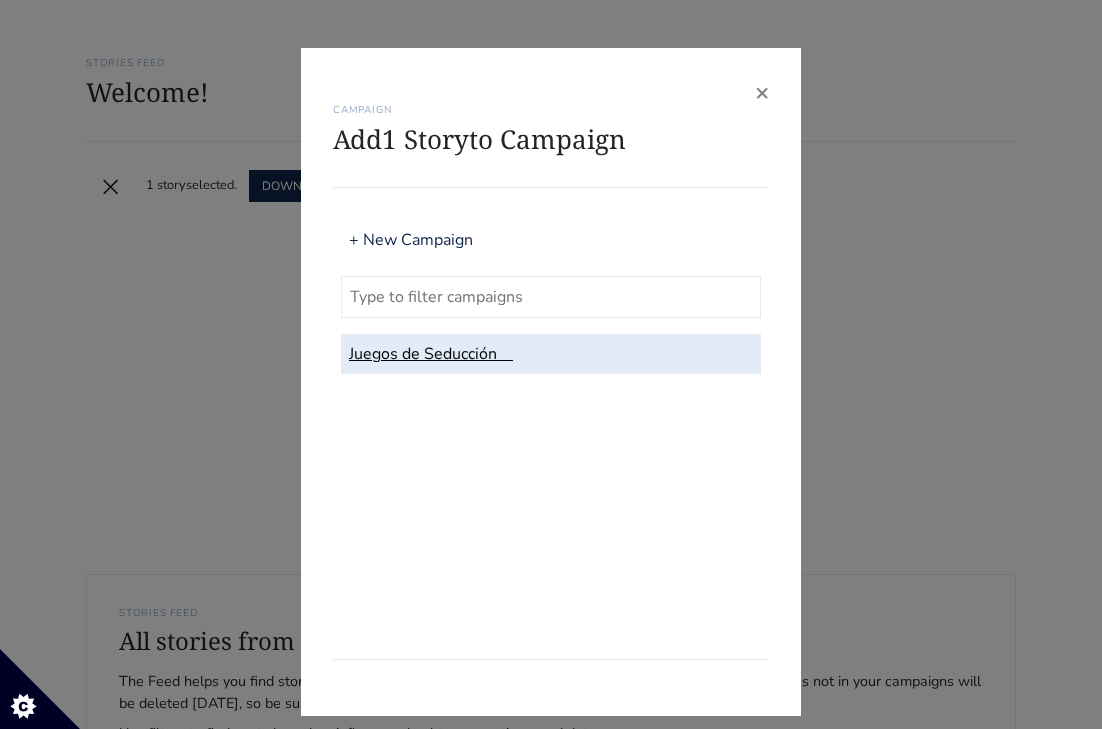 click on "Juegos de Seducción" at bounding box center (551, 354) 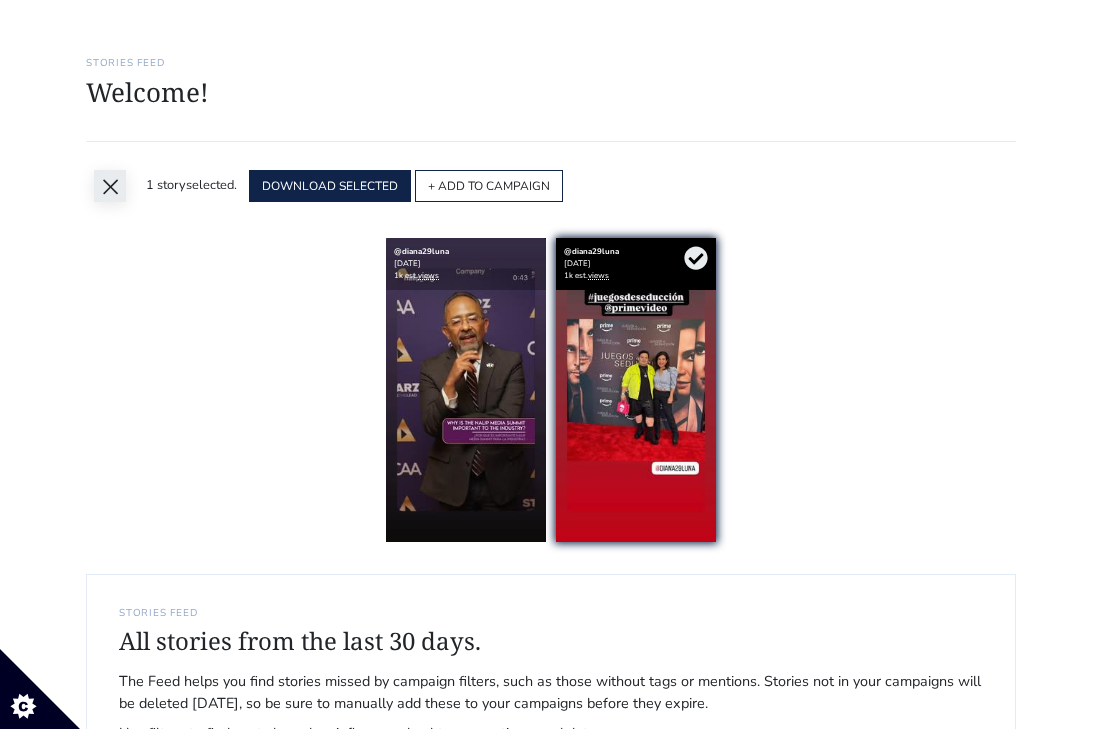 click on "×" at bounding box center [110, 186] 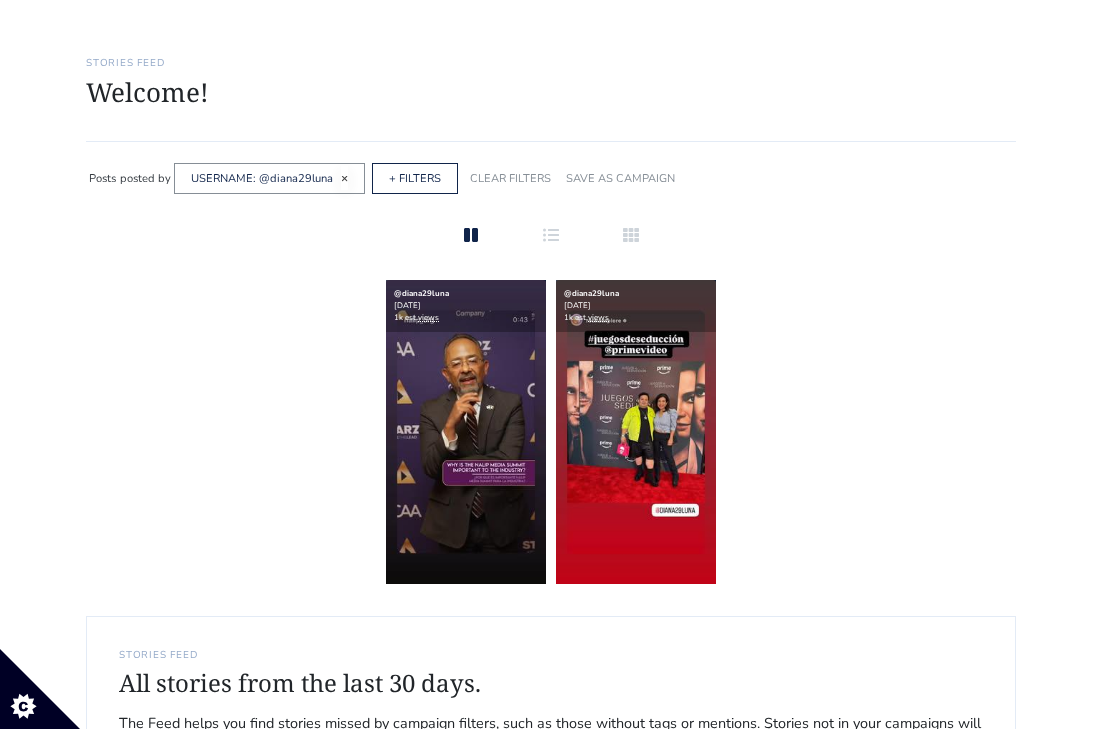 click on "×" at bounding box center [344, 178] 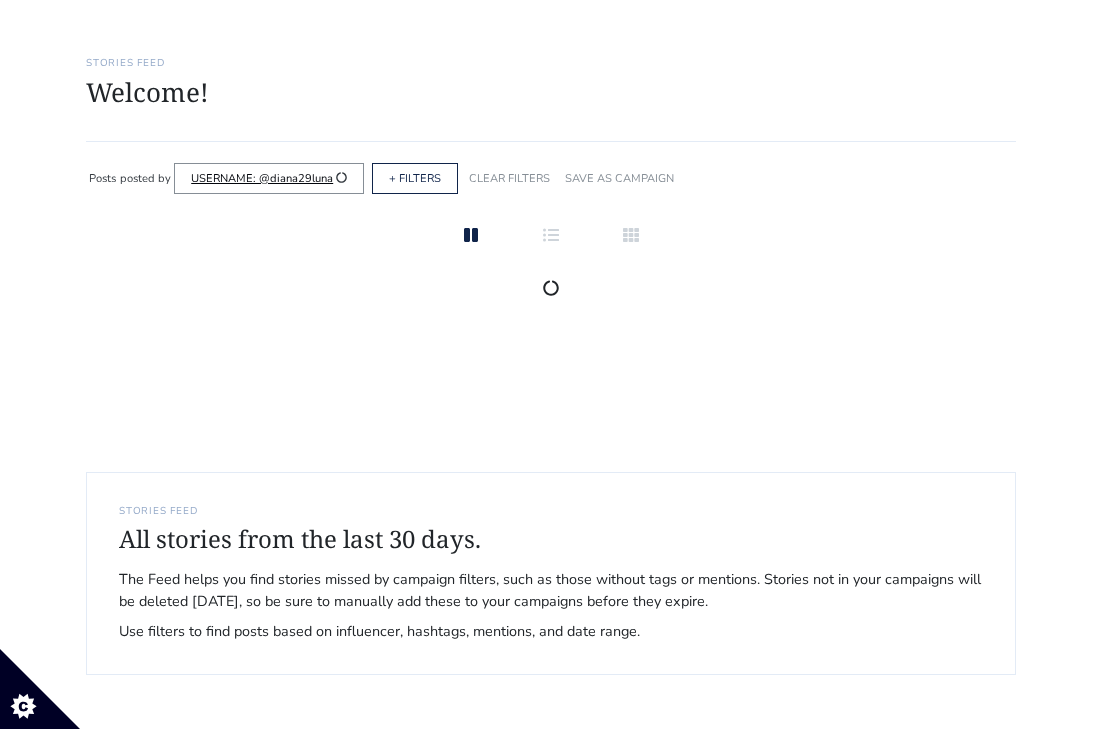 click on "USERNAME: @diana29luna" at bounding box center (262, 178) 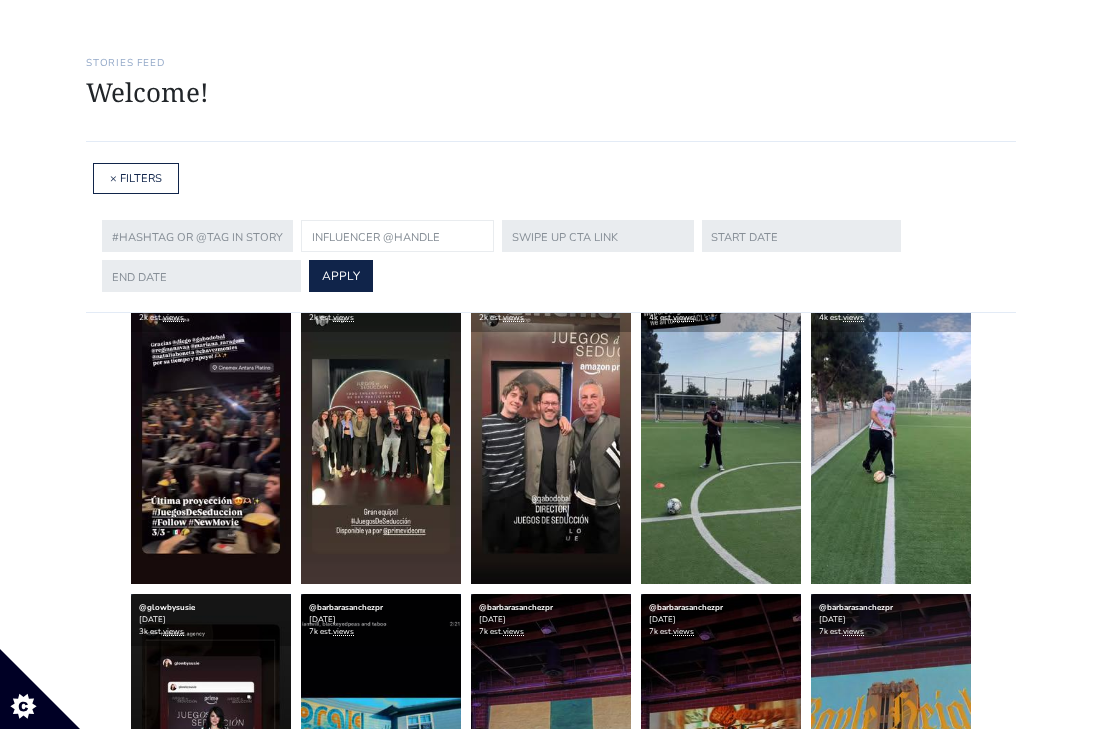 click at bounding box center (397, 236) 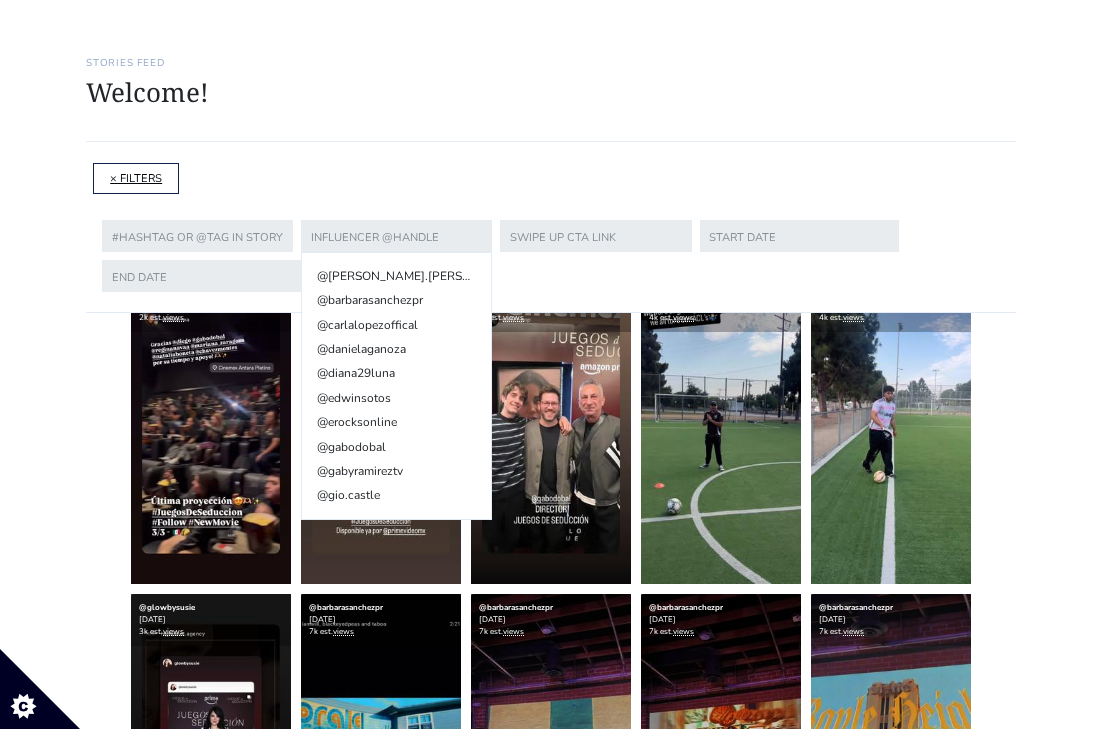 click on "× FILTERS" at bounding box center [136, 178] 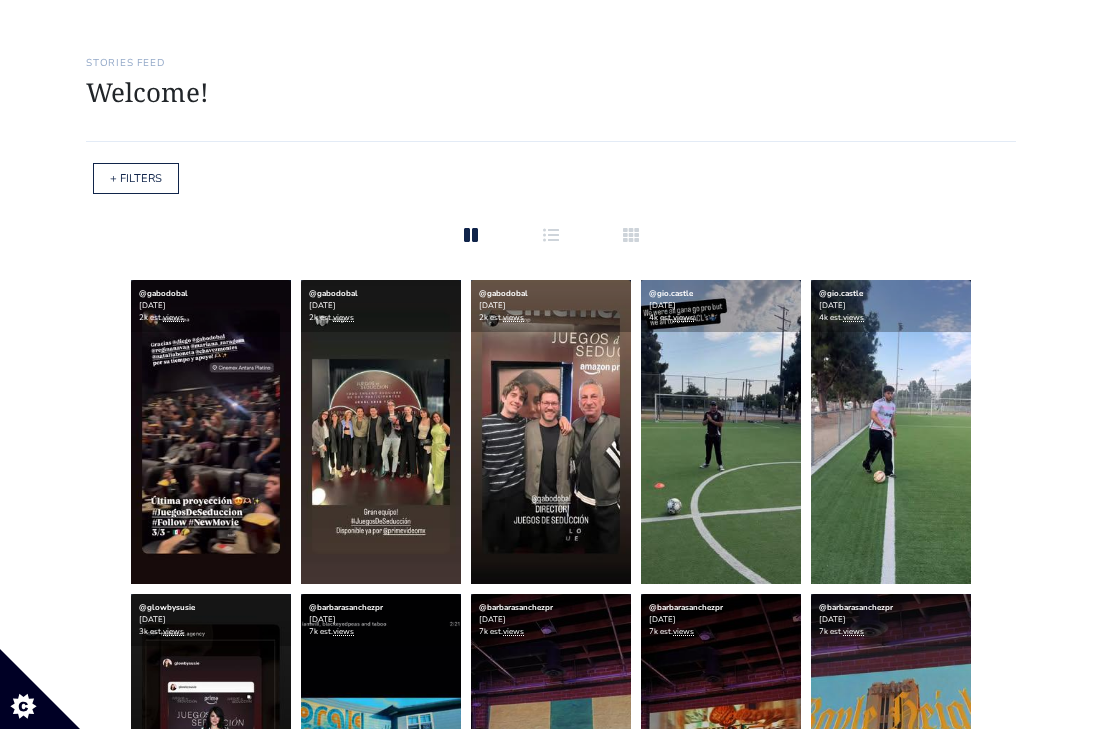 scroll, scrollTop: 0, scrollLeft: 0, axis: both 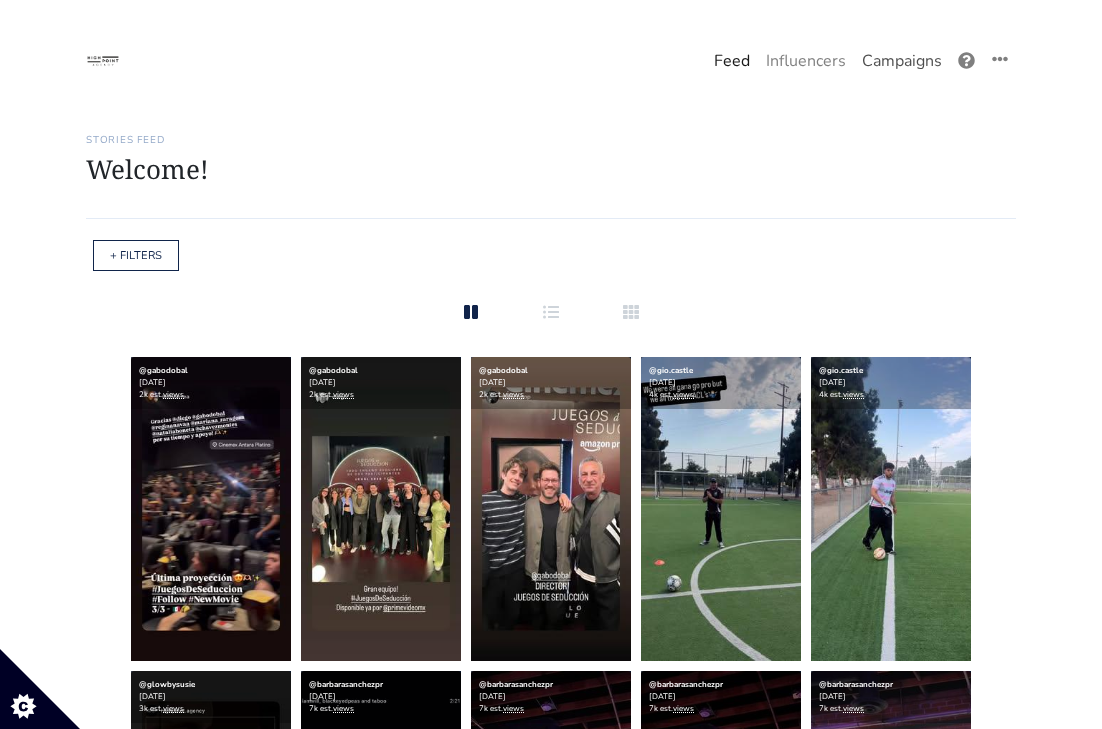 click on "Campaigns" at bounding box center [902, 61] 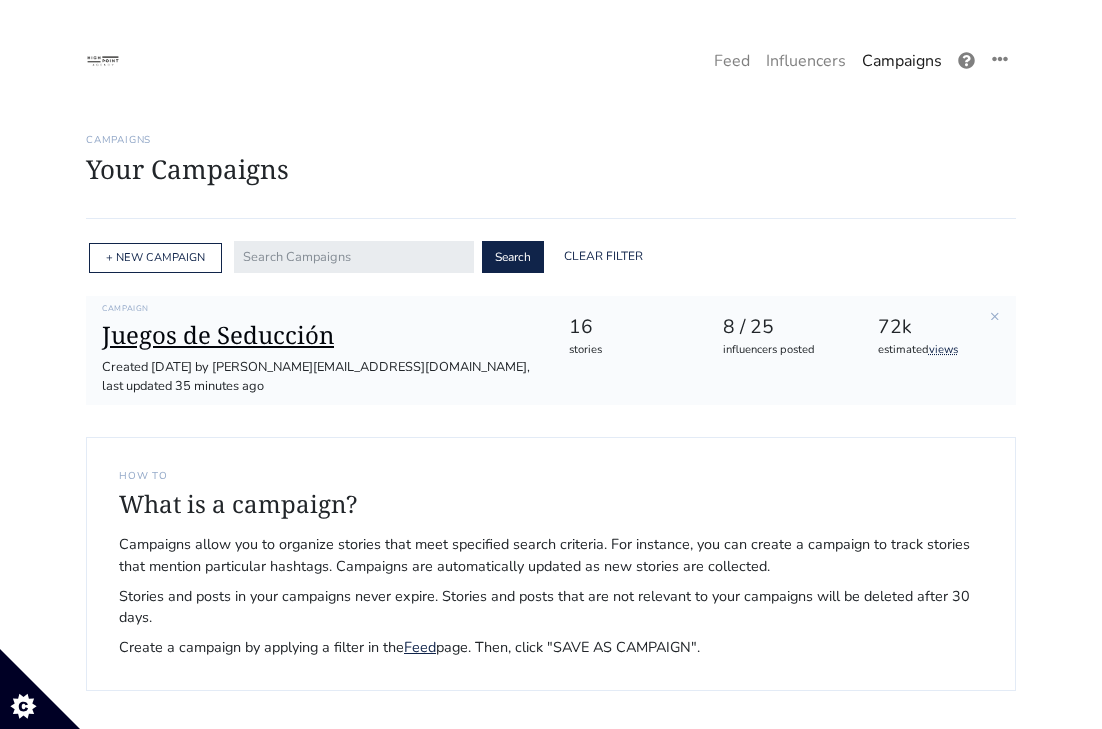 click on "Juegos de Seducción" at bounding box center [319, 335] 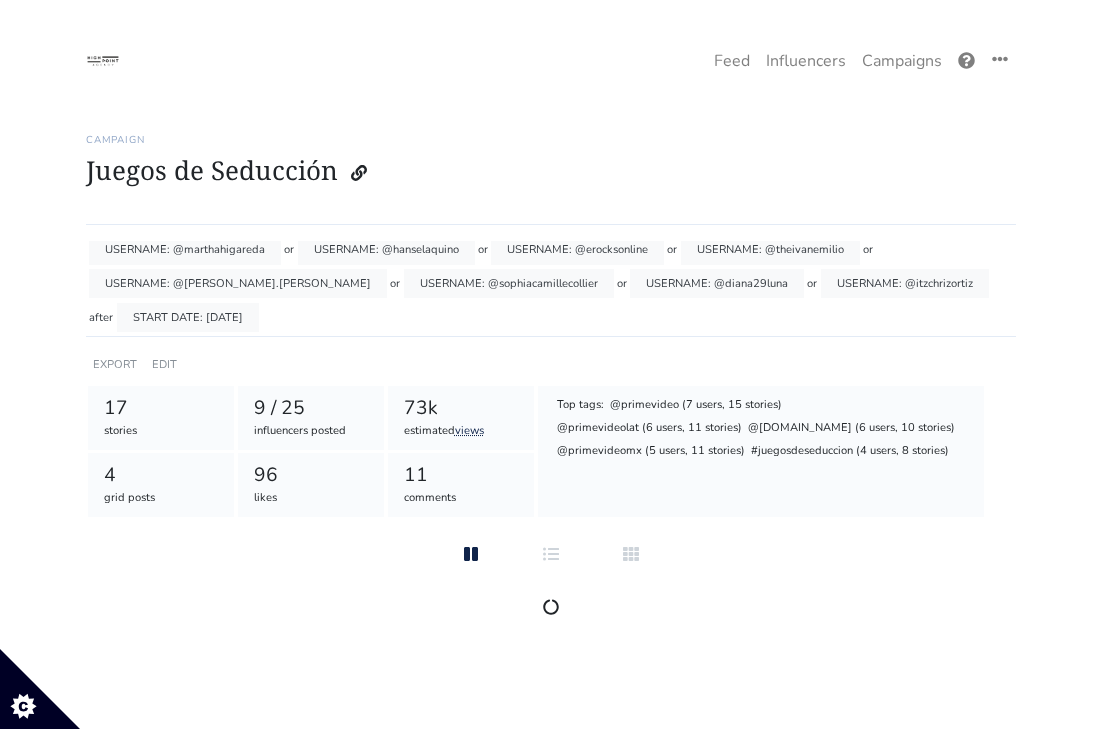 scroll, scrollTop: 0, scrollLeft: 0, axis: both 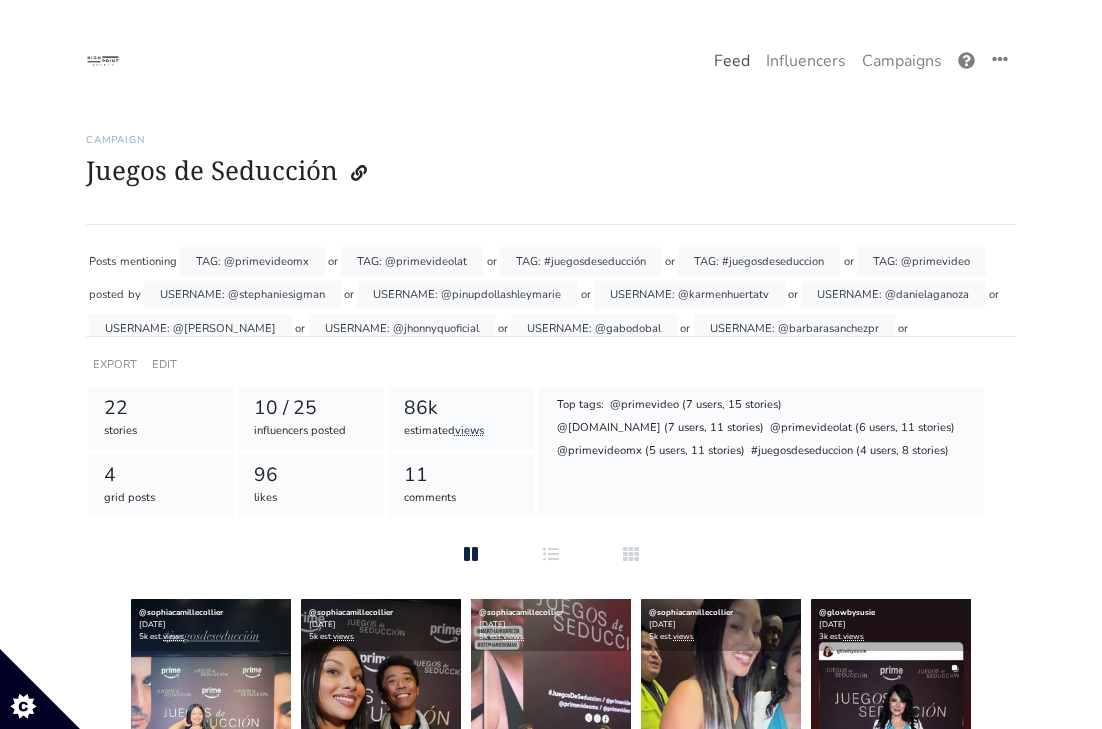 click on "Feed" at bounding box center [732, 61] 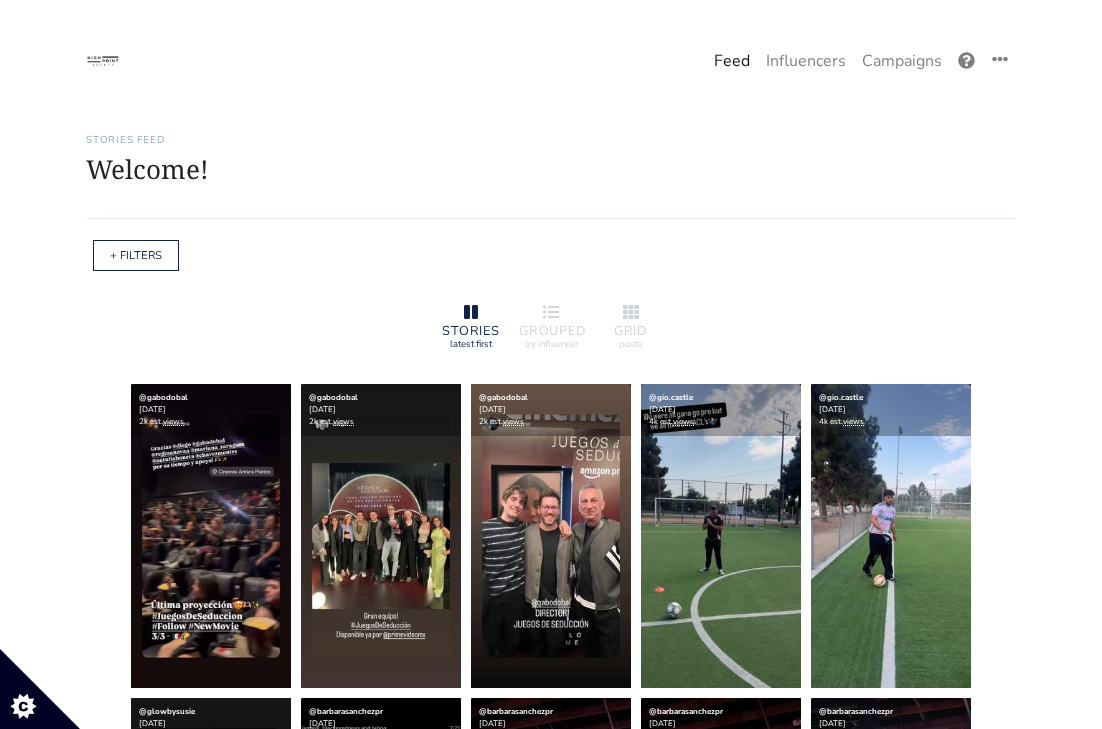 click on "+ FILTERS" at bounding box center [136, 255] 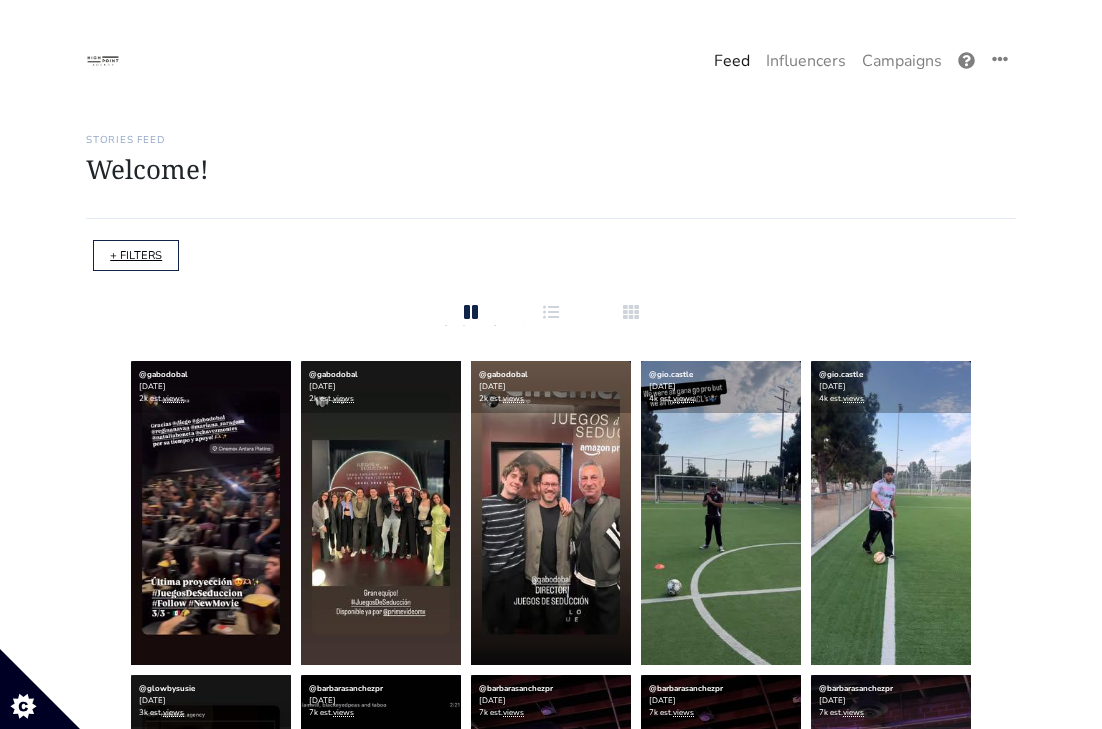 click on "+ FILTERS" at bounding box center [136, 255] 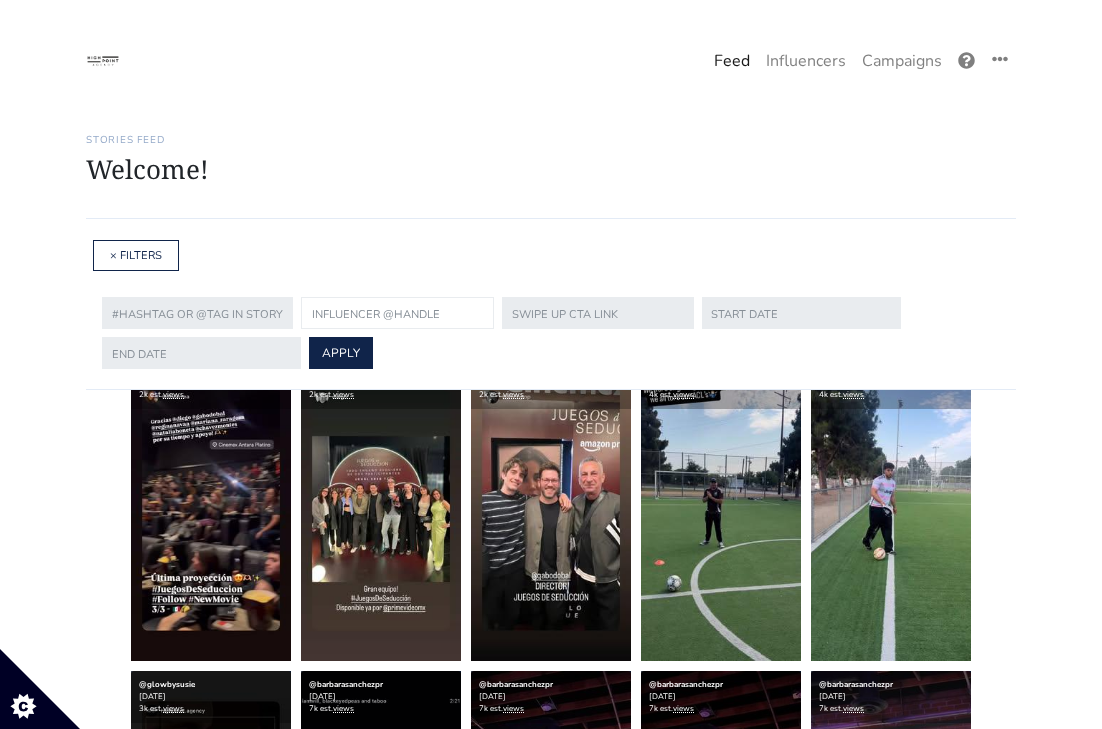 click at bounding box center (397, 313) 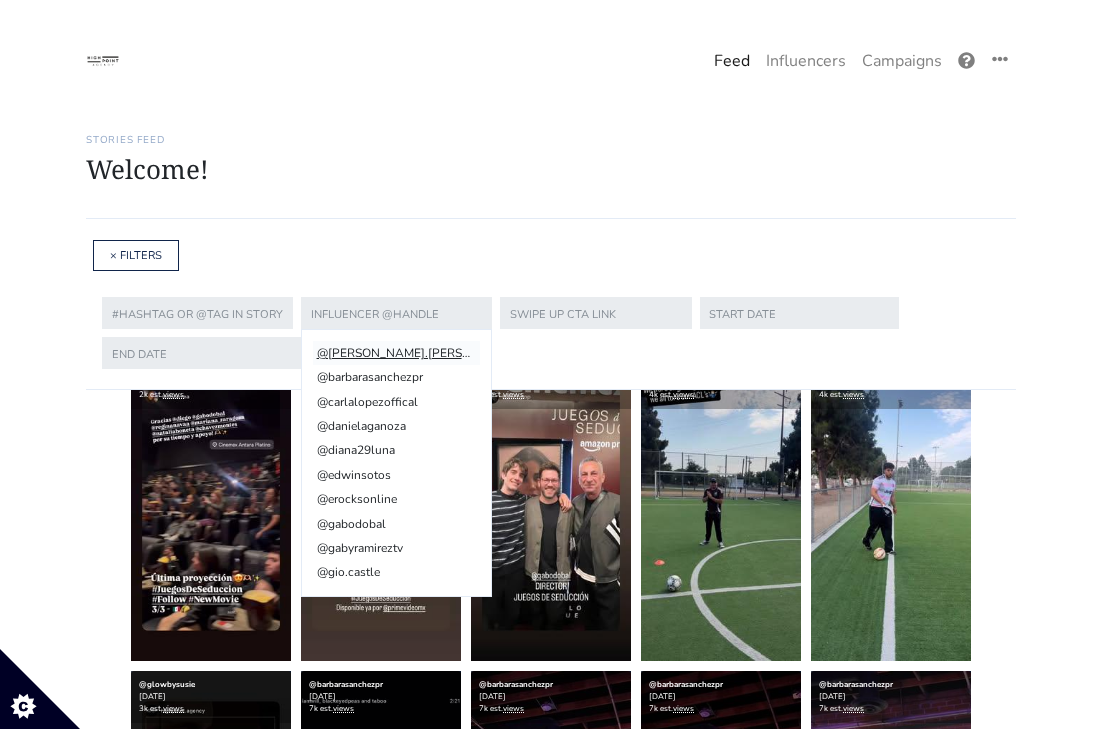 click on "@[PERSON_NAME].[PERSON_NAME]" at bounding box center [396, 353] 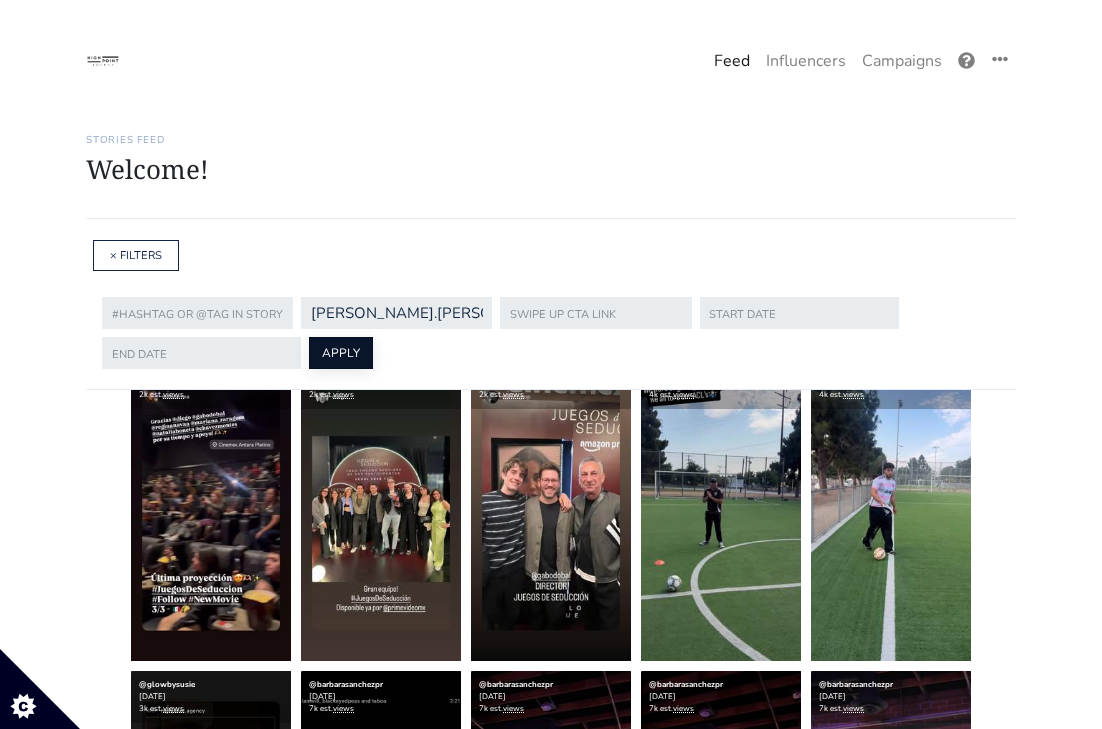 click on "APPLY" at bounding box center [341, 353] 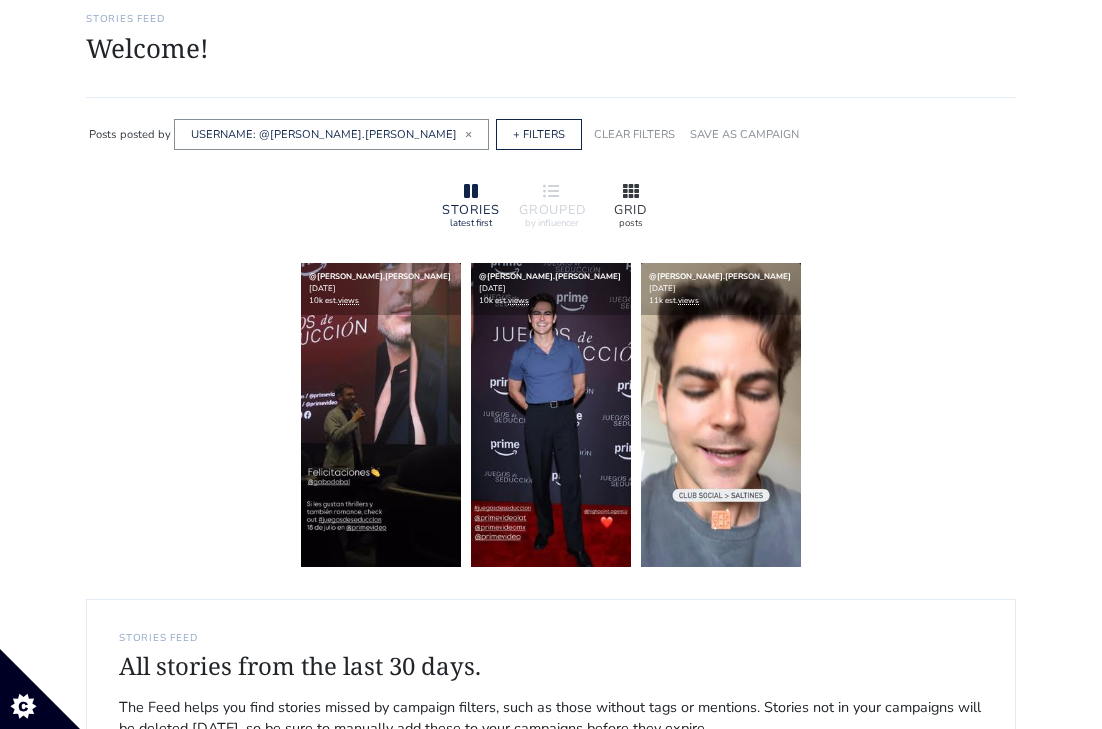 scroll, scrollTop: 0, scrollLeft: 0, axis: both 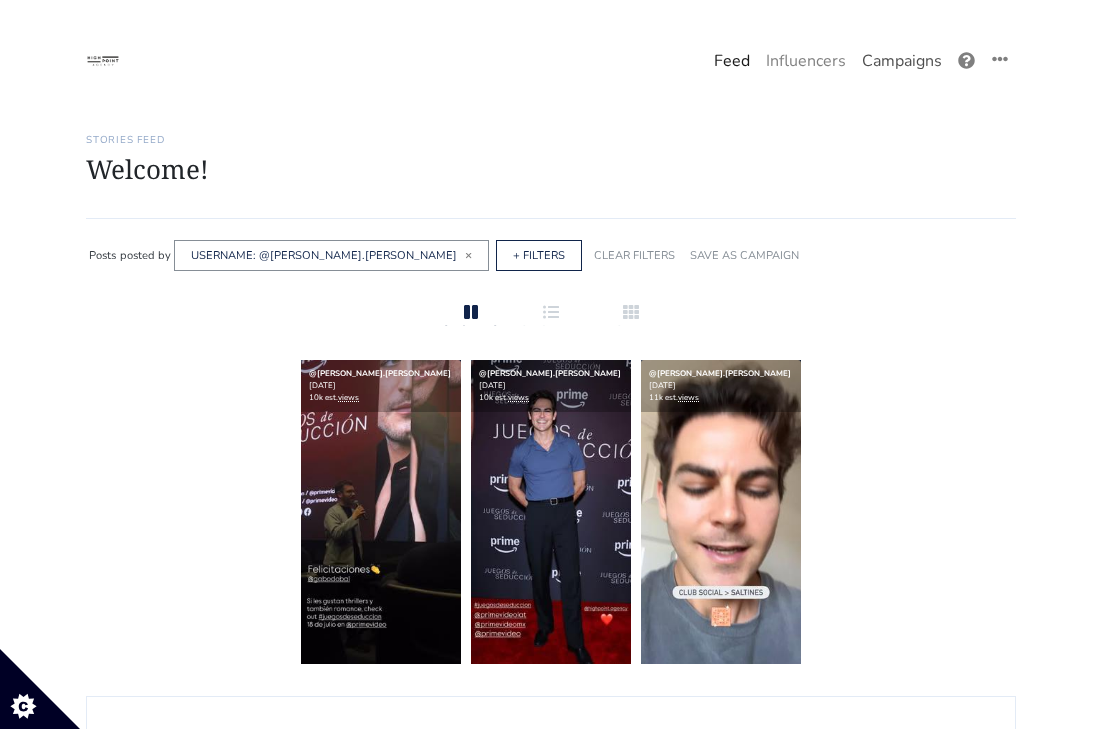 click on "Campaigns" at bounding box center (902, 61) 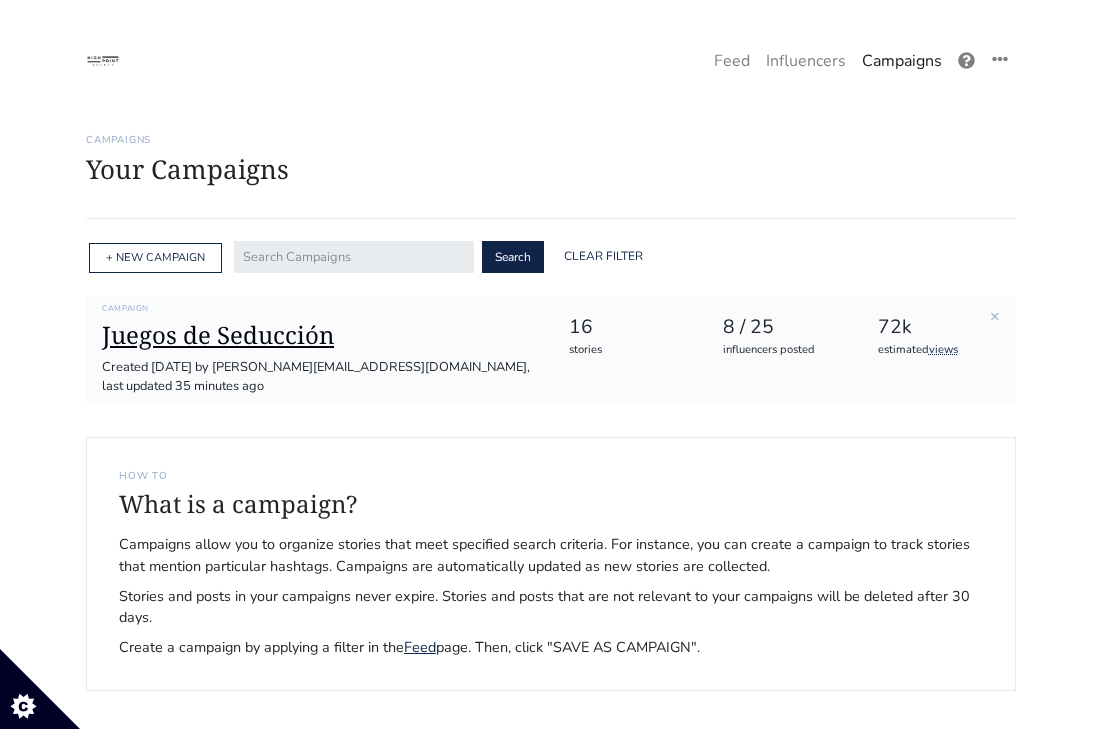 click on "Juegos de Seducción" at bounding box center (319, 335) 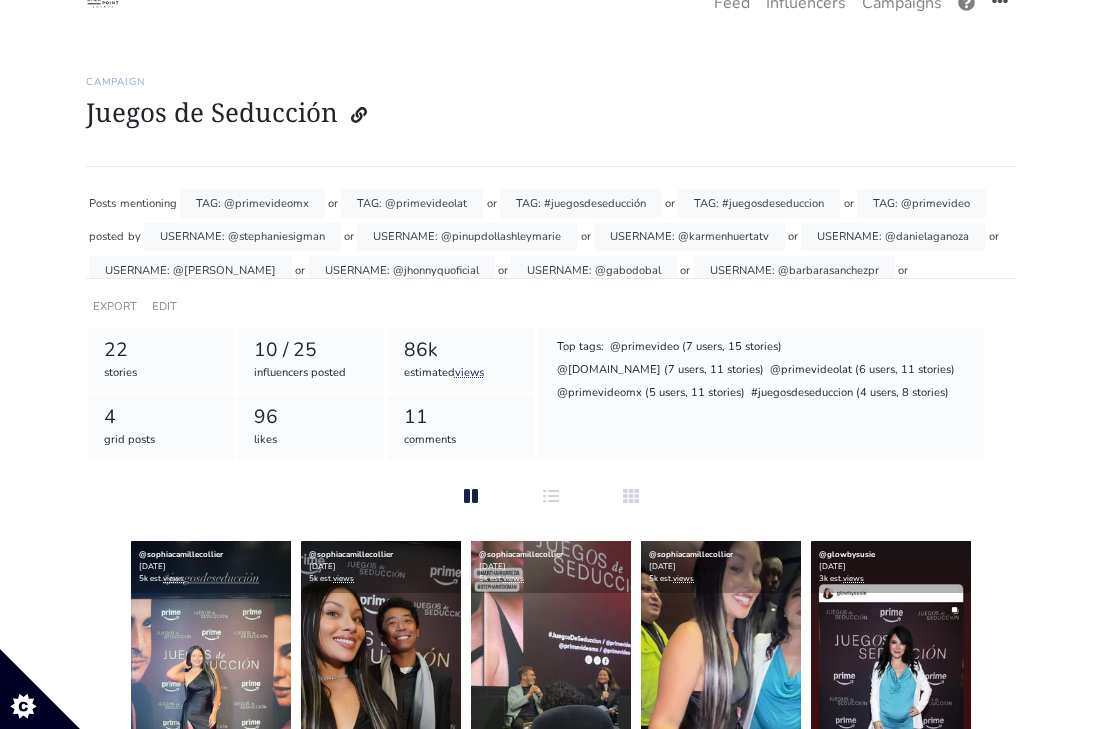 scroll, scrollTop: 53, scrollLeft: 0, axis: vertical 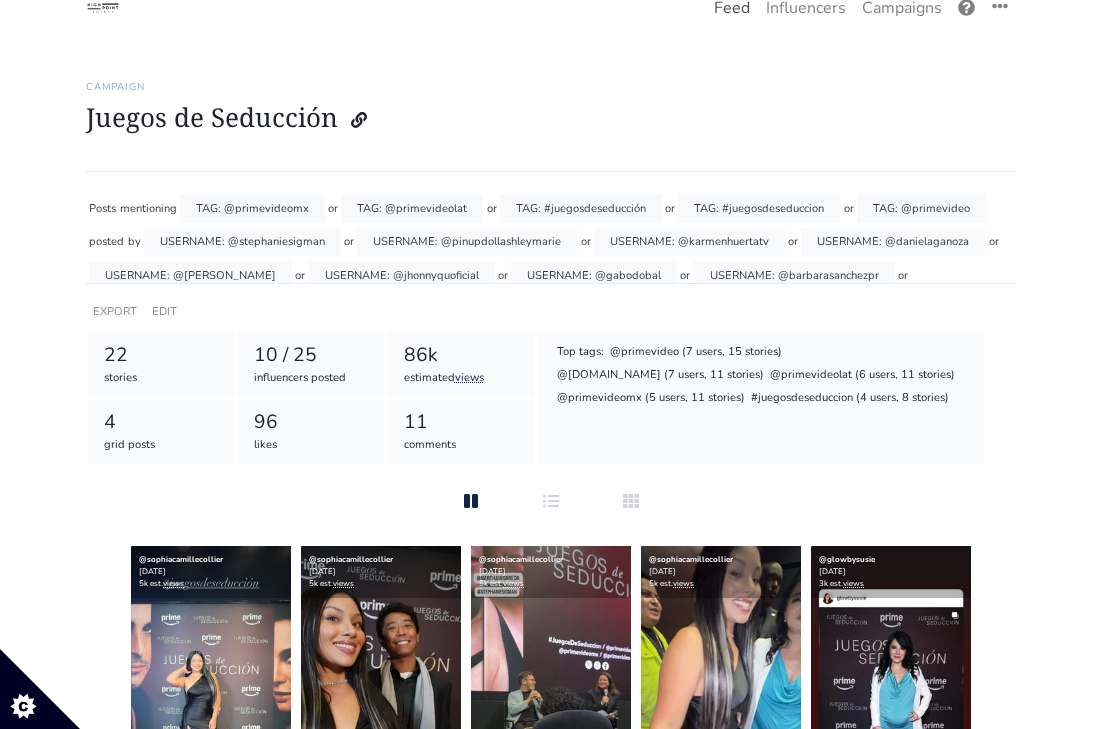 click on "Feed" at bounding box center (732, 8) 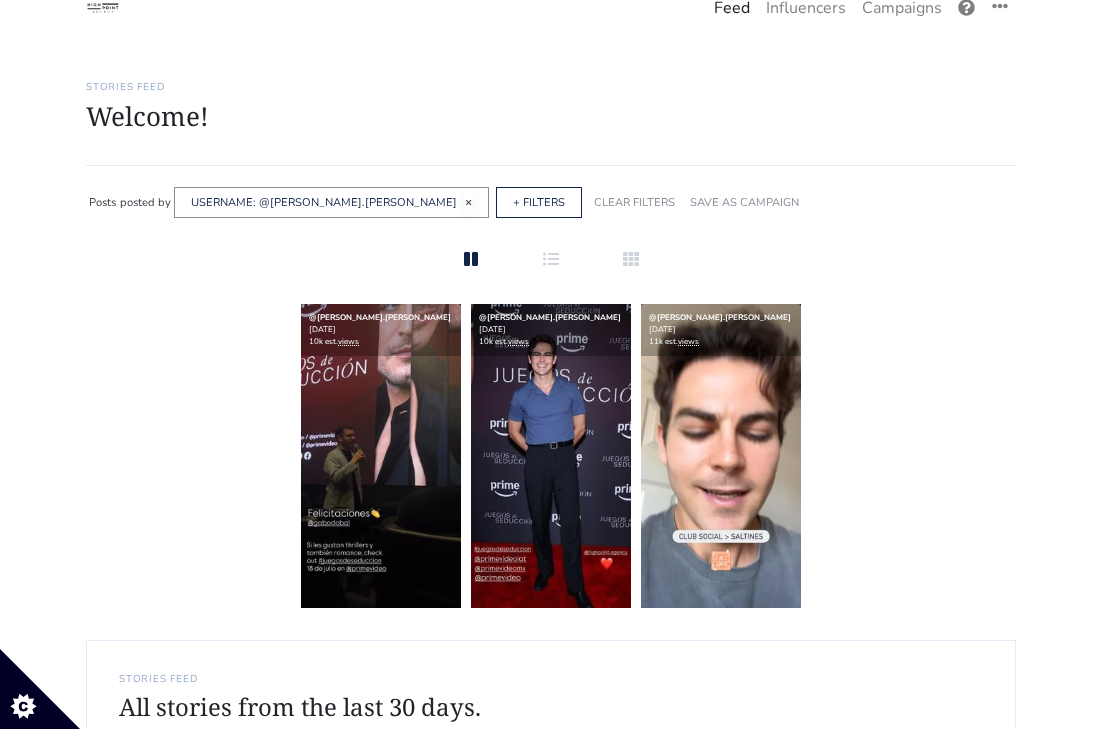 click on "×" at bounding box center (468, 202) 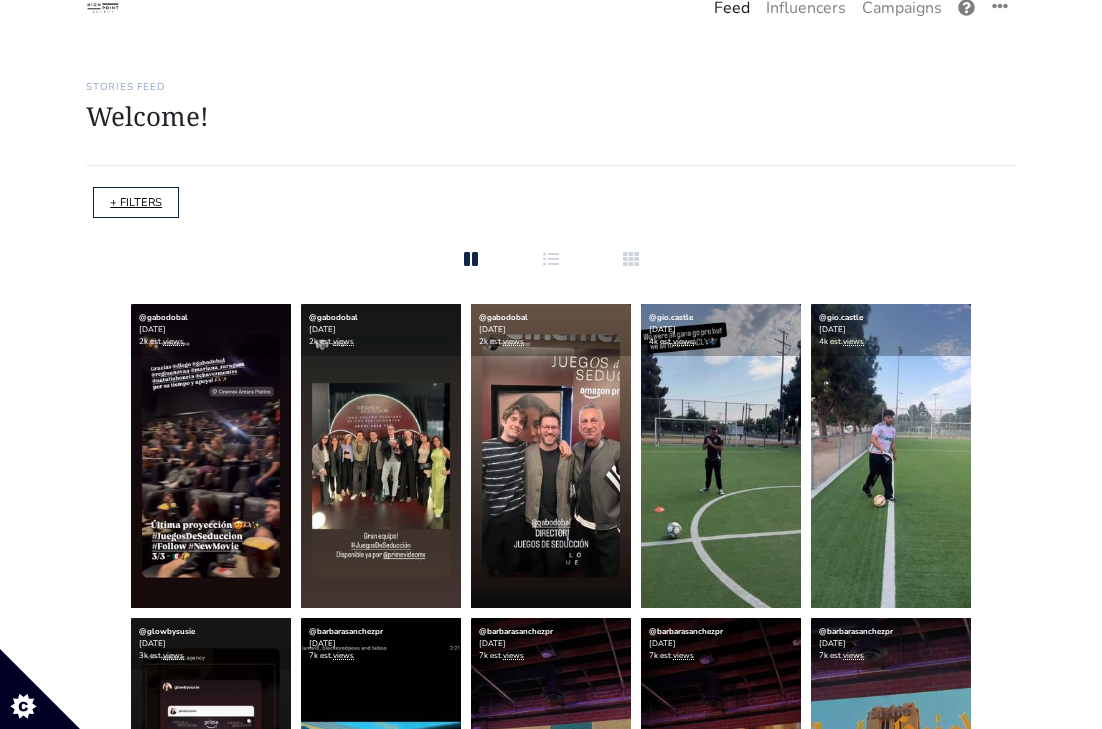 click on "+ FILTERS" at bounding box center [136, 202] 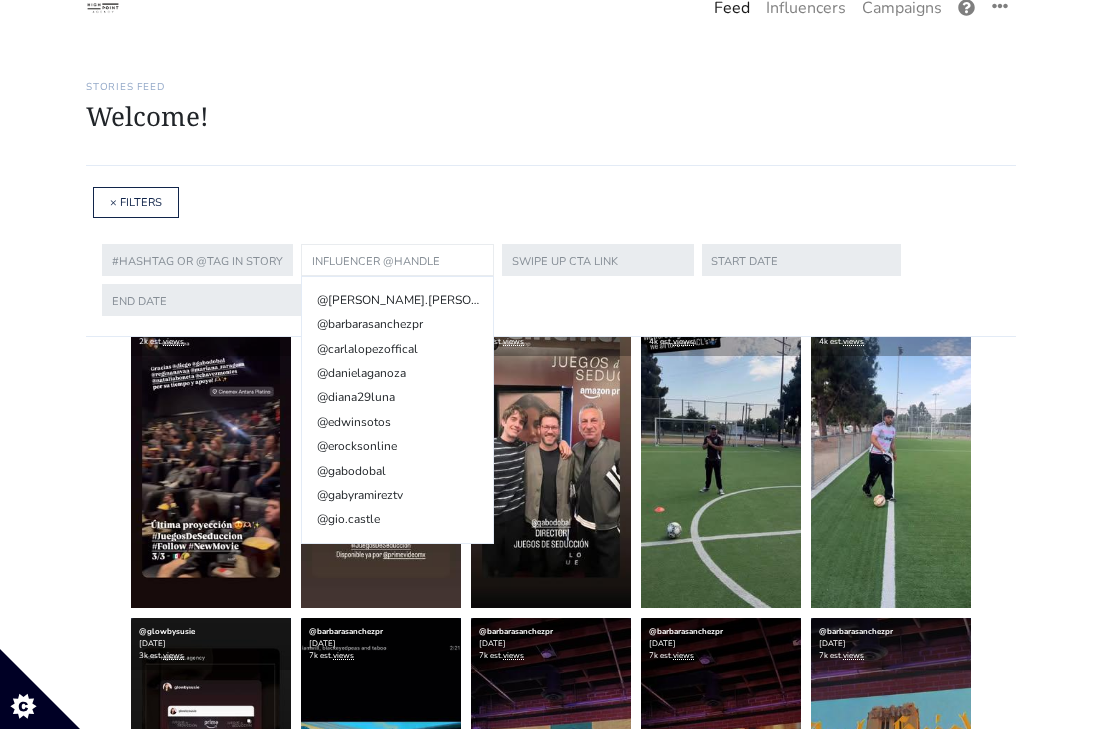 click at bounding box center [397, 260] 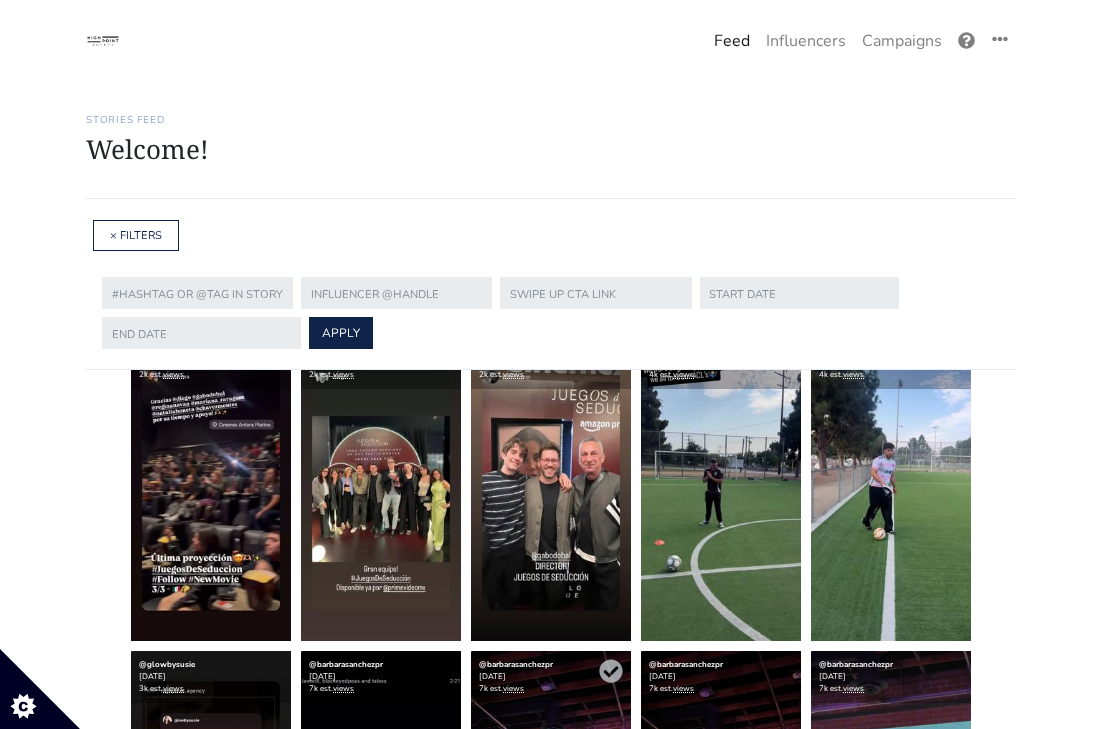scroll, scrollTop: 59, scrollLeft: 0, axis: vertical 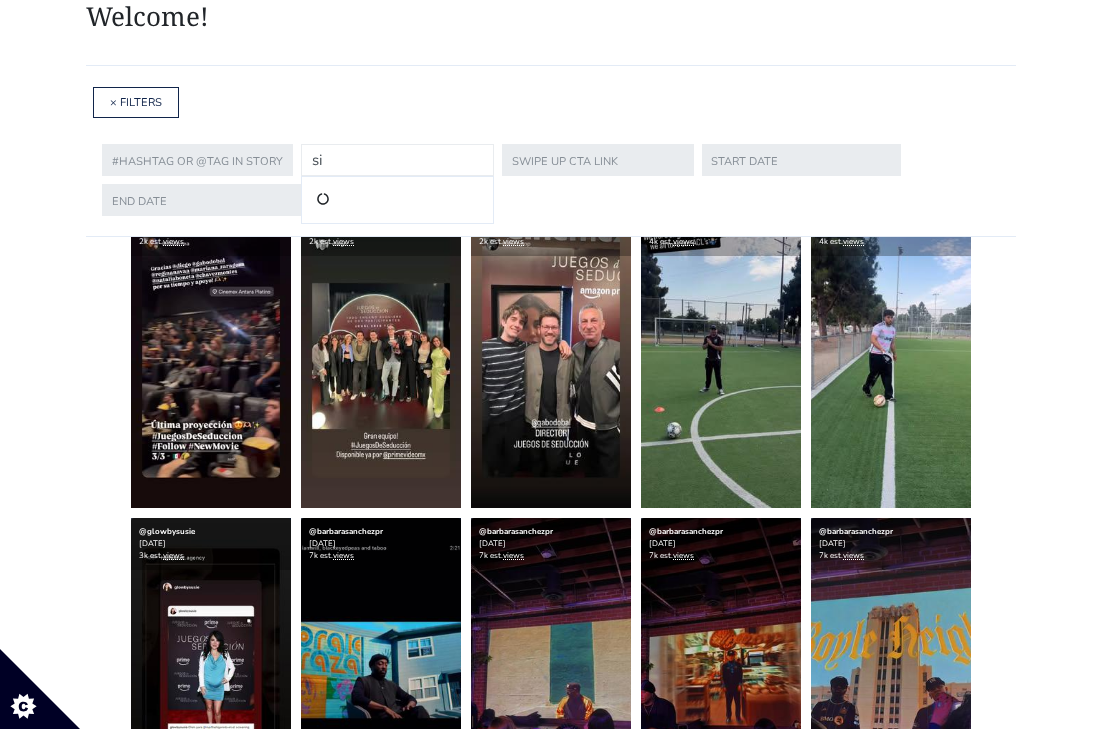 type on "s" 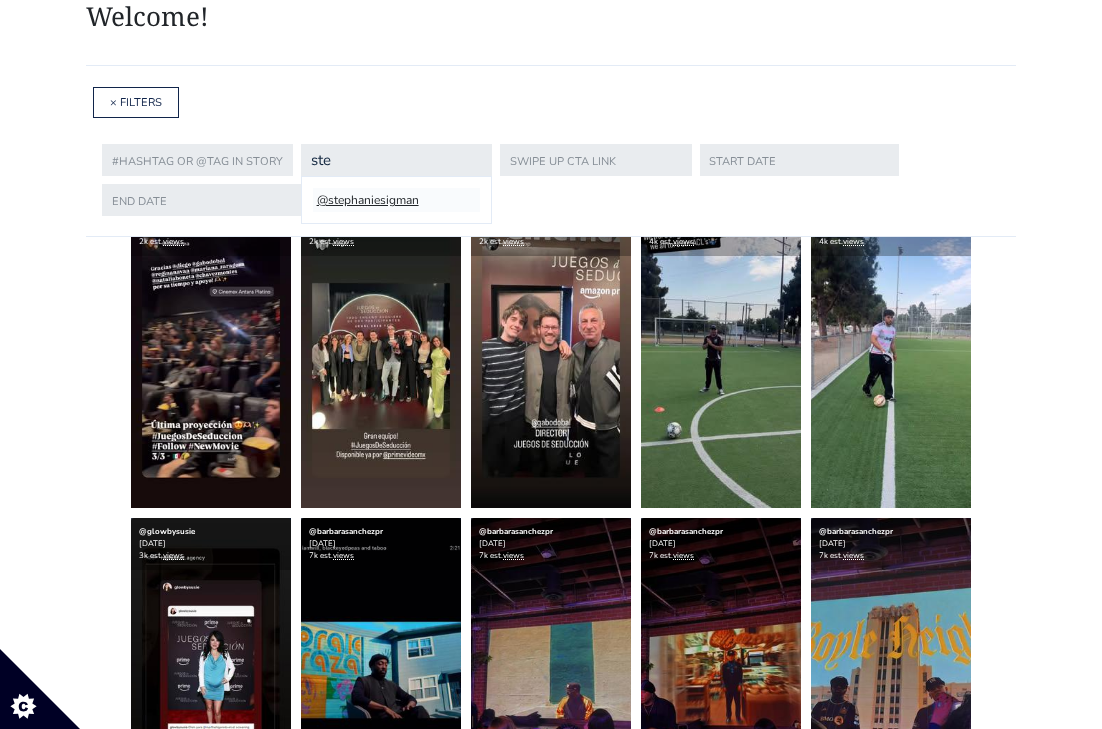click on "@stephaniesigman" at bounding box center (396, 200) 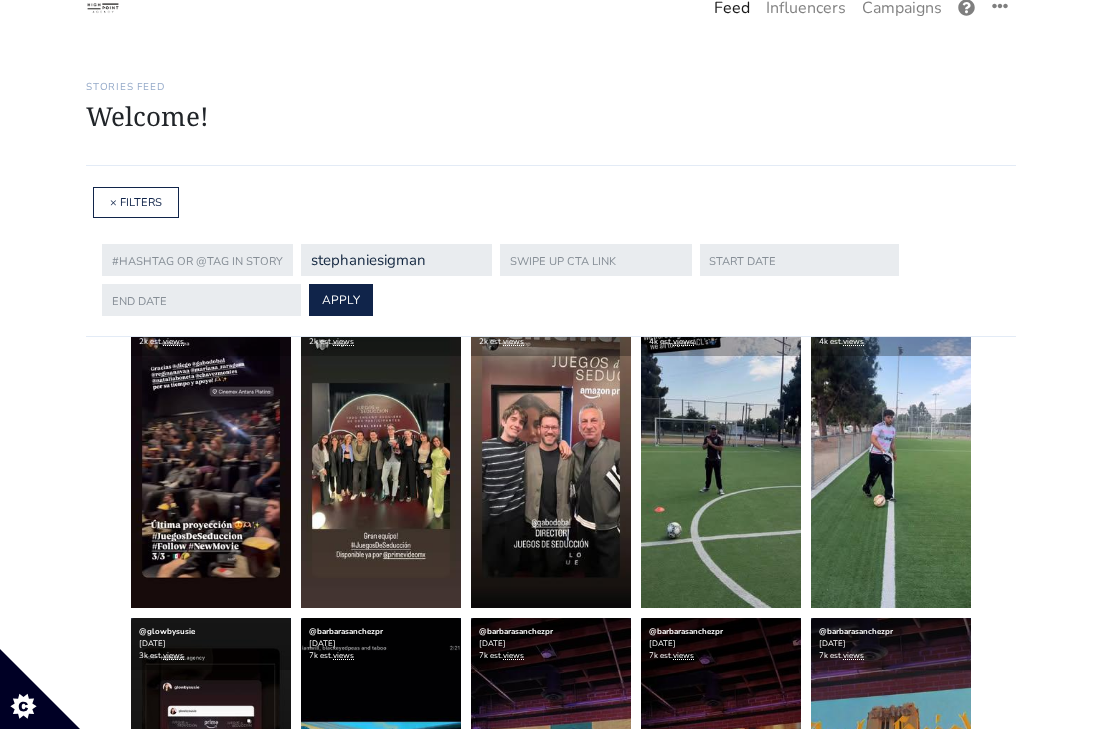 scroll, scrollTop: 49, scrollLeft: 0, axis: vertical 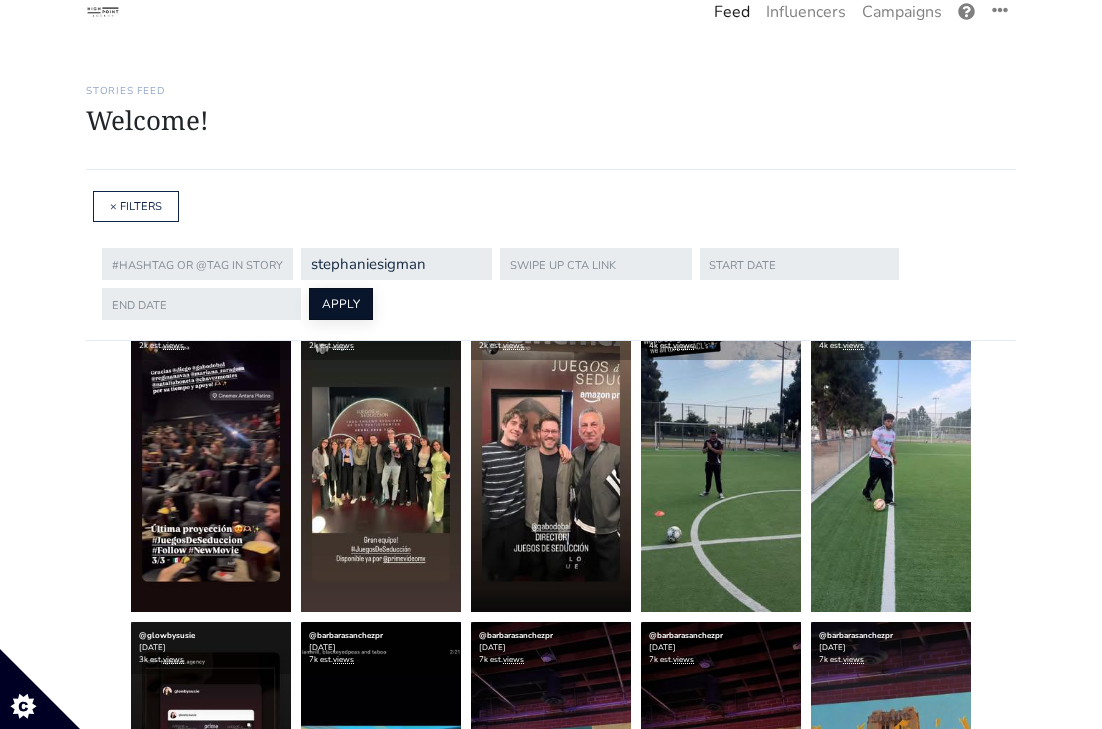 click on "APPLY" at bounding box center (341, 304) 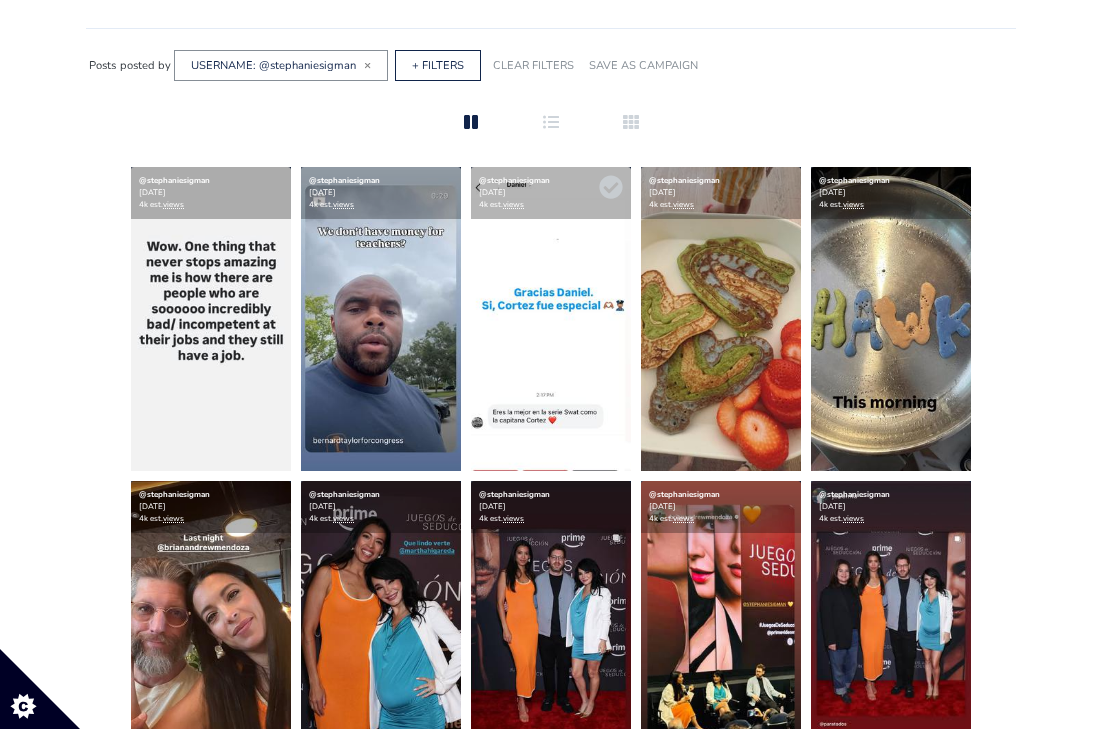 scroll, scrollTop: 281, scrollLeft: 0, axis: vertical 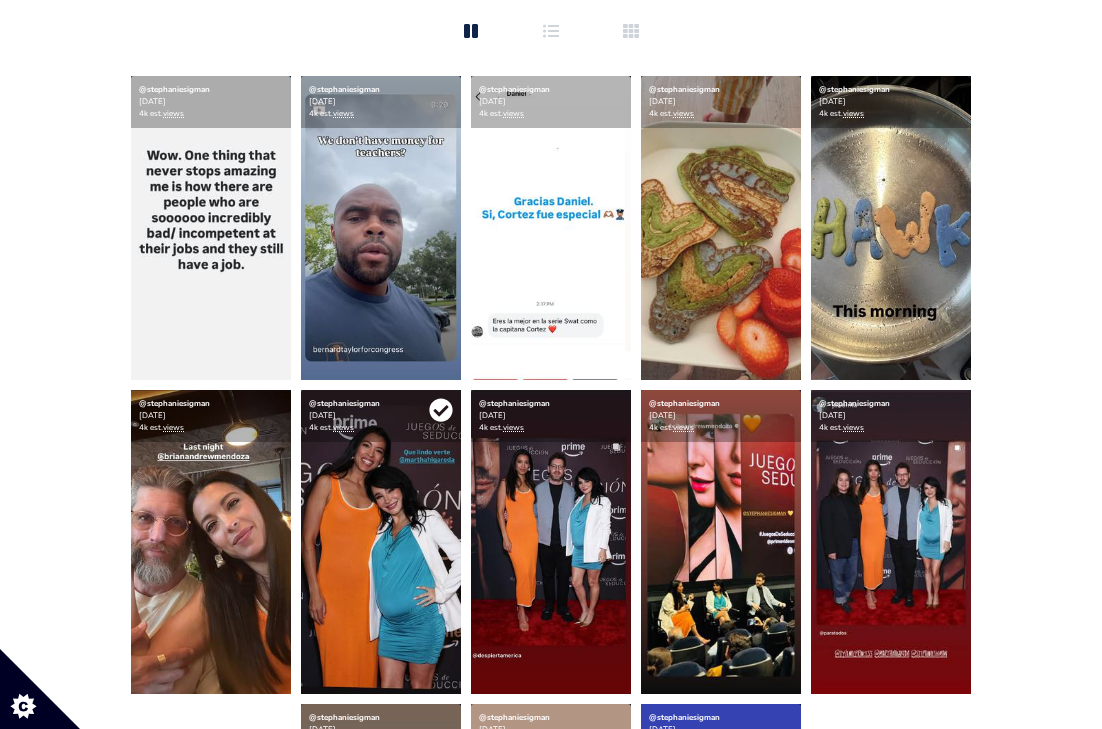click 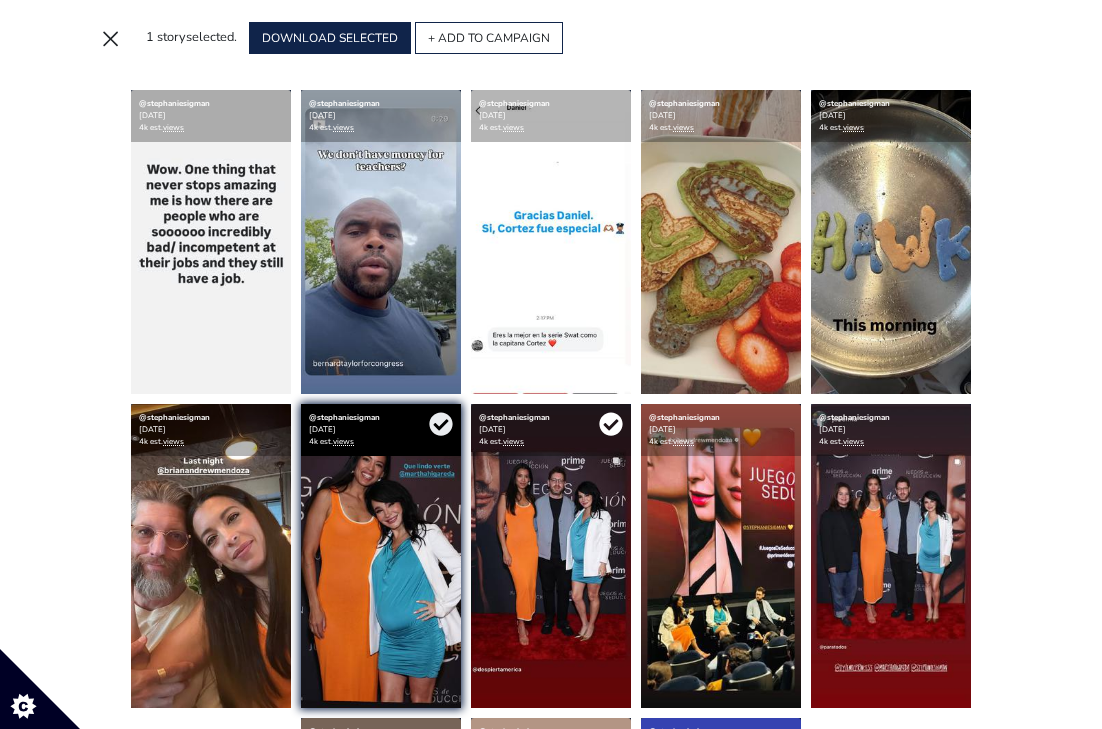 click 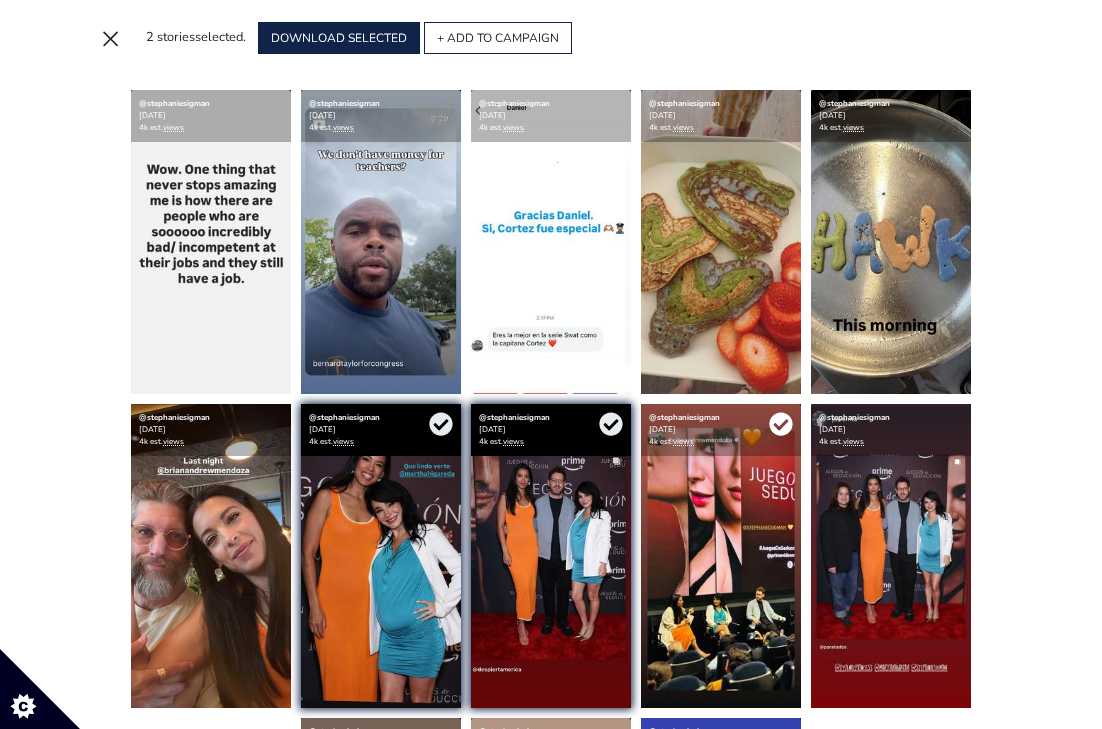 click 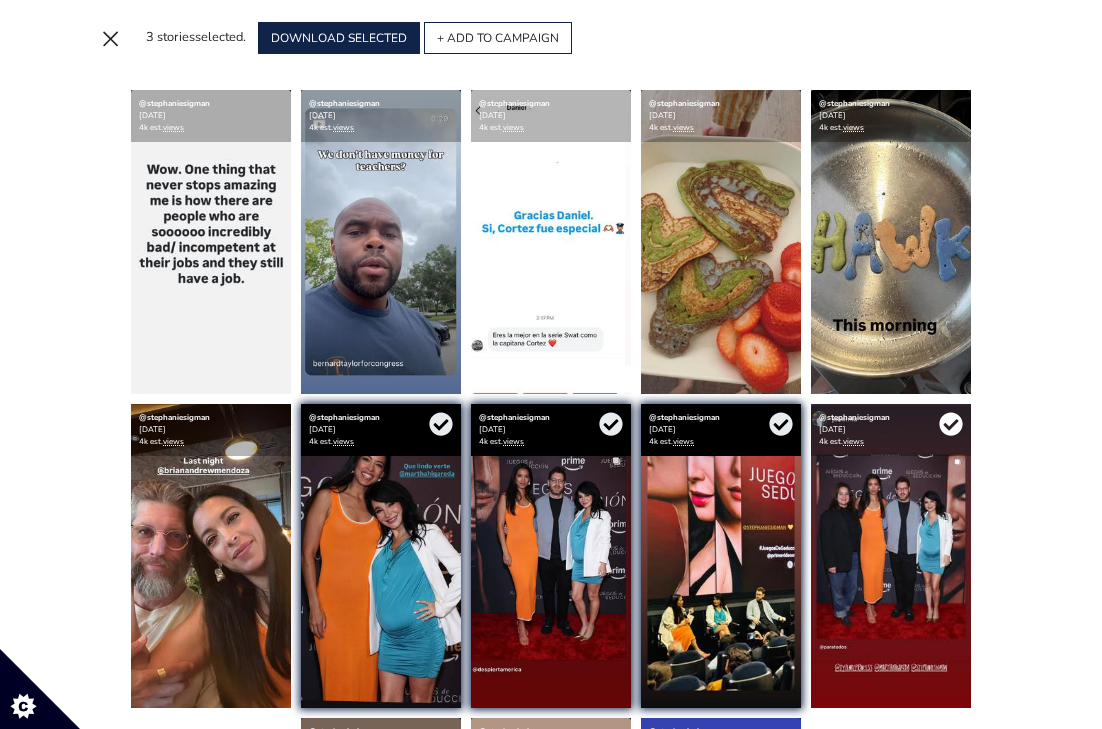 click 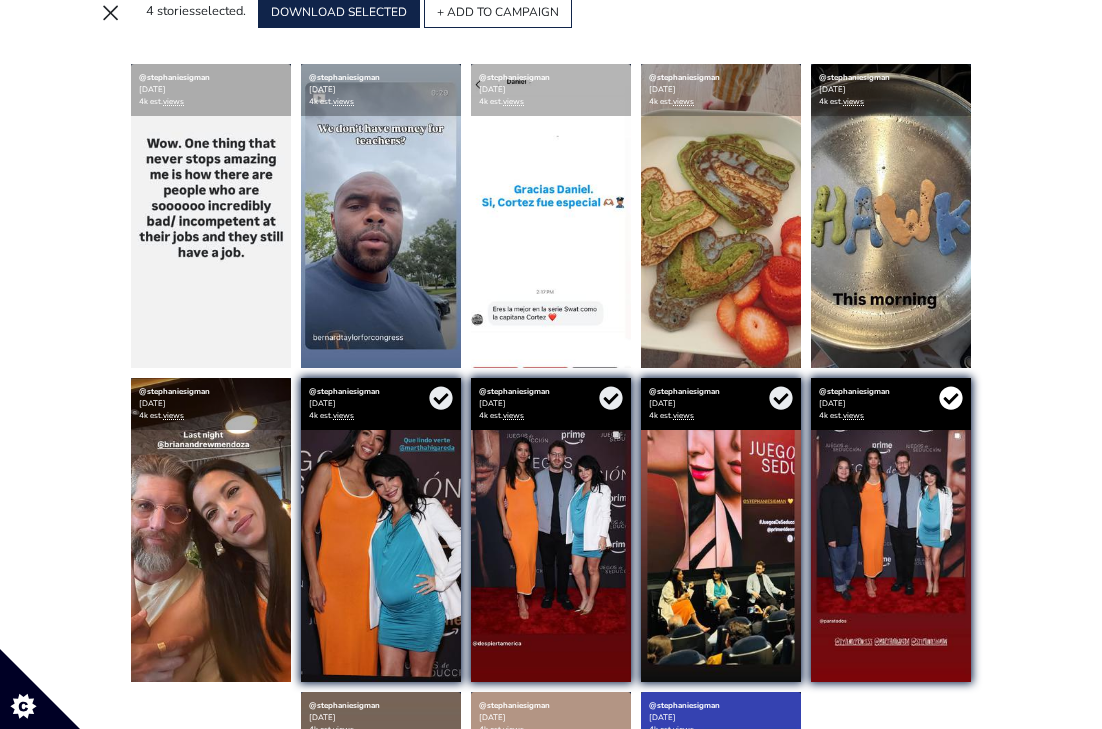 scroll, scrollTop: 0, scrollLeft: 0, axis: both 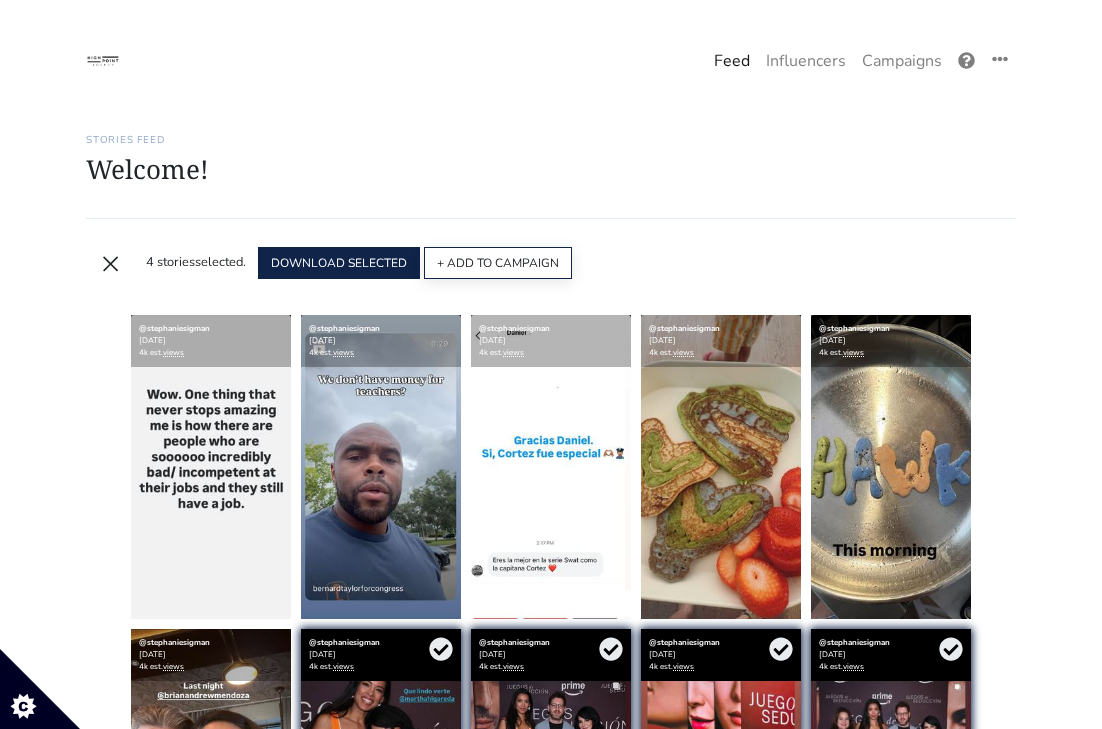 click on "+ ADD TO CAMPAIGN" at bounding box center (498, 263) 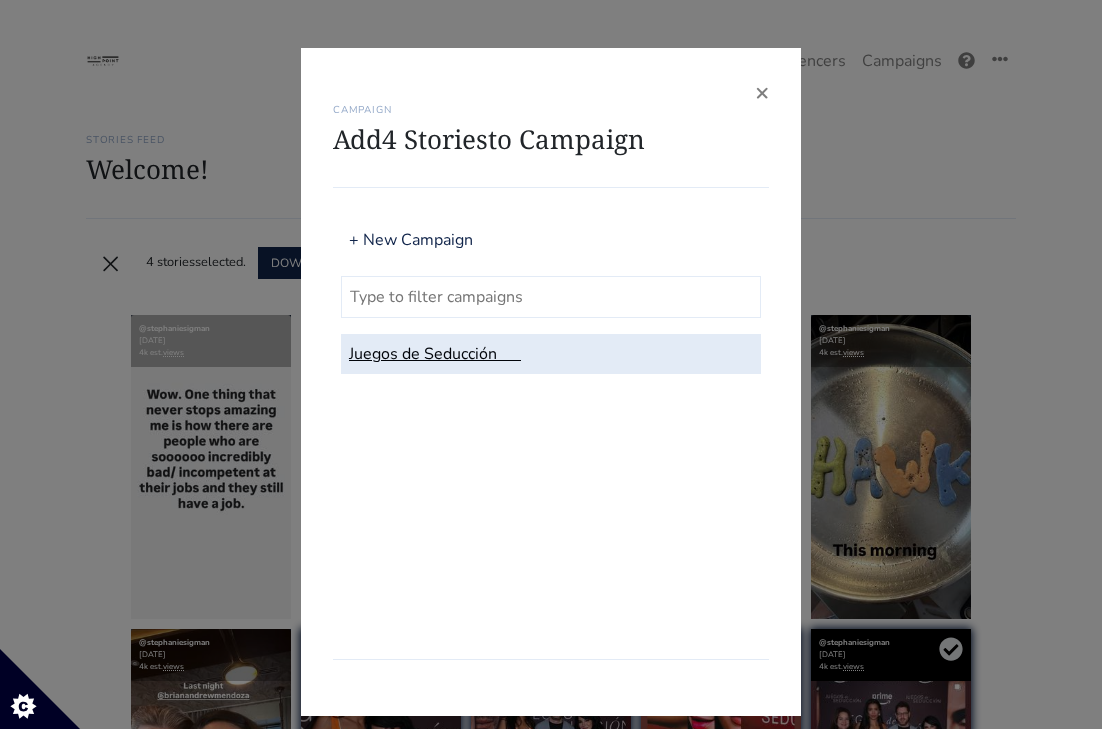 click on "Juegos de Seducción" at bounding box center [551, 354] 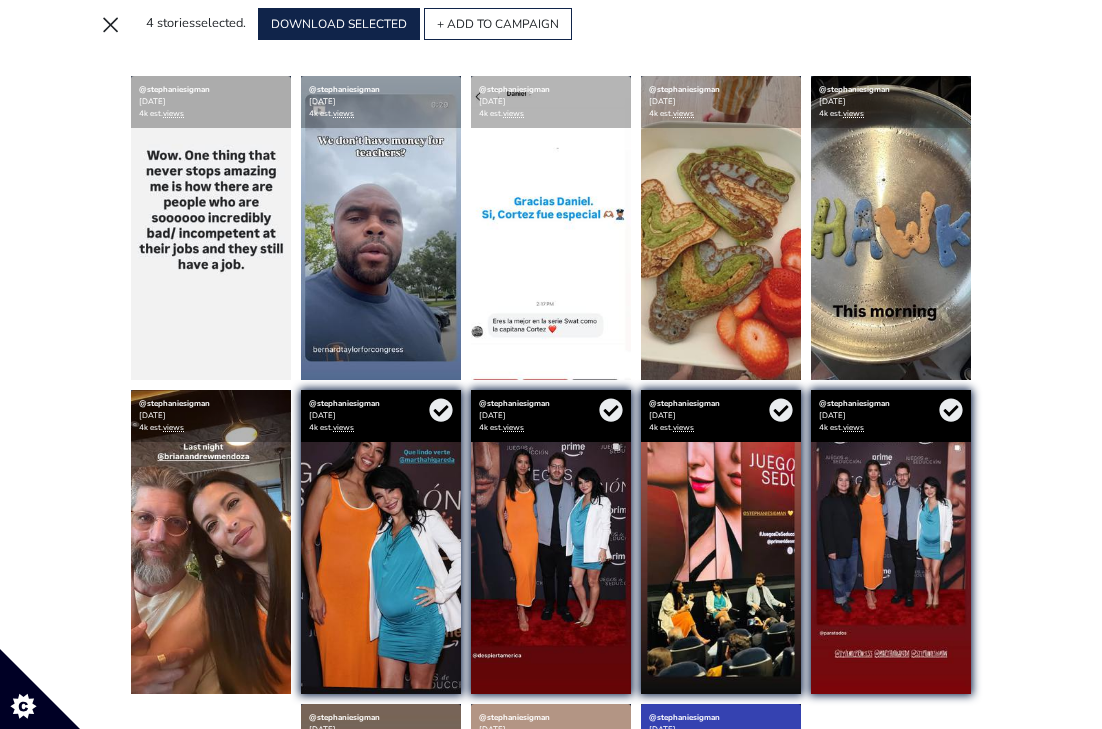 scroll, scrollTop: 70, scrollLeft: 0, axis: vertical 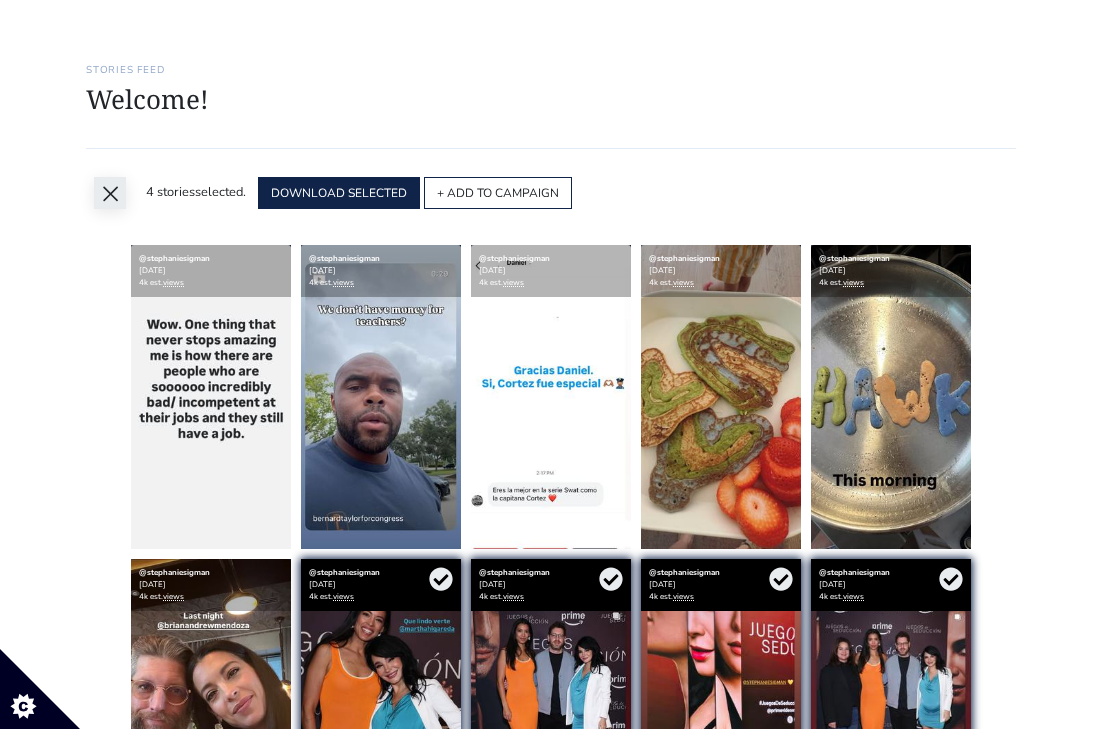 click on "×" at bounding box center [110, 193] 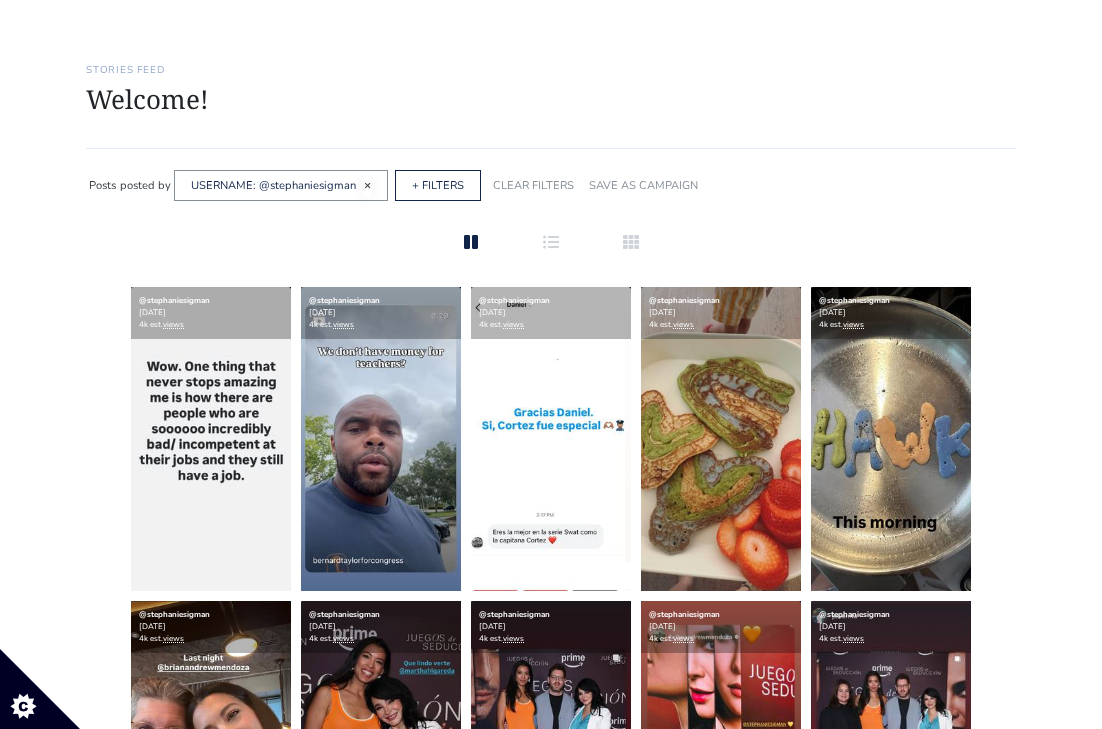 click on "×" at bounding box center [367, 185] 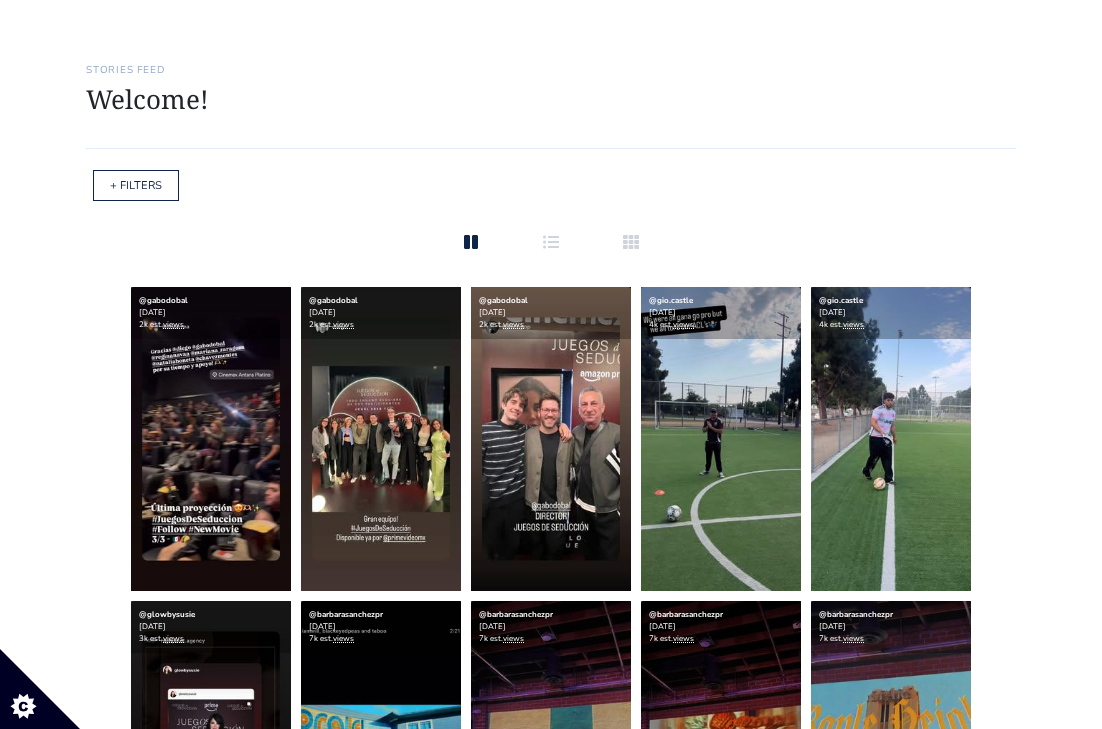 click on "Welcome!" at bounding box center (551, 99) 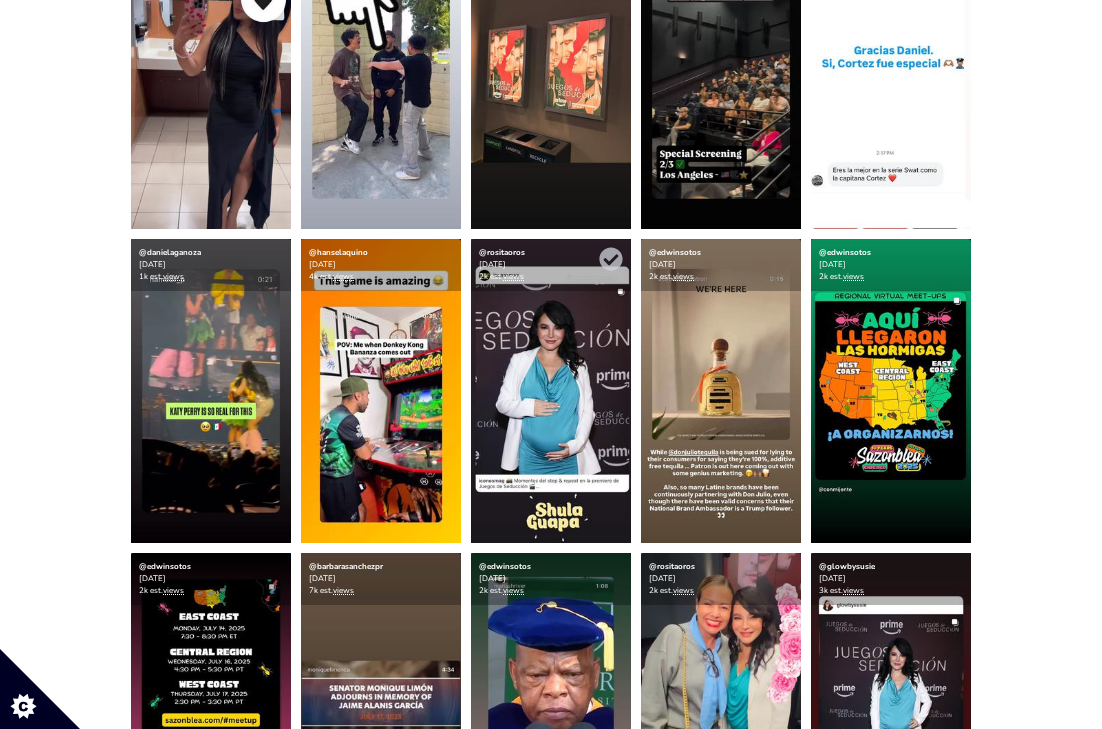 scroll, scrollTop: 2391, scrollLeft: 0, axis: vertical 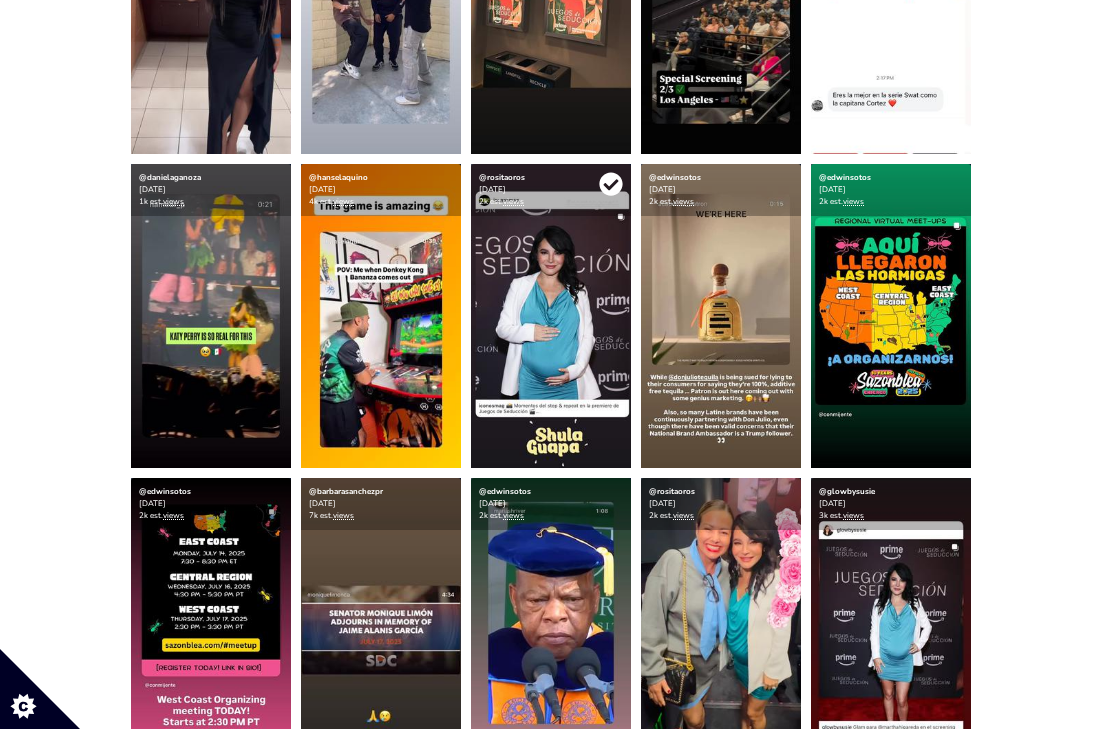 click 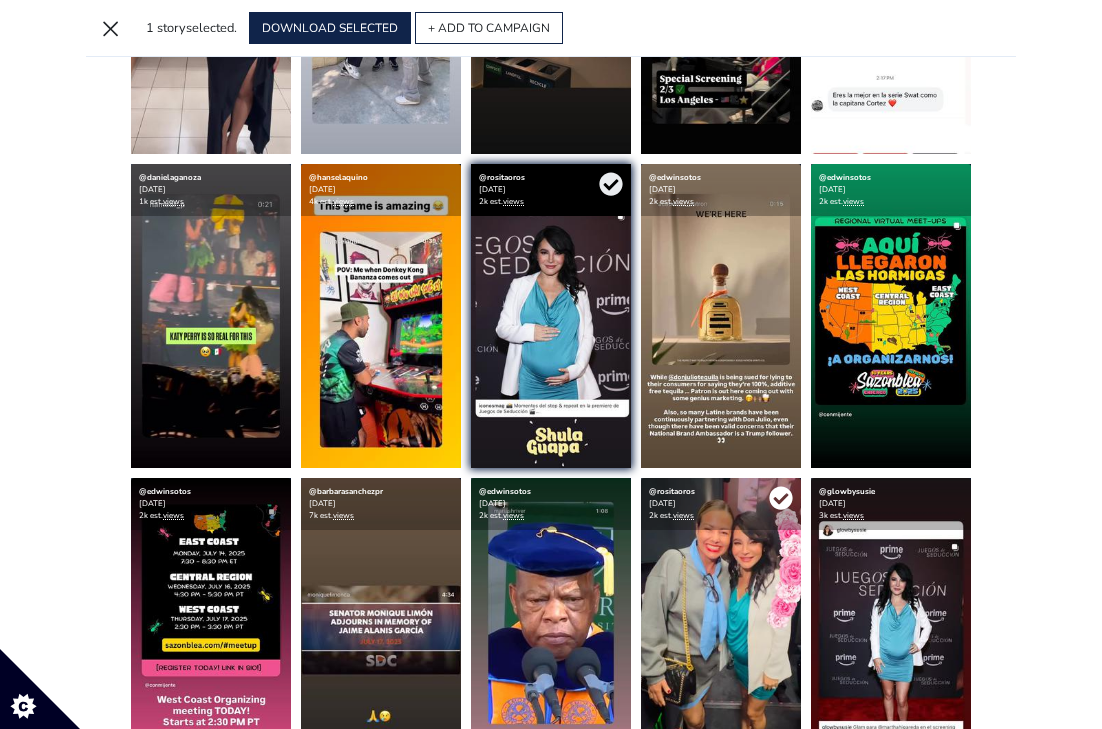 click 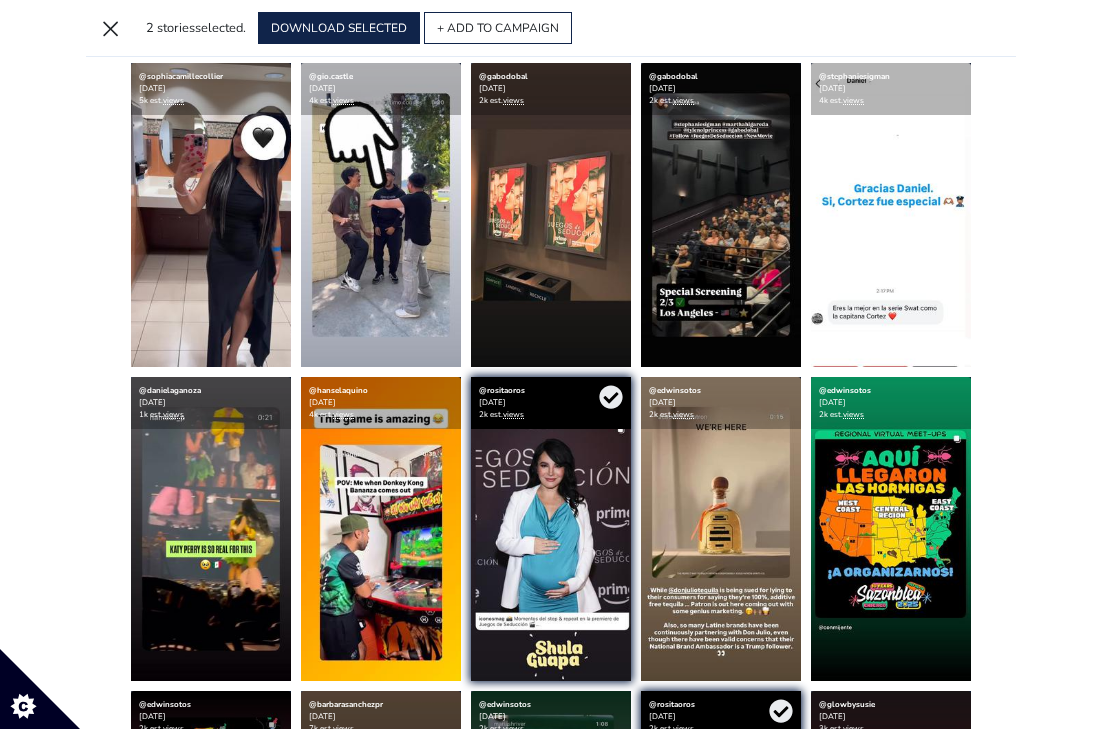 scroll, scrollTop: 2050, scrollLeft: 0, axis: vertical 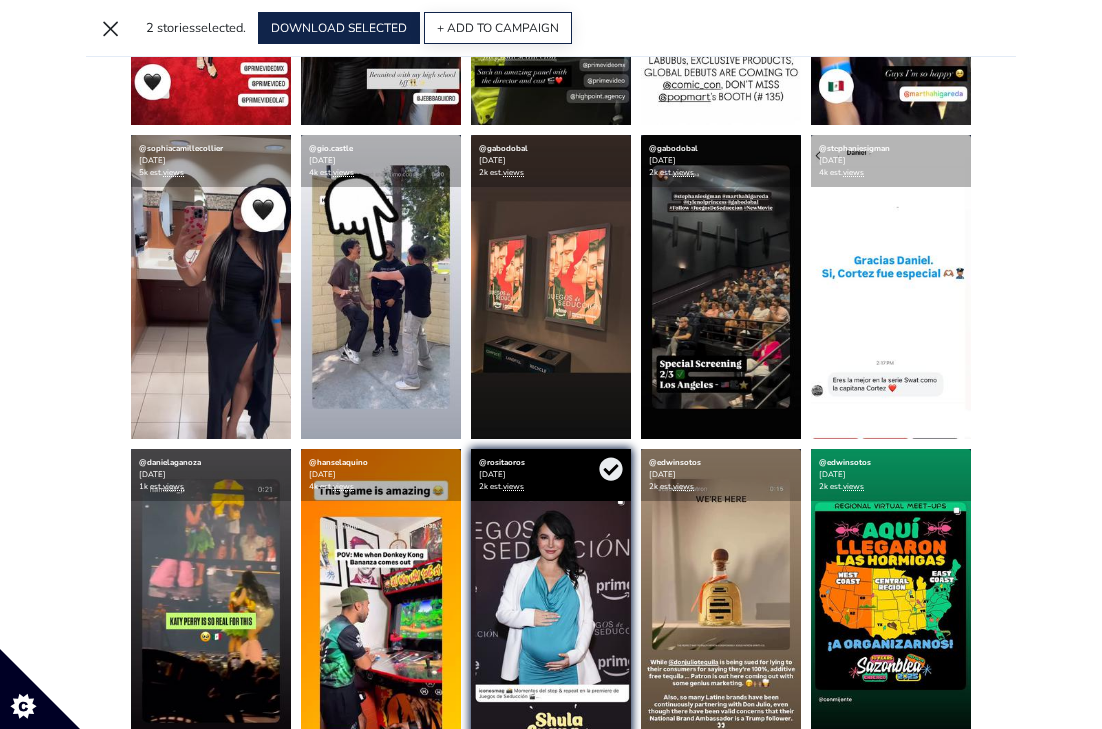 click on "+ ADD TO CAMPAIGN" at bounding box center [498, 28] 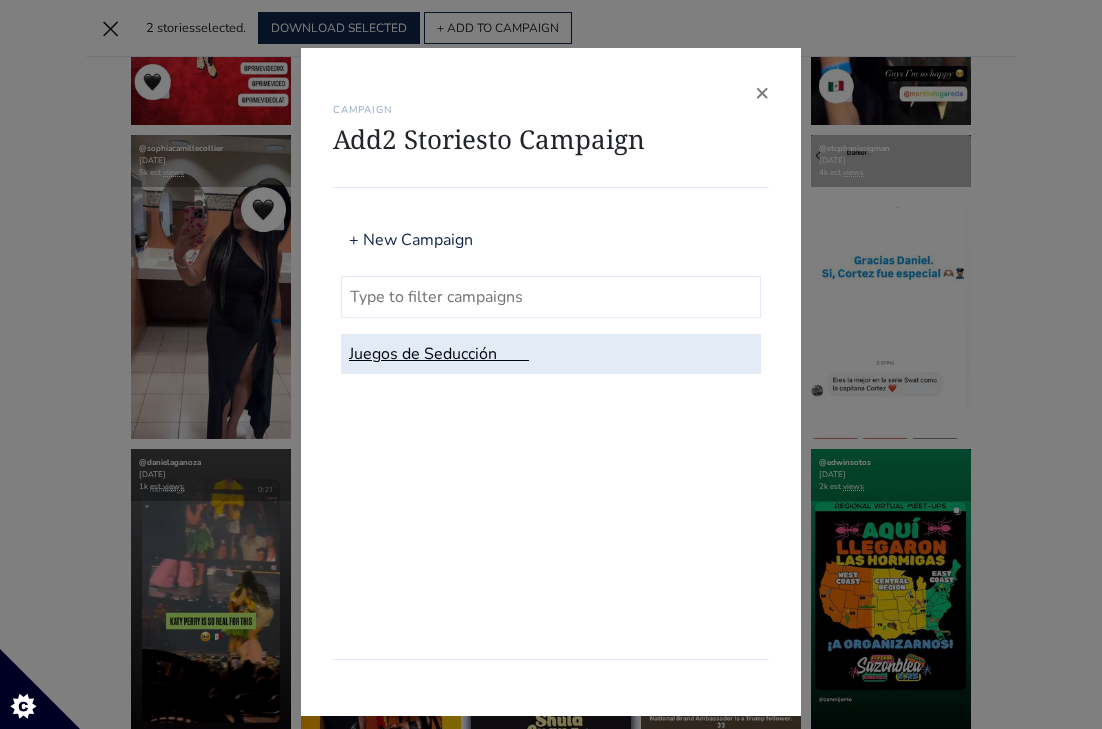click on "Juegos de Seducción" at bounding box center [551, 354] 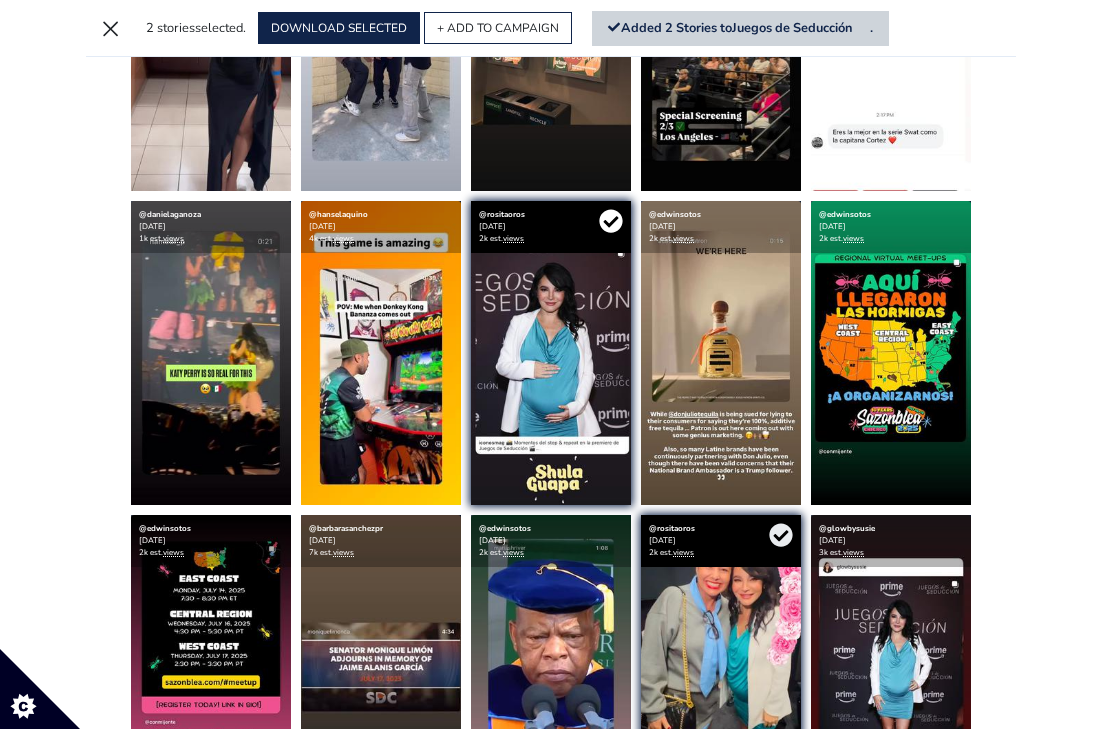 scroll, scrollTop: 2301, scrollLeft: 0, axis: vertical 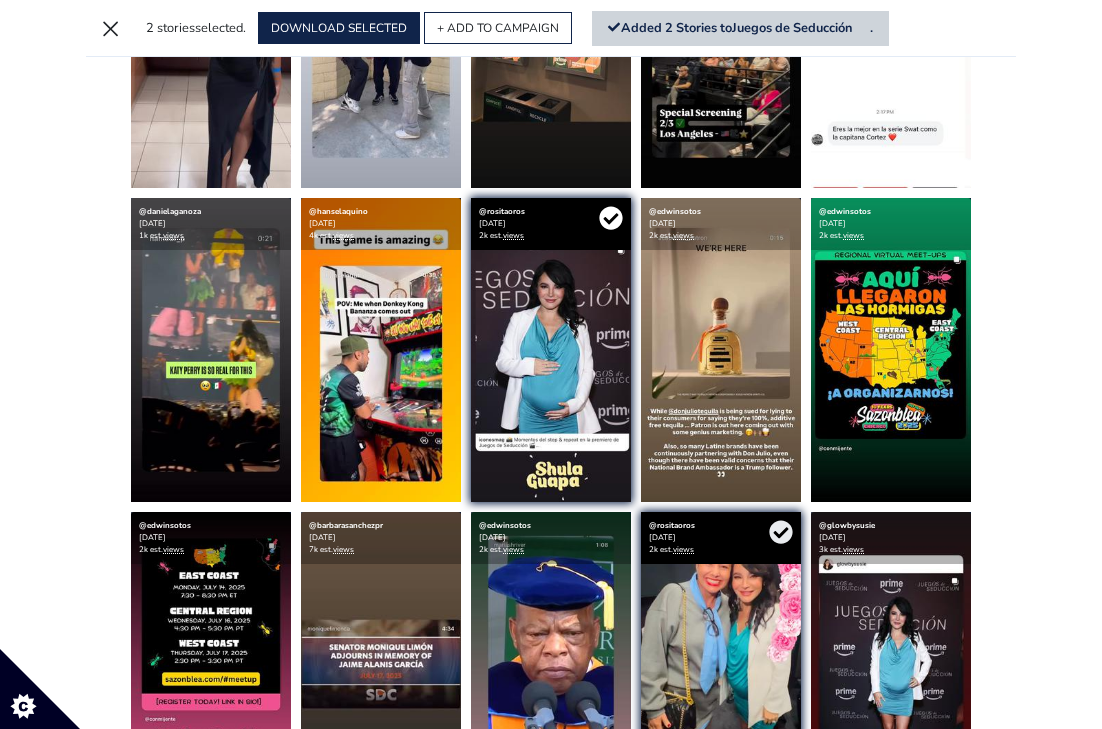 click 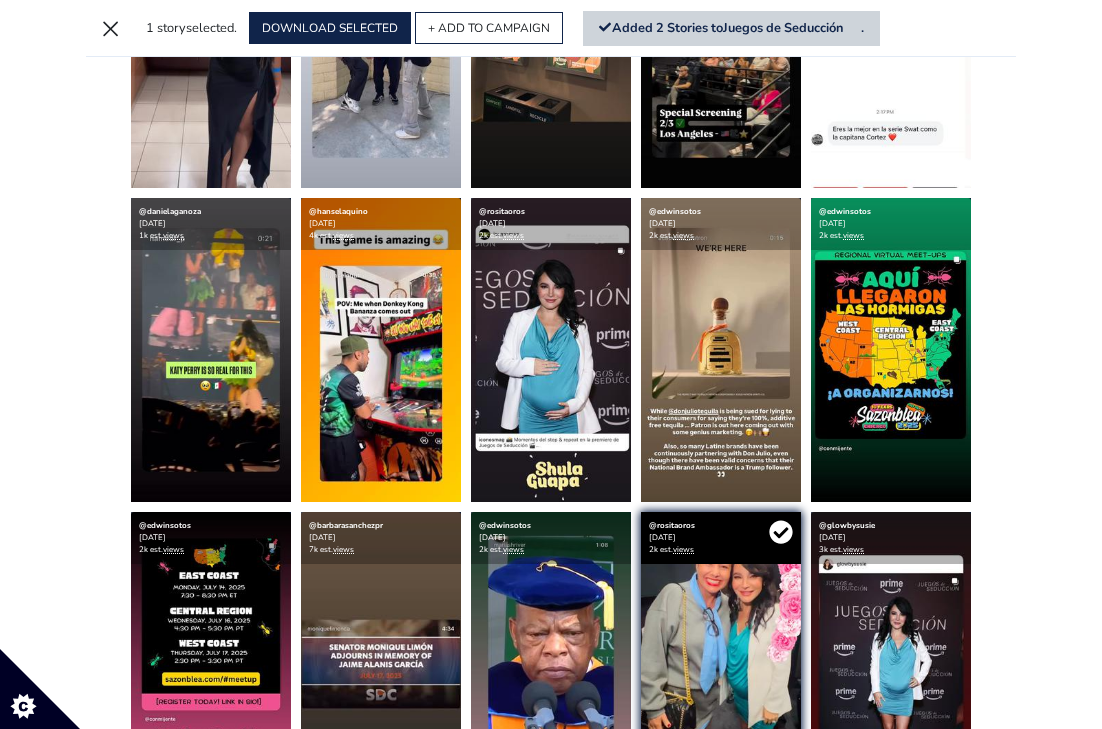 click 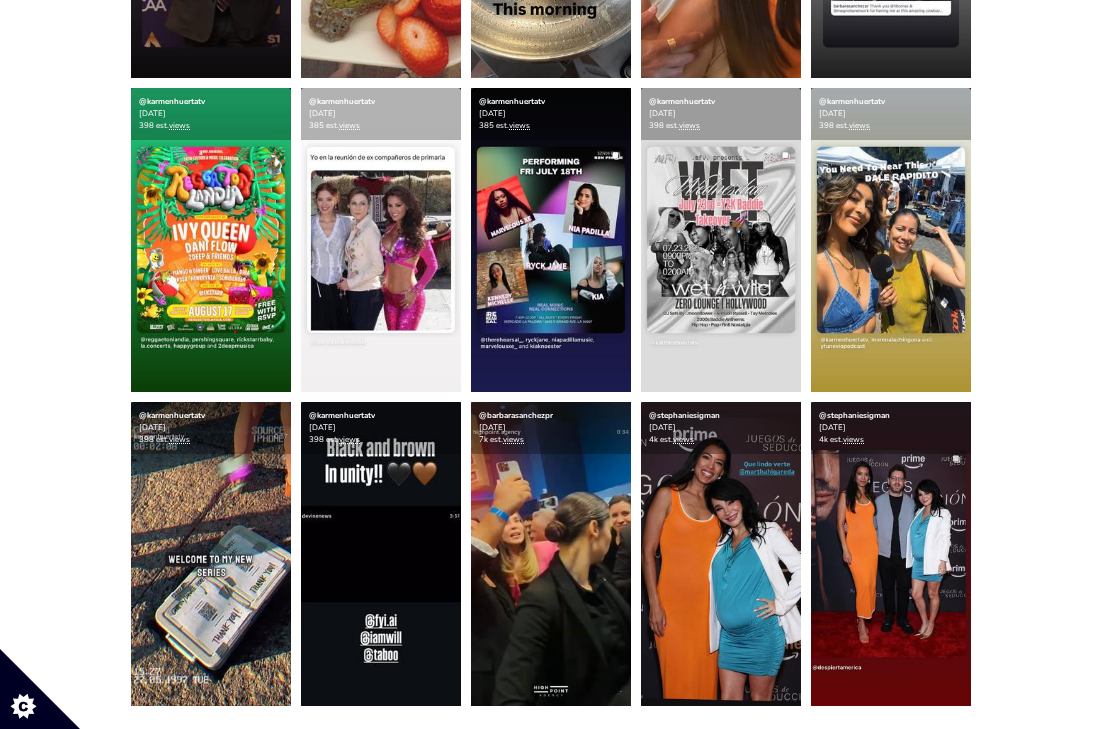 scroll, scrollTop: 3410, scrollLeft: 0, axis: vertical 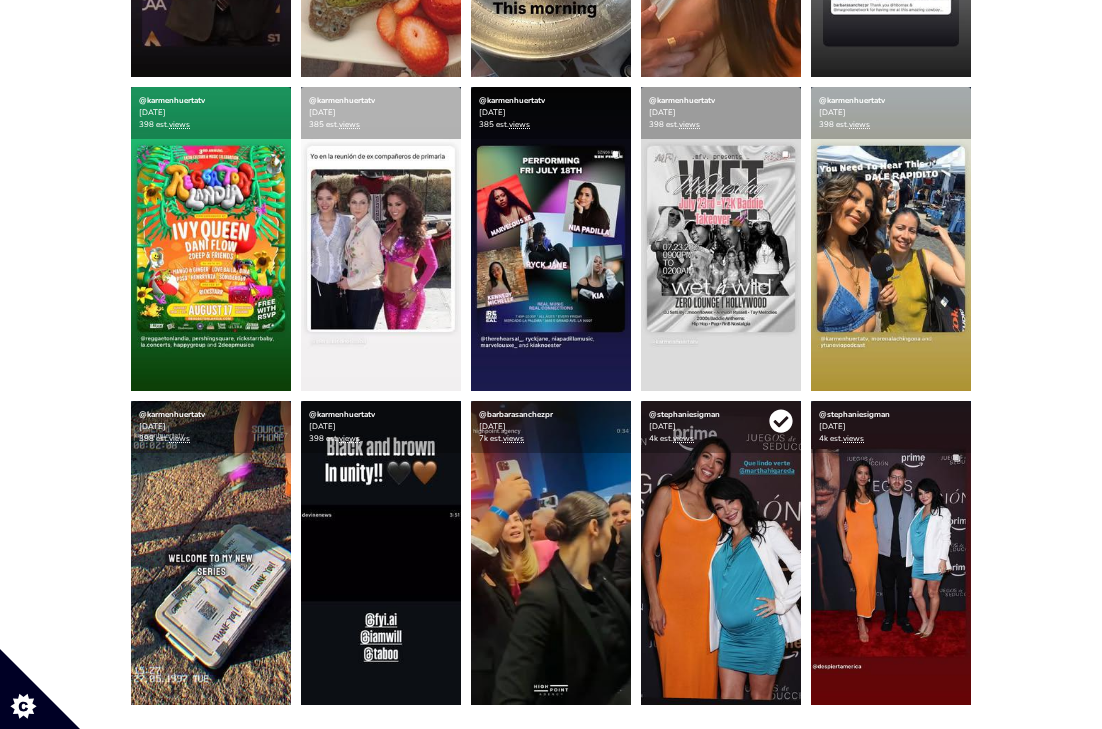 click 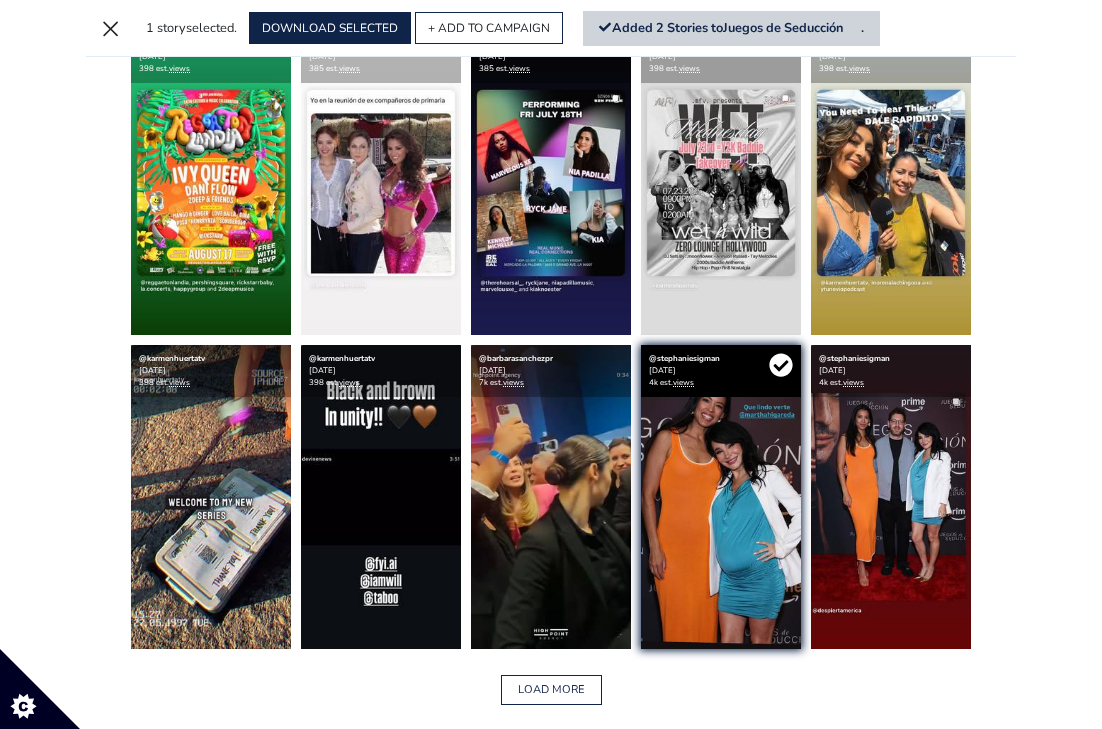 scroll, scrollTop: 3354, scrollLeft: 0, axis: vertical 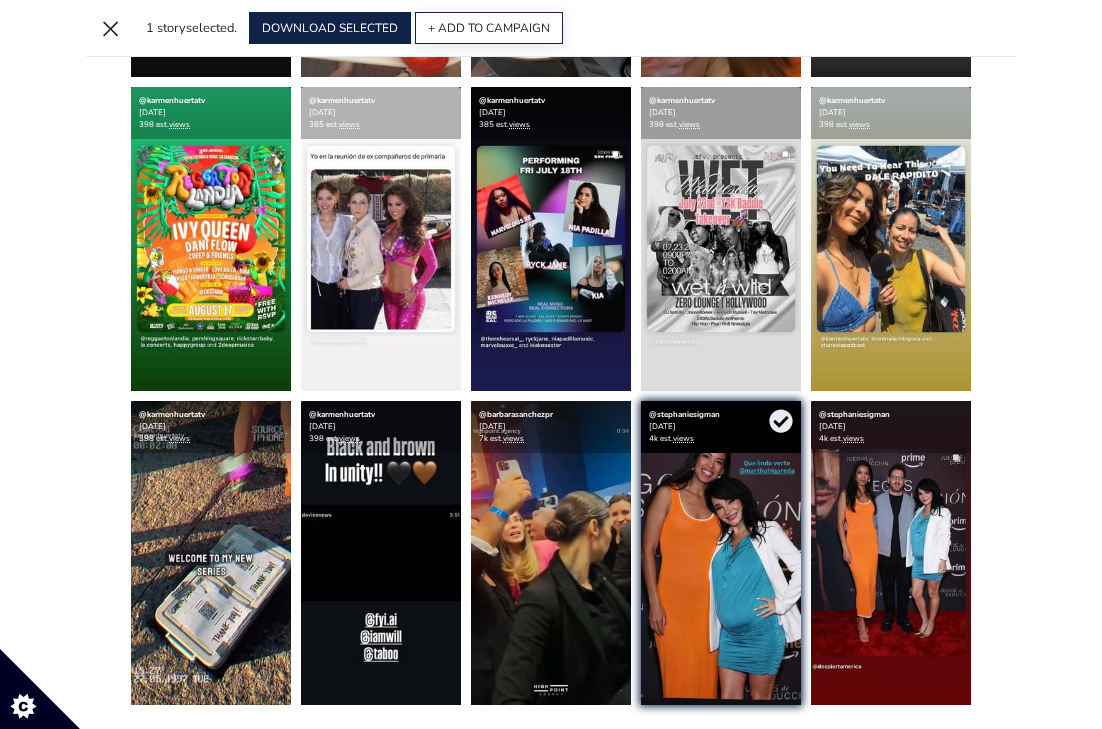 click on "+ ADD TO CAMPAIGN" at bounding box center [489, 28] 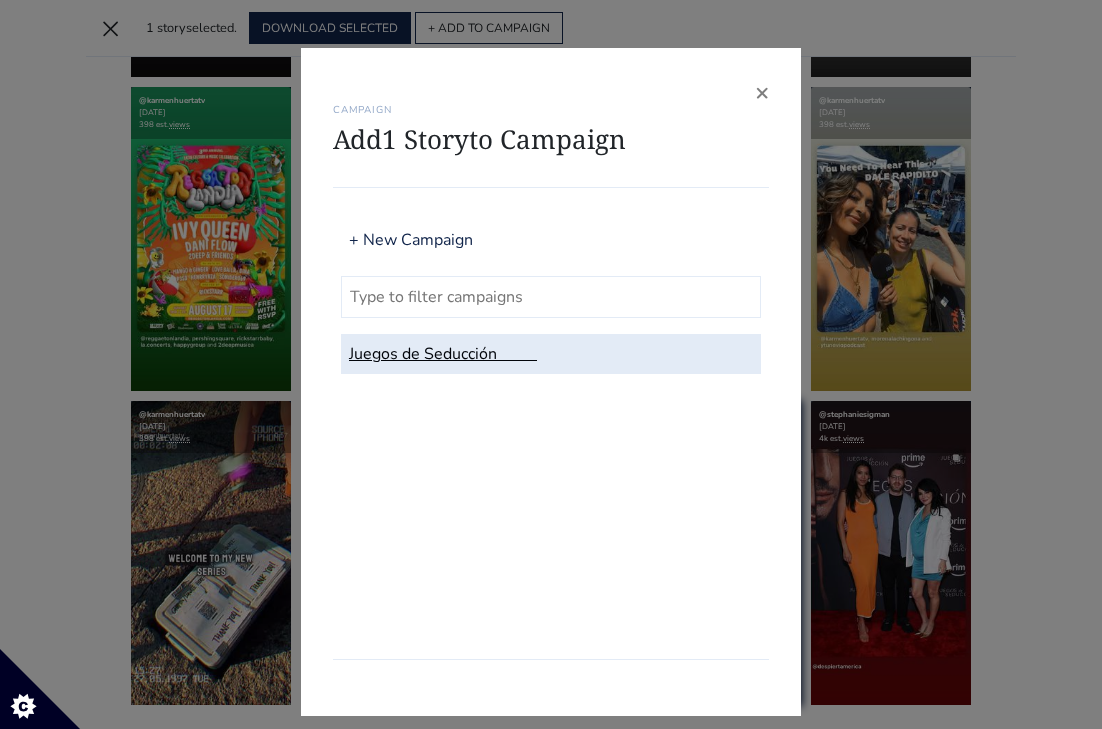 click on "Juegos de Seducción" at bounding box center [551, 354] 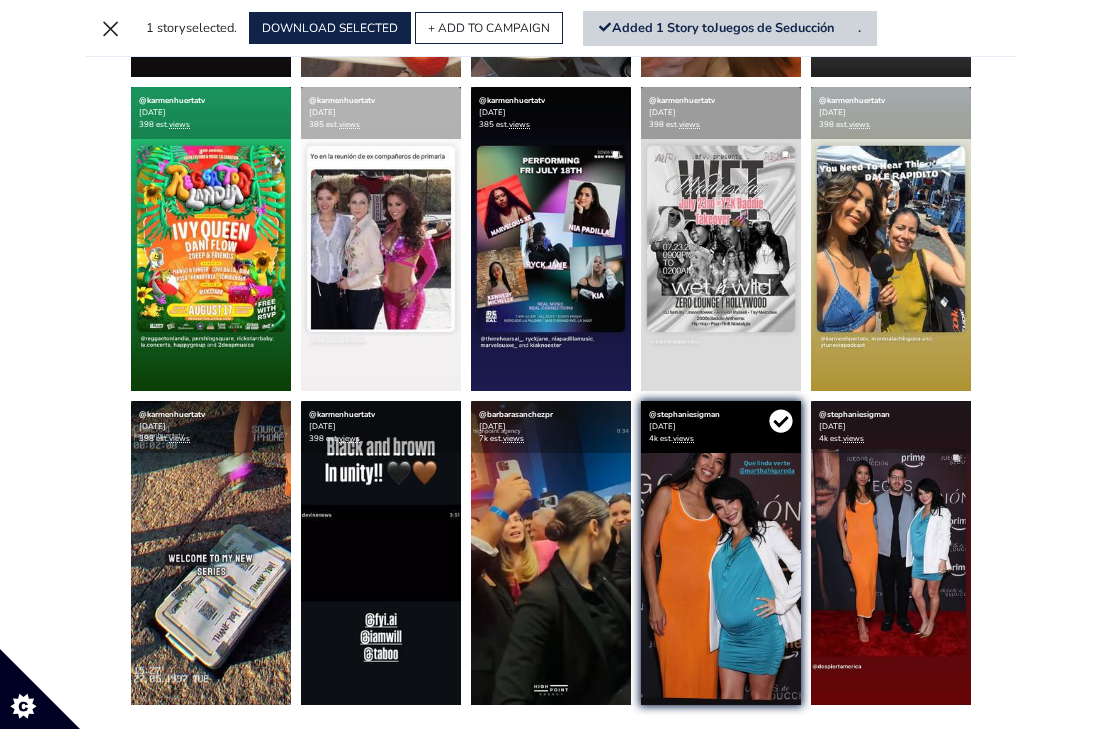 click 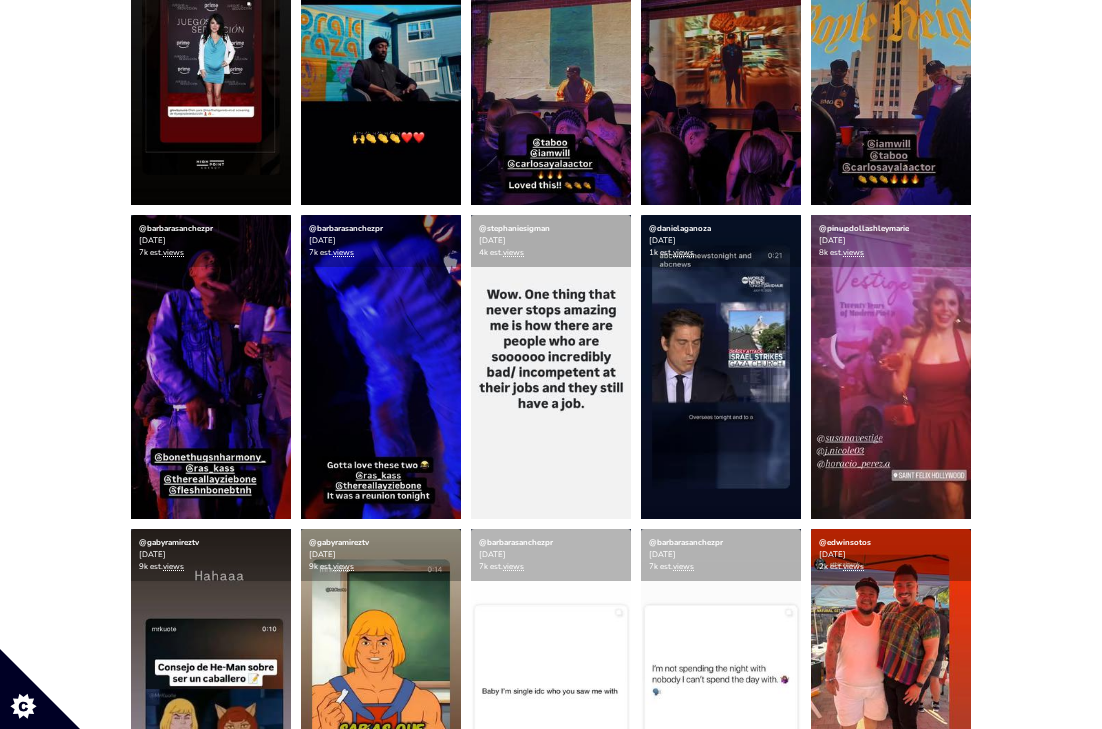scroll, scrollTop: 0, scrollLeft: 0, axis: both 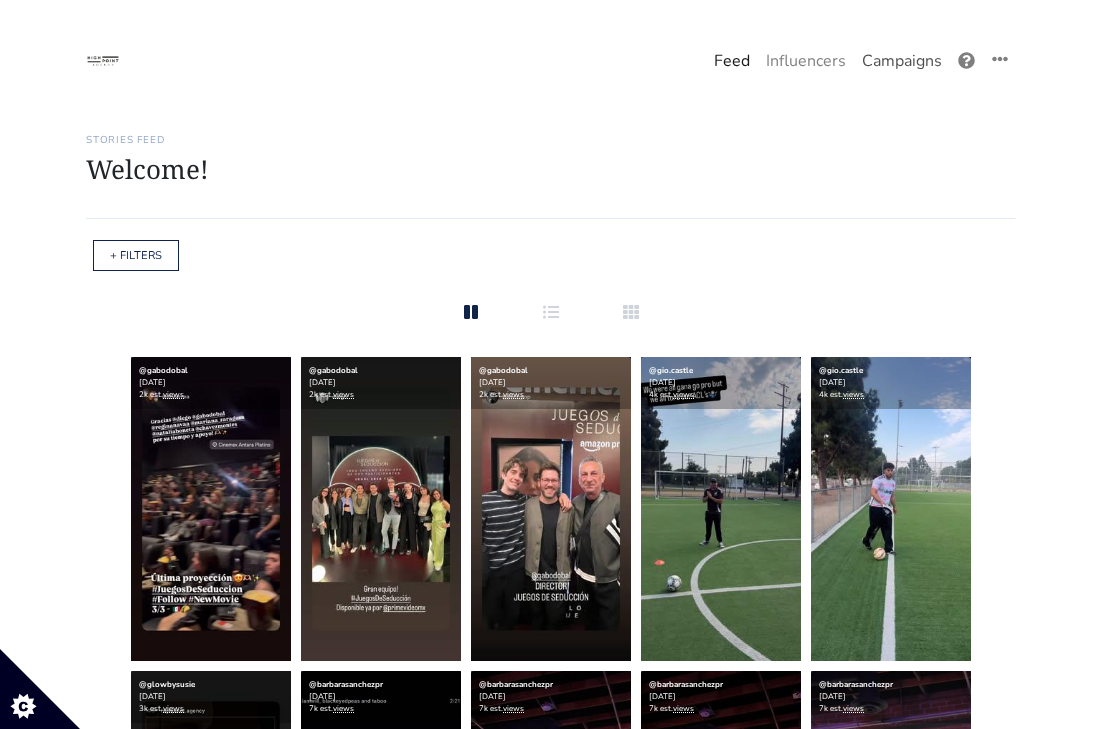 click on "Campaigns" at bounding box center (902, 61) 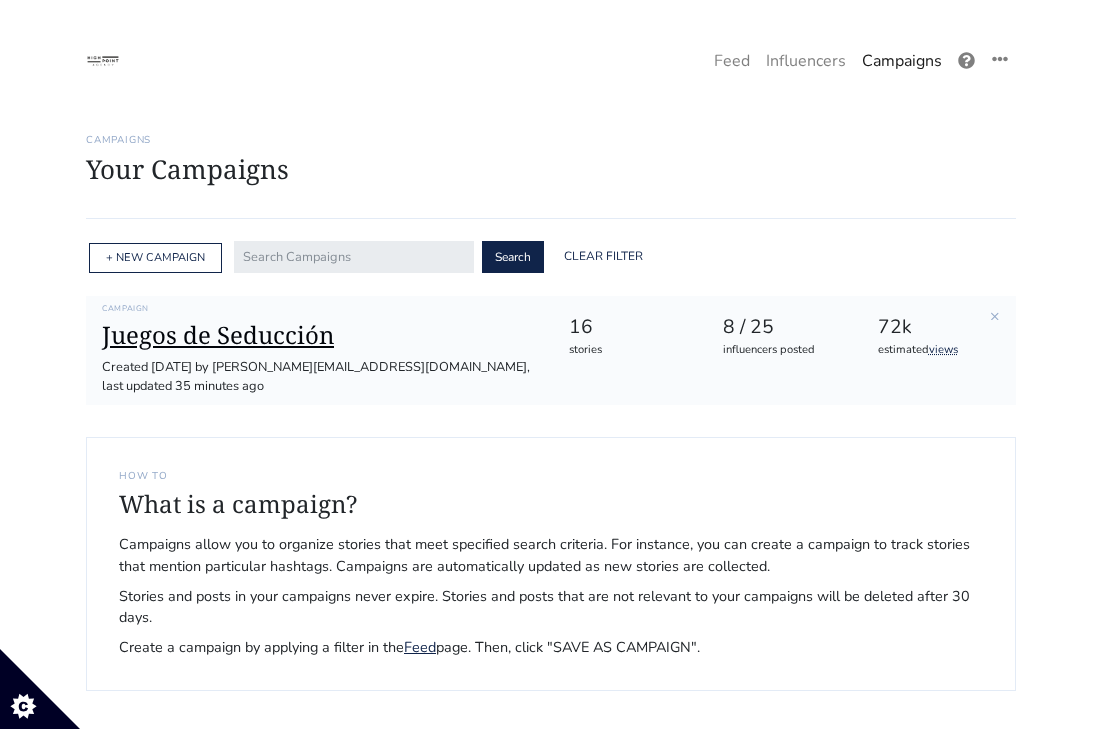 click on "Juegos de Seducción" at bounding box center (319, 335) 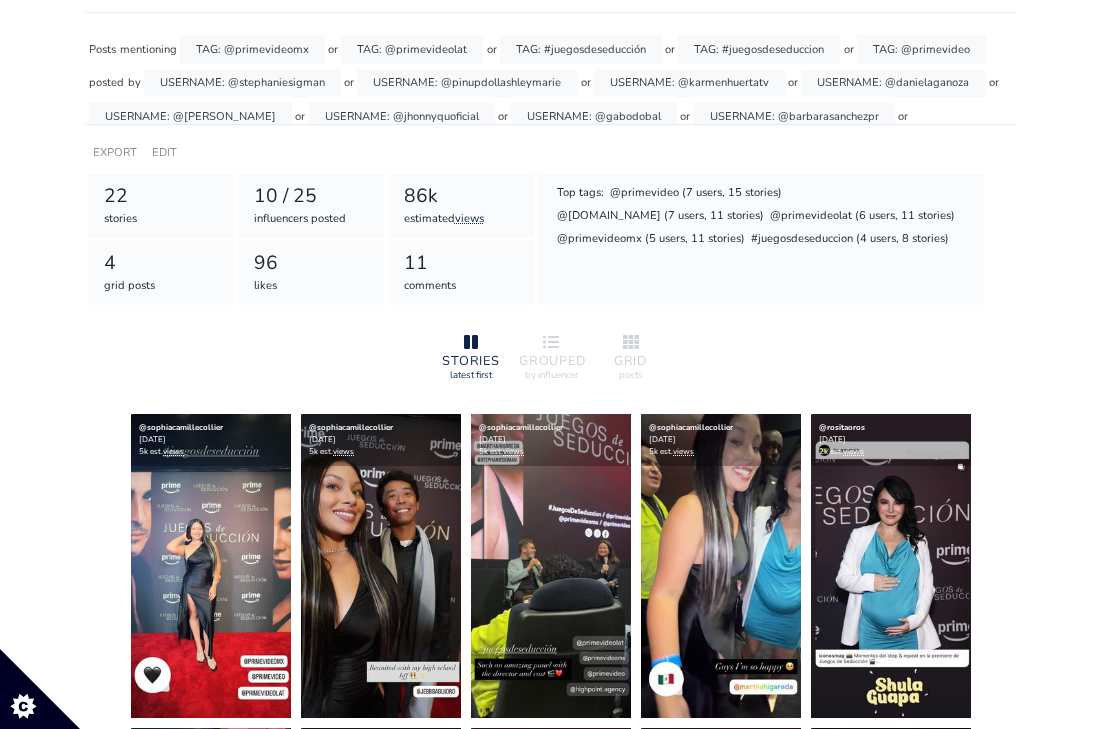 scroll, scrollTop: 213, scrollLeft: 0, axis: vertical 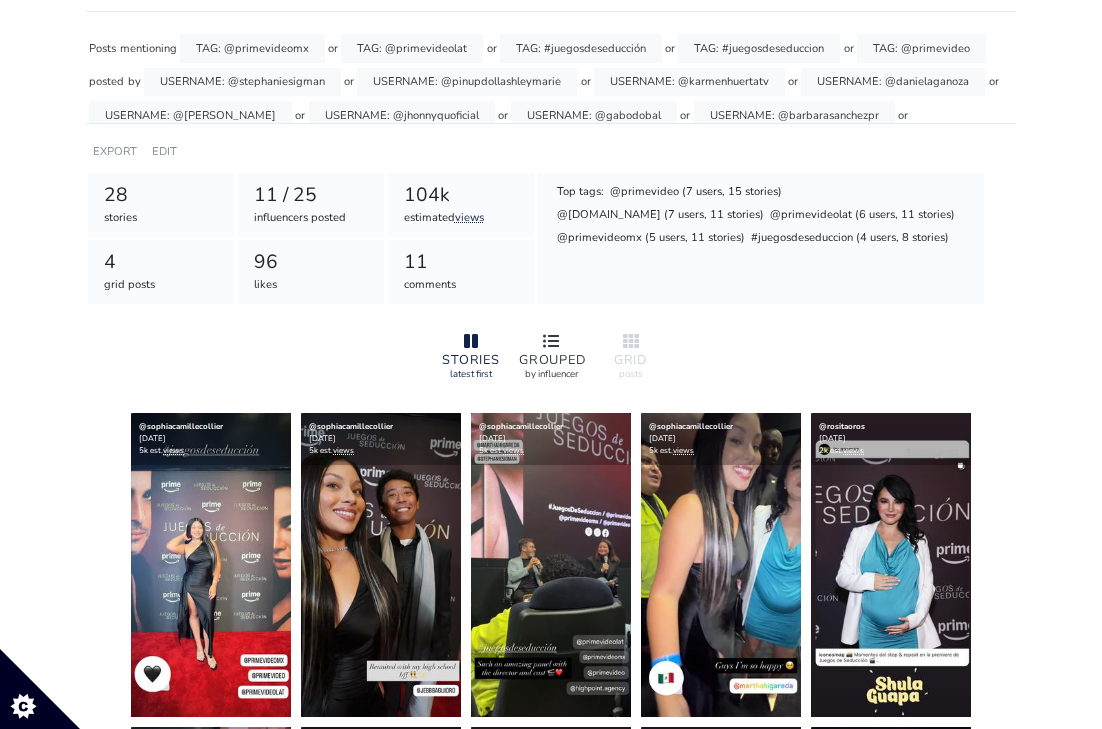 click at bounding box center [551, 342] 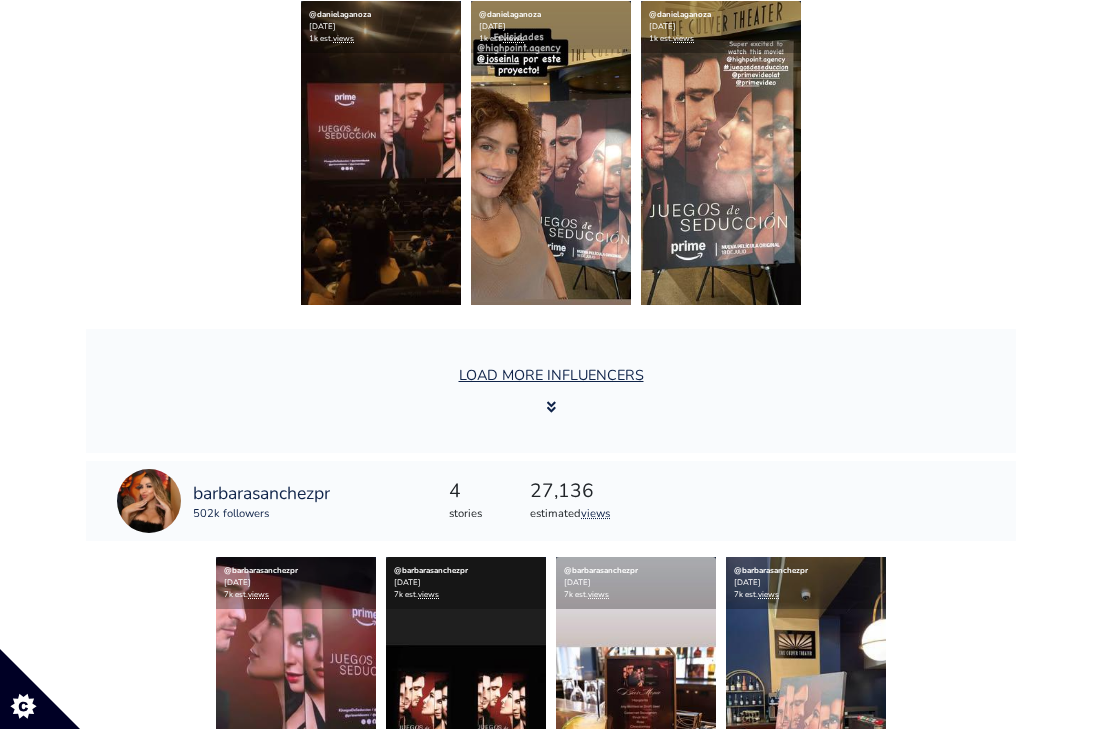 scroll, scrollTop: 6515, scrollLeft: 0, axis: vertical 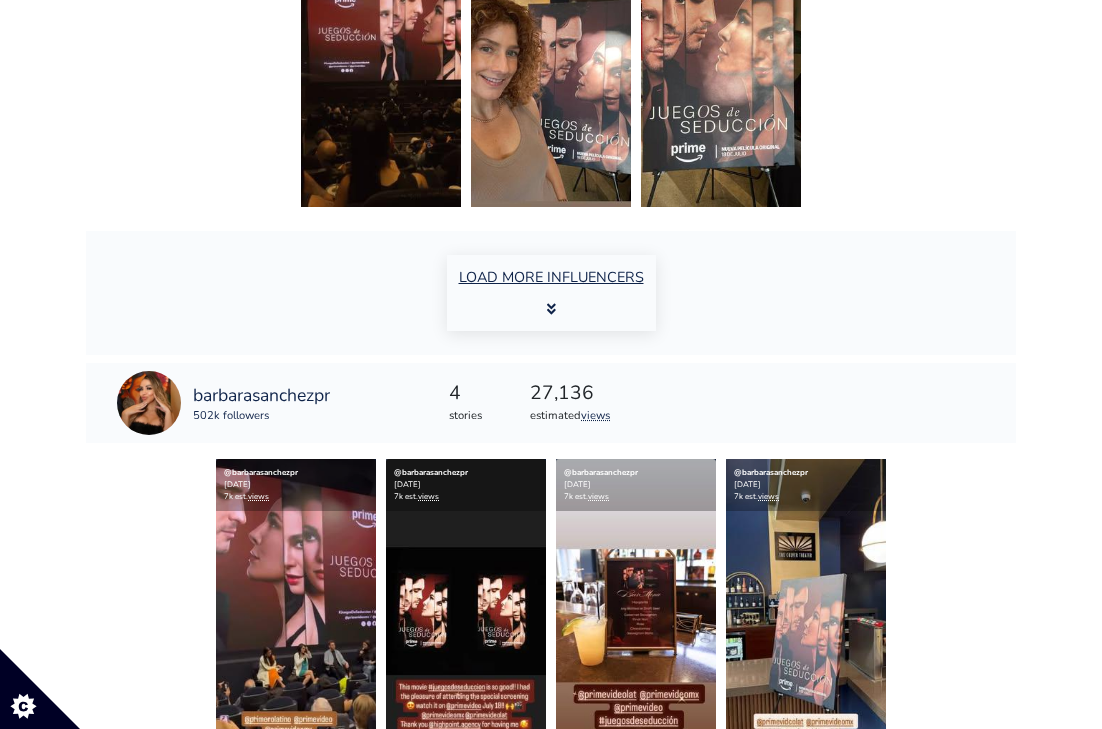 click on "LOAD MORE INFLUENCERS" at bounding box center (551, 293) 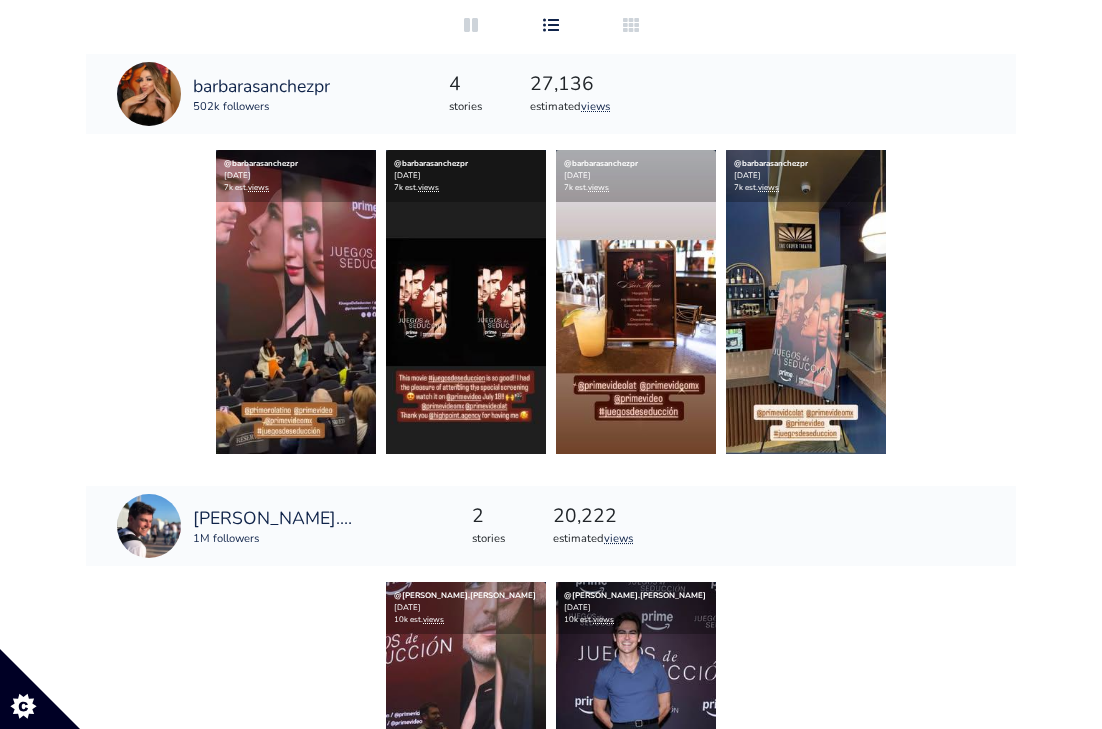 scroll, scrollTop: 0, scrollLeft: 0, axis: both 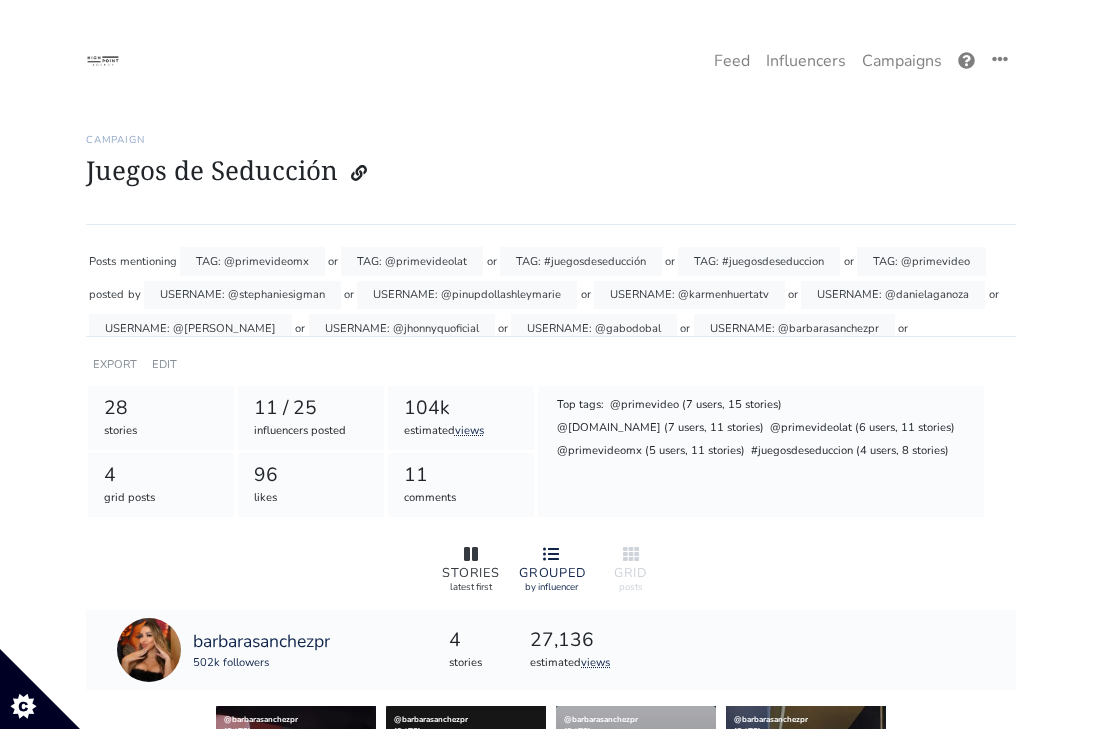 click 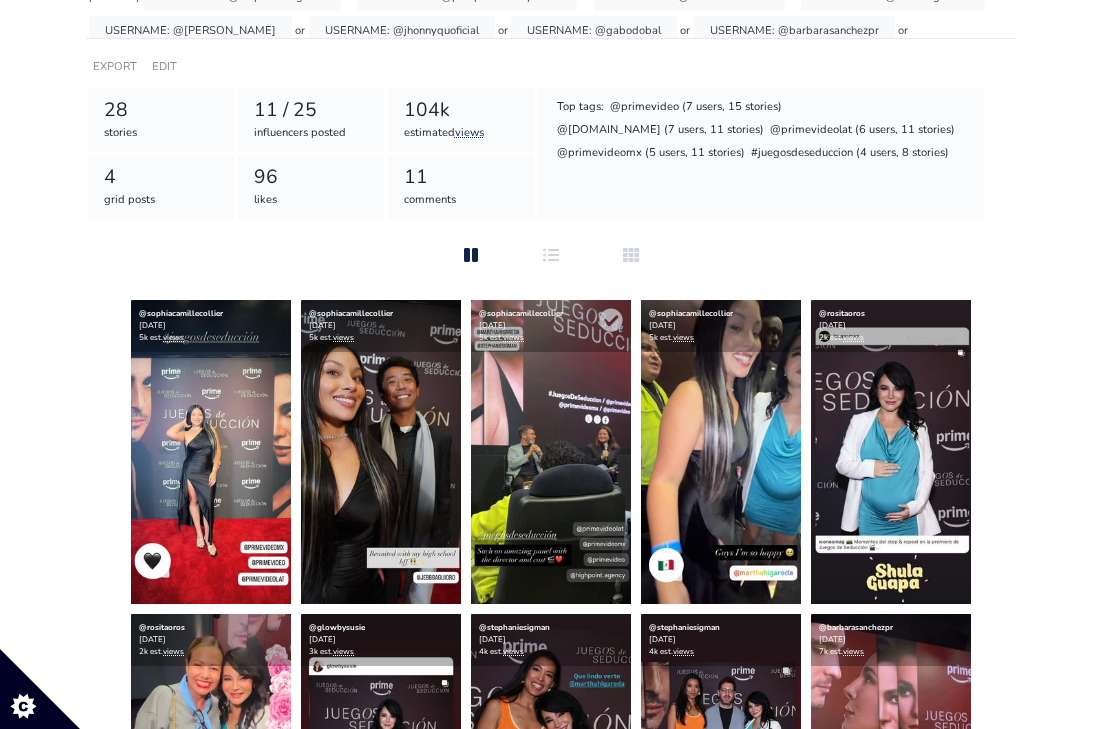 scroll, scrollTop: 0, scrollLeft: 0, axis: both 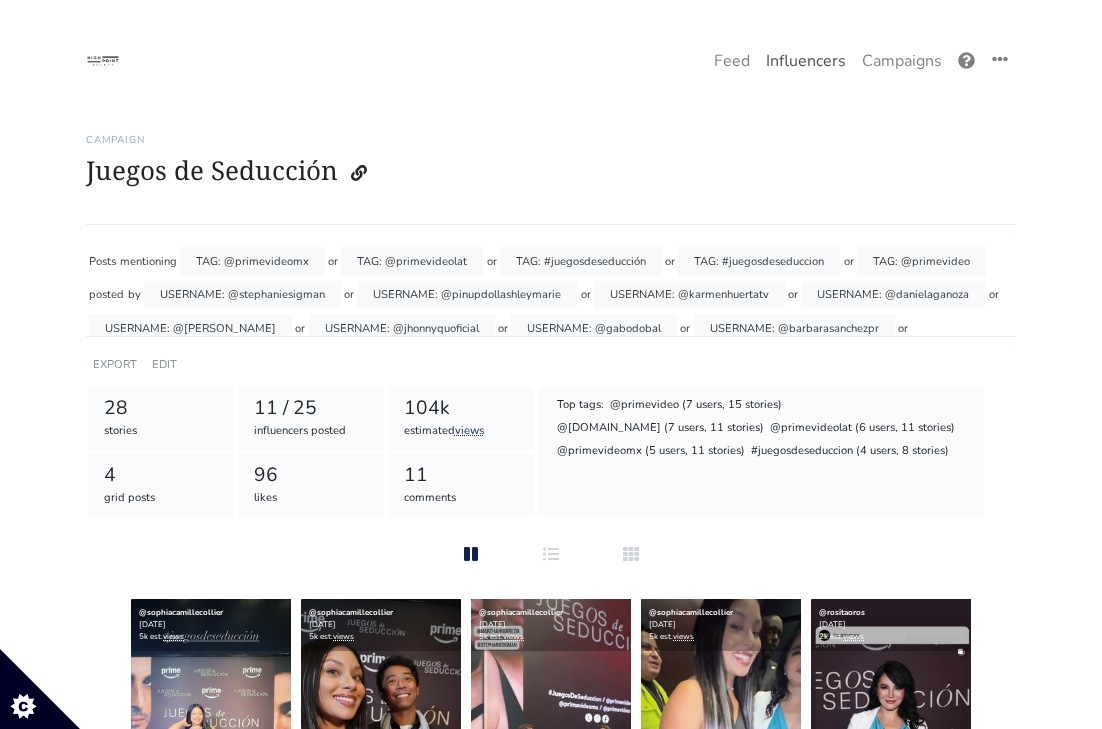 click on "Influencers" at bounding box center (806, 61) 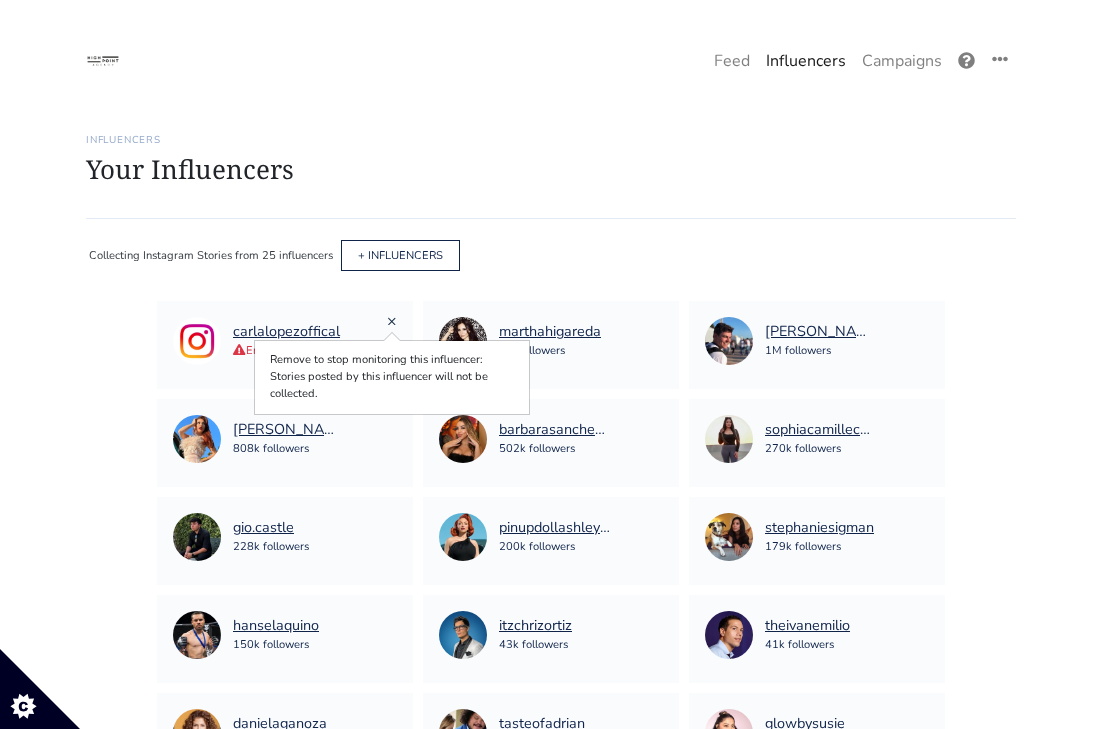 click on "×" at bounding box center [392, 321] 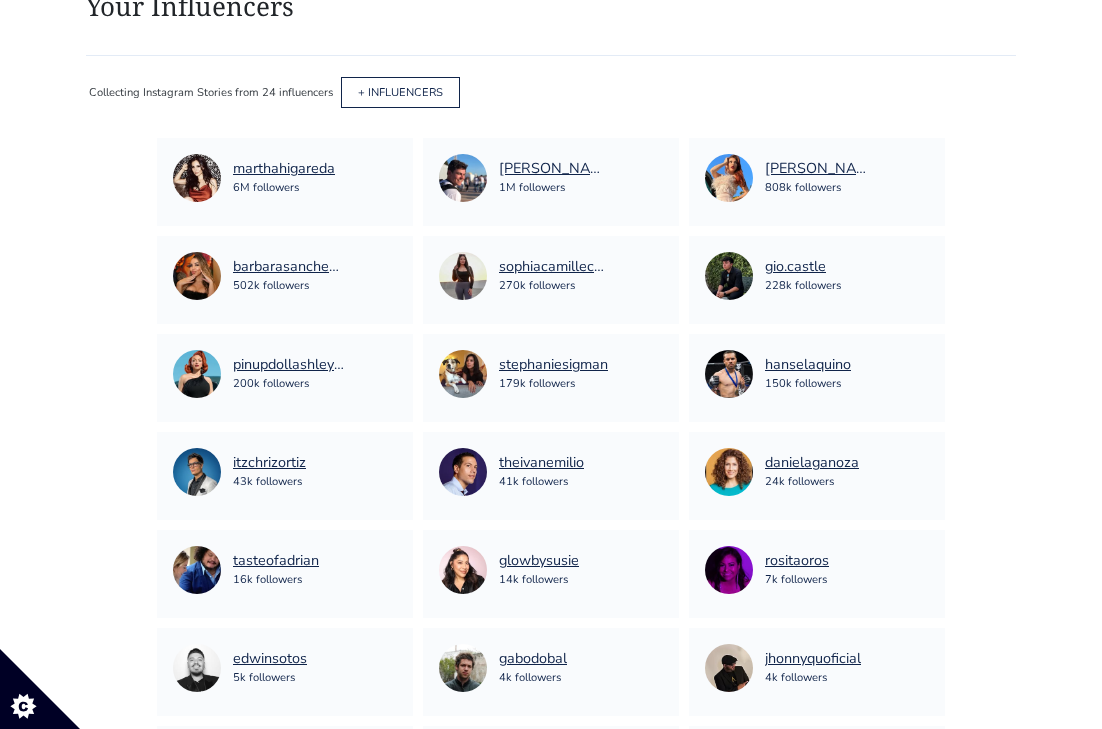 scroll, scrollTop: 162, scrollLeft: 0, axis: vertical 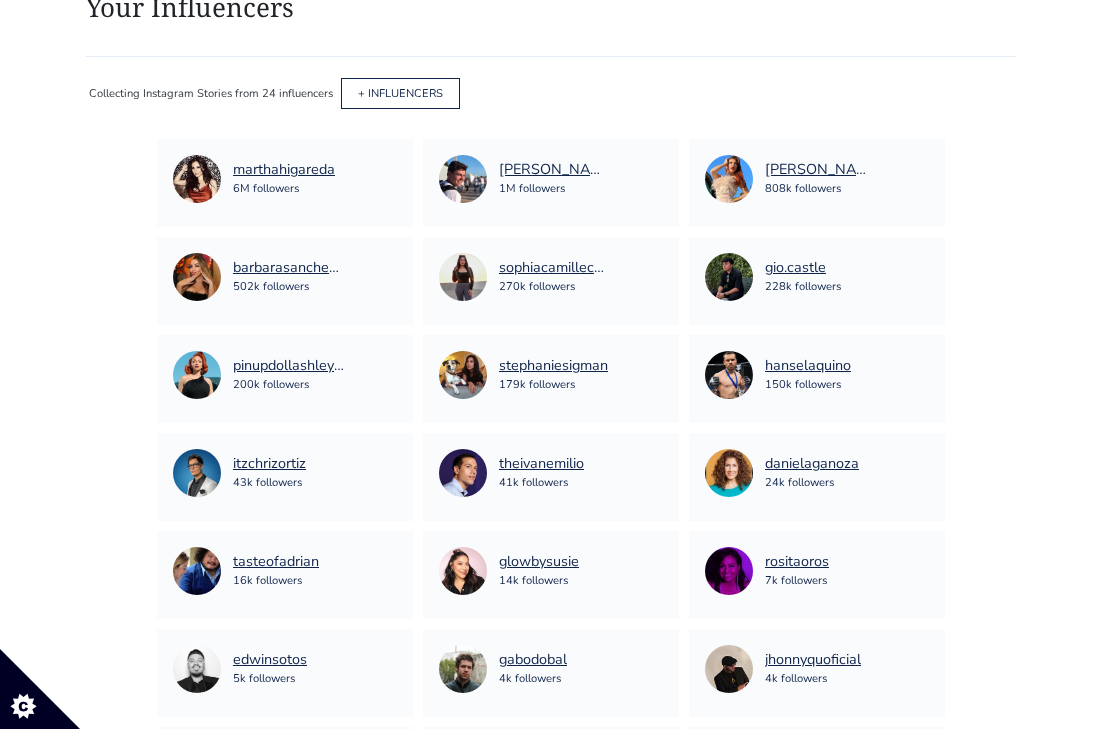 click on "+ INFLUENCERS" at bounding box center (400, 93) 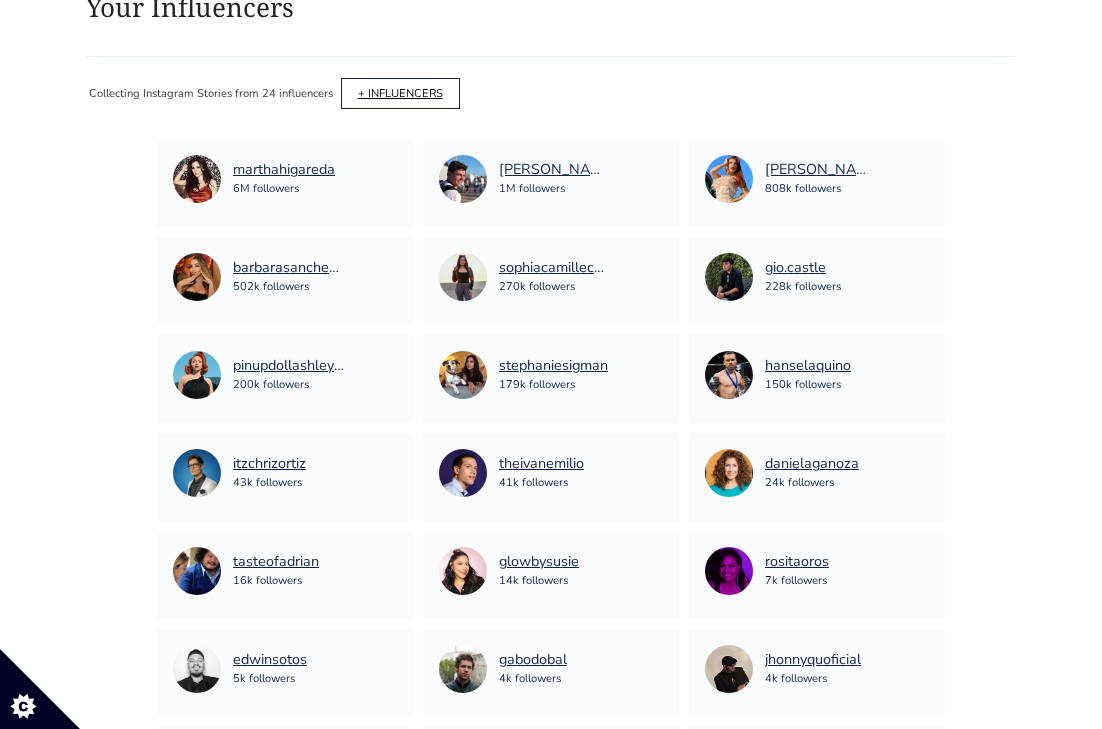 click on "+ INFLUENCERS" at bounding box center (400, 93) 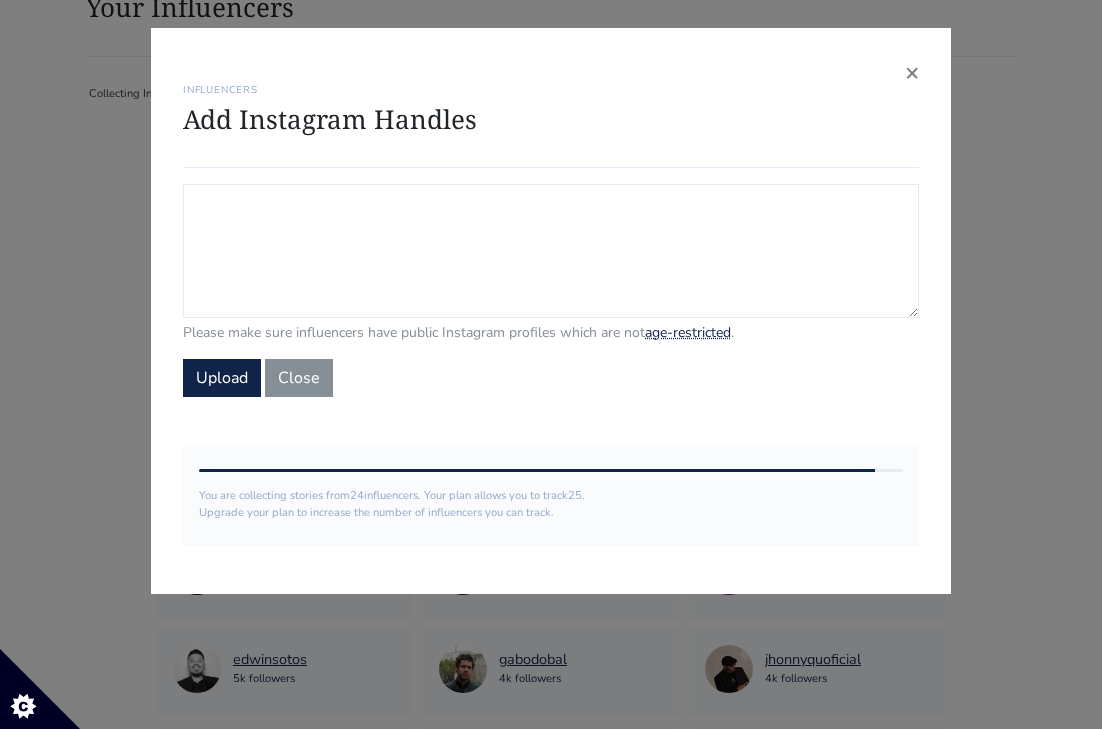 click on "Campaign Influencers
(optional) Only stories from these influencers will be included.
If blank, campaign will track stories from all influencers in your account." at bounding box center [551, 251] 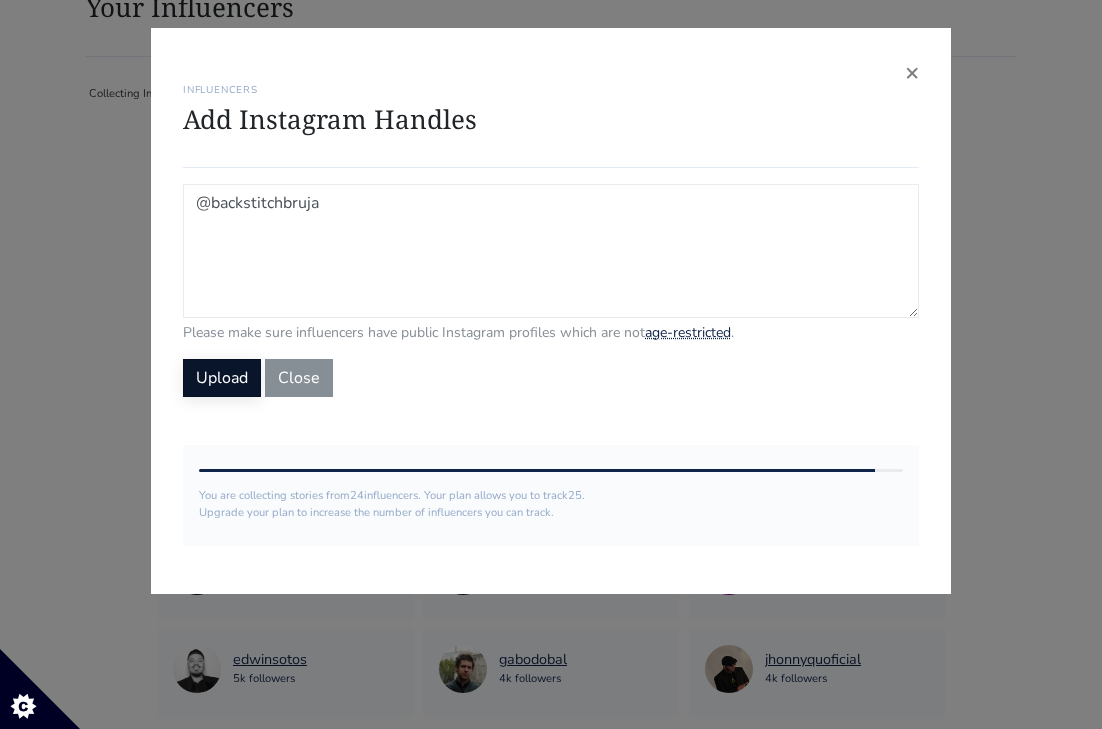 type on "@backstitchbruja" 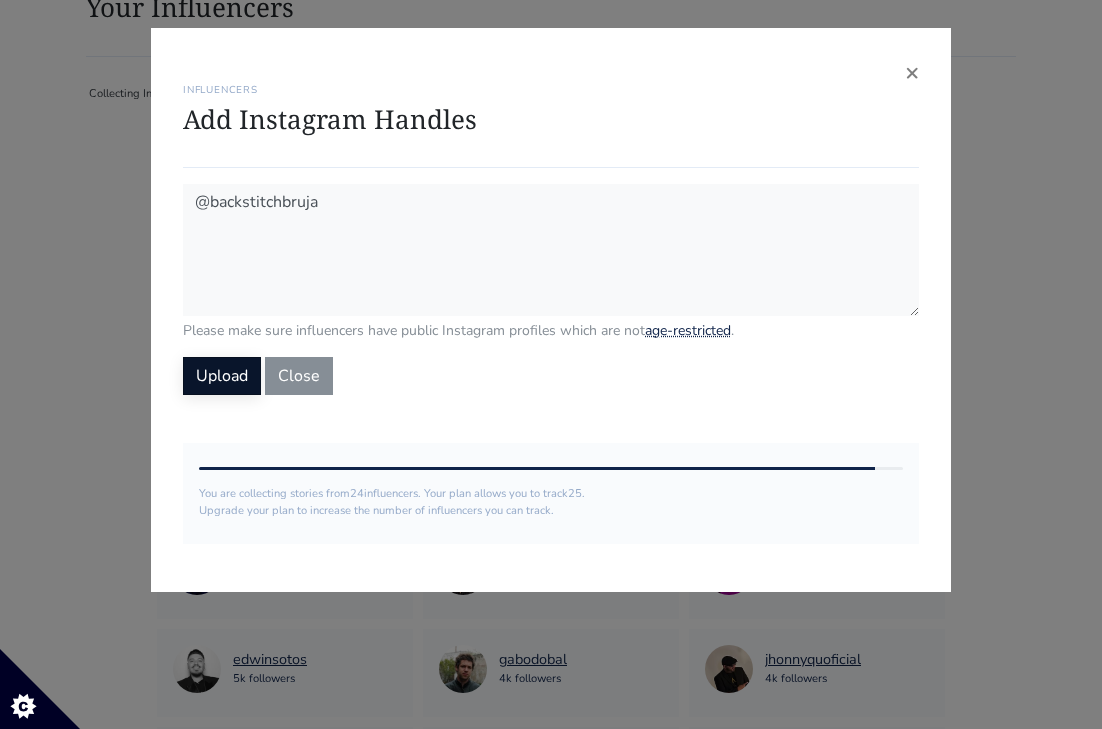 click on "Upload" at bounding box center (222, 376) 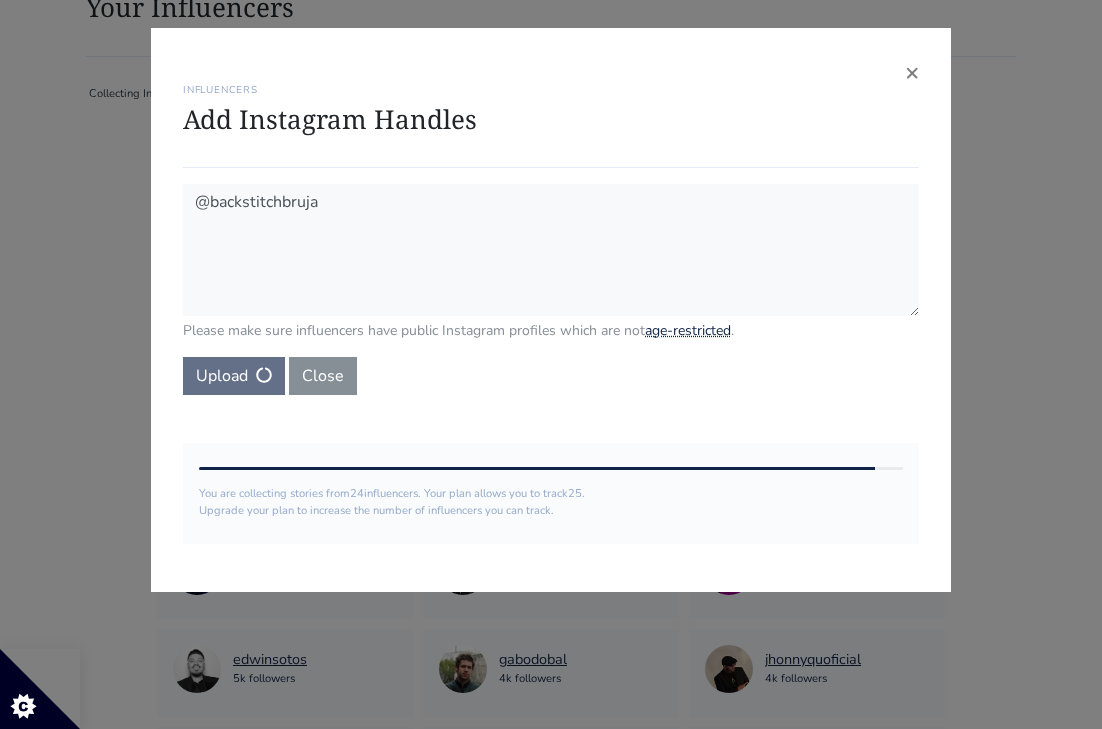 type 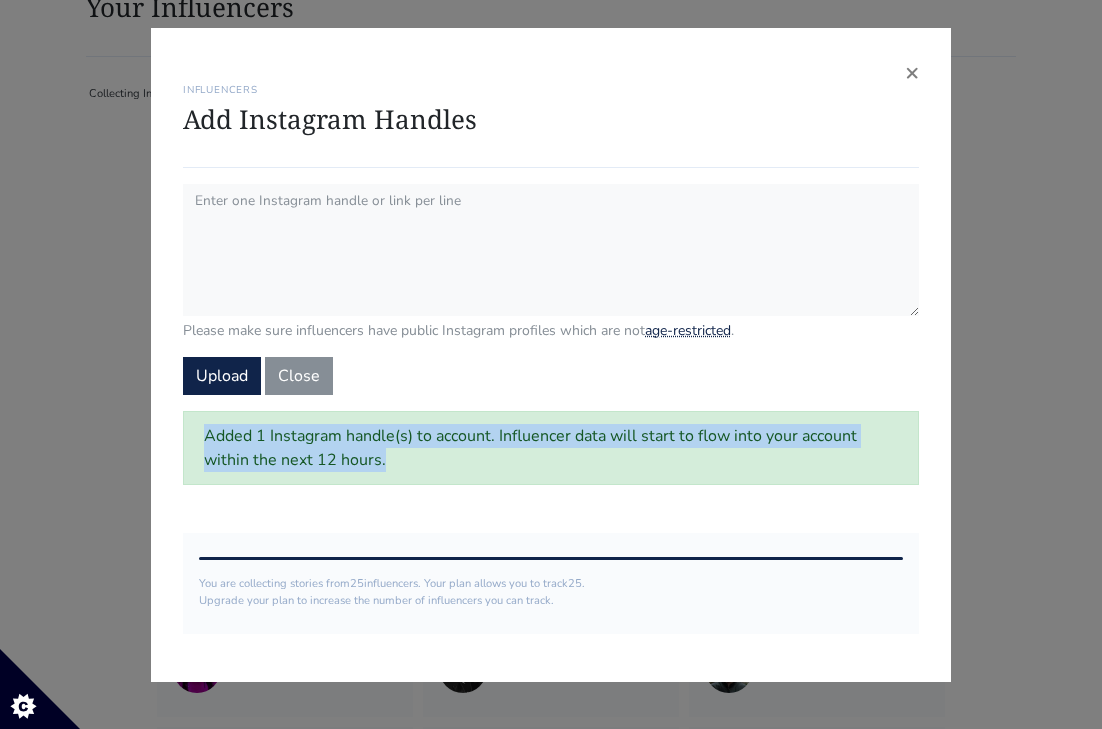 drag, startPoint x: 201, startPoint y: 430, endPoint x: 432, endPoint y: 466, distance: 233.78836 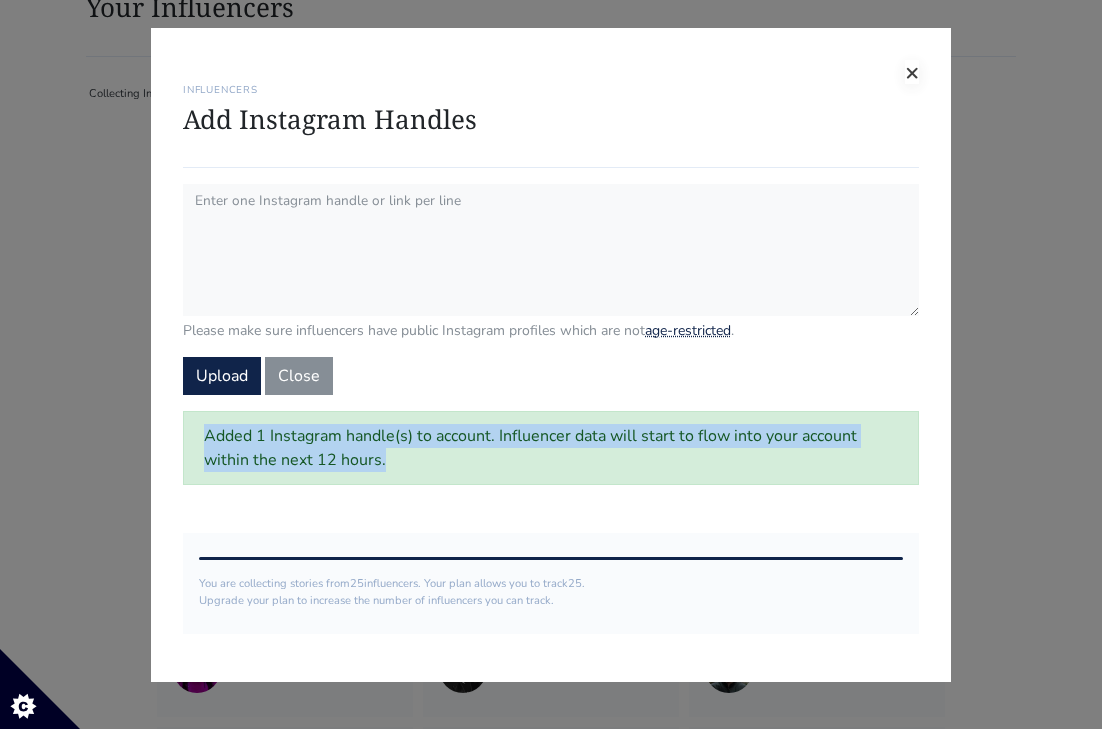 click on "×" at bounding box center [912, 72] 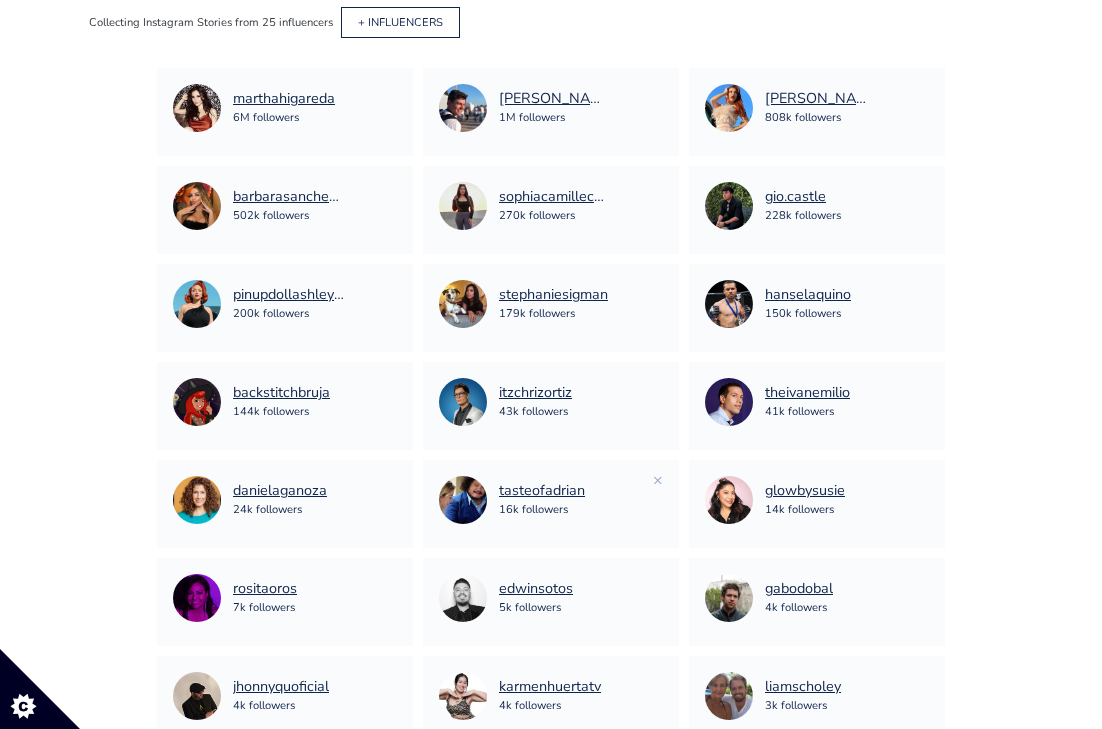 scroll, scrollTop: 237, scrollLeft: 0, axis: vertical 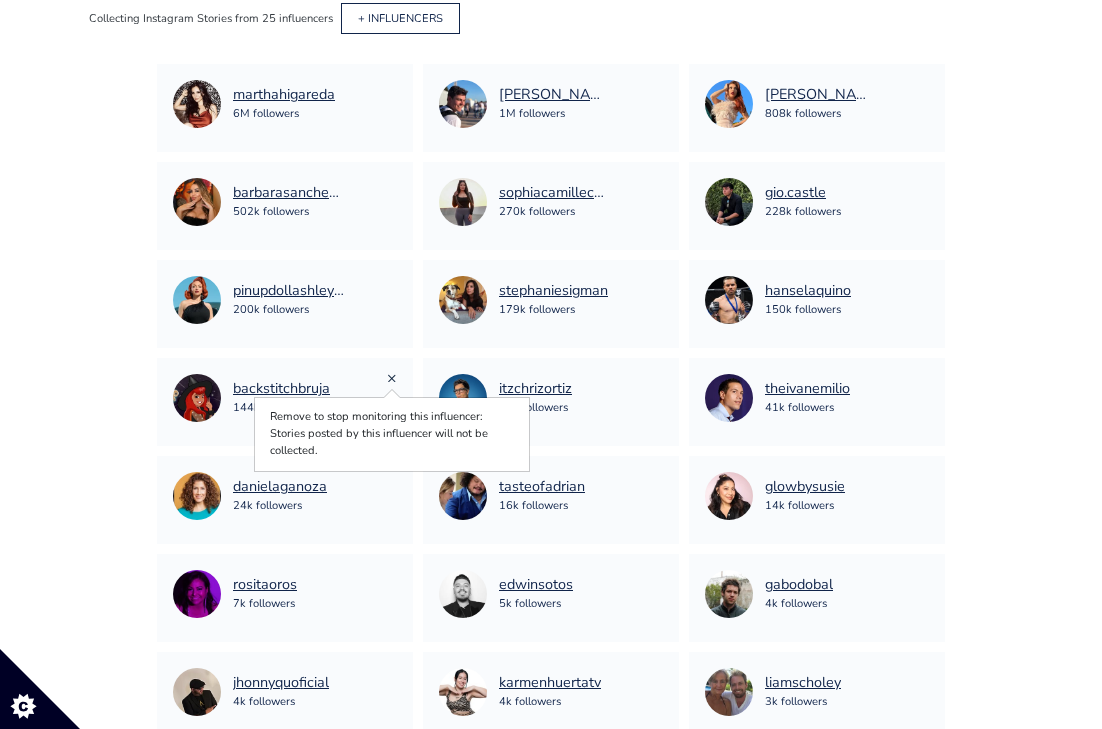 click on "×" at bounding box center [392, 378] 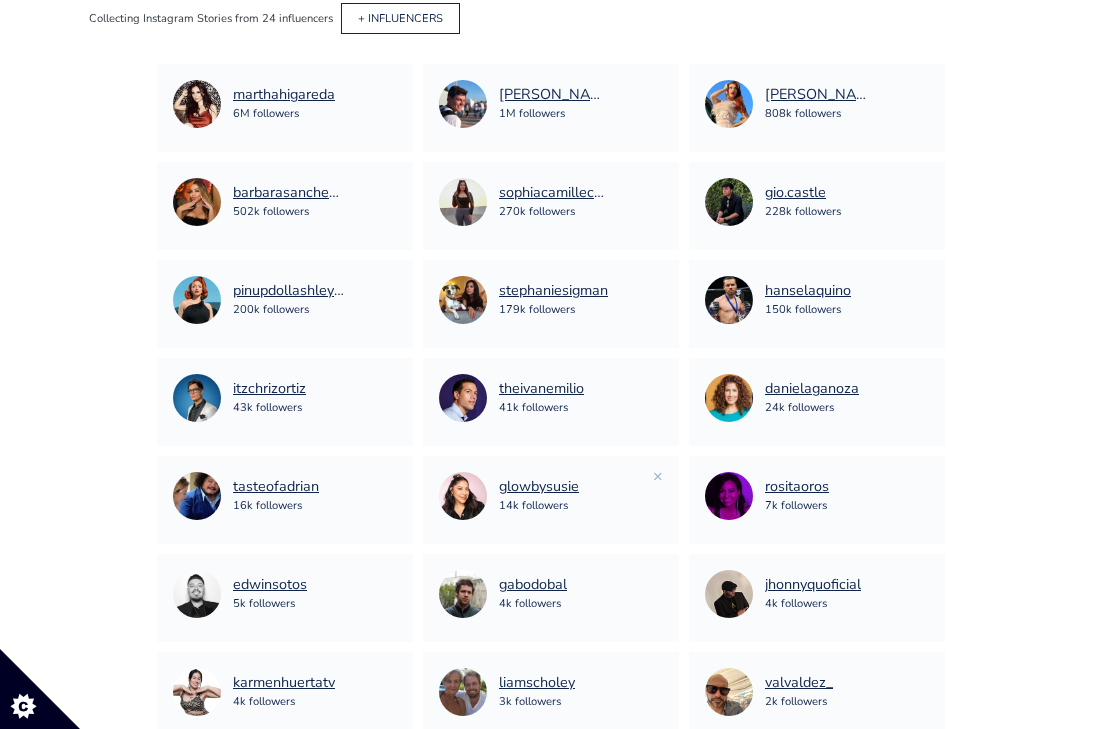 scroll, scrollTop: 0, scrollLeft: 0, axis: both 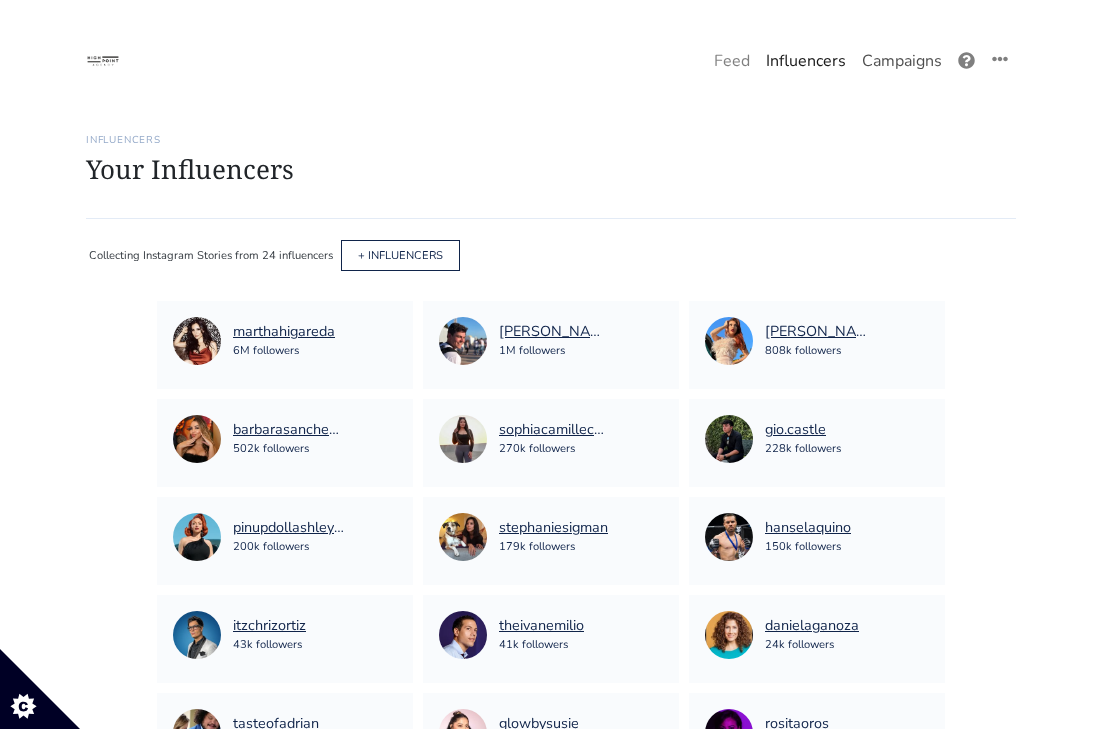 click on "Campaigns" at bounding box center [902, 61] 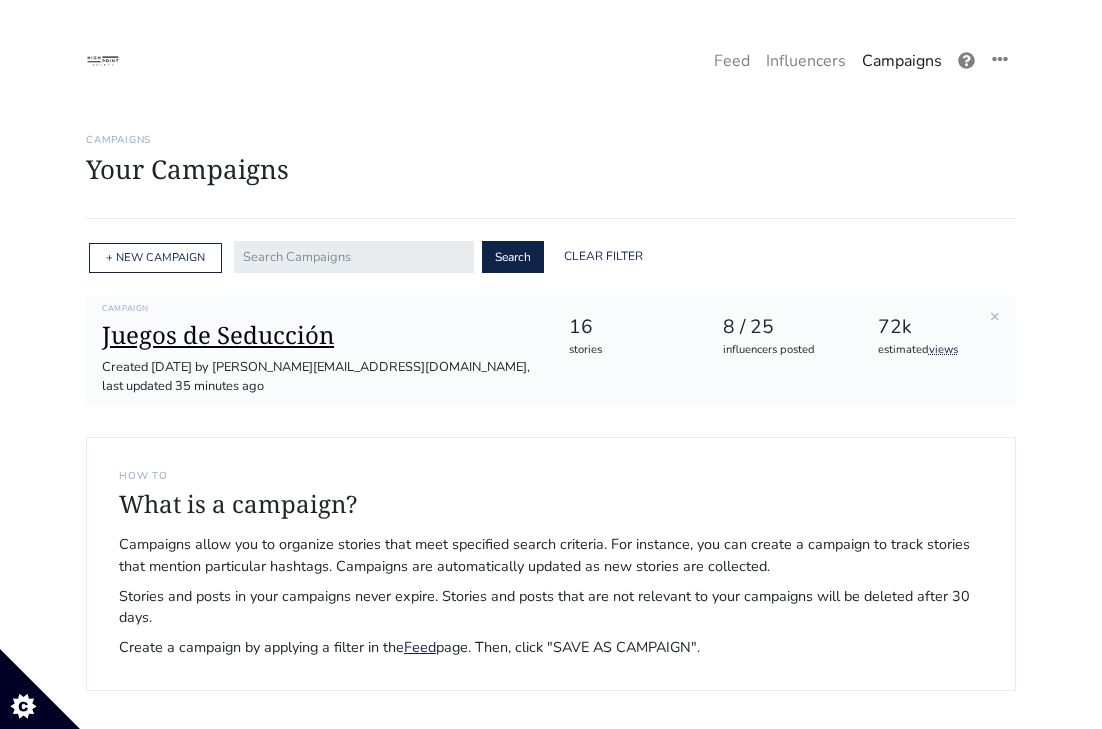 click on "Juegos de Seducción" at bounding box center [319, 335] 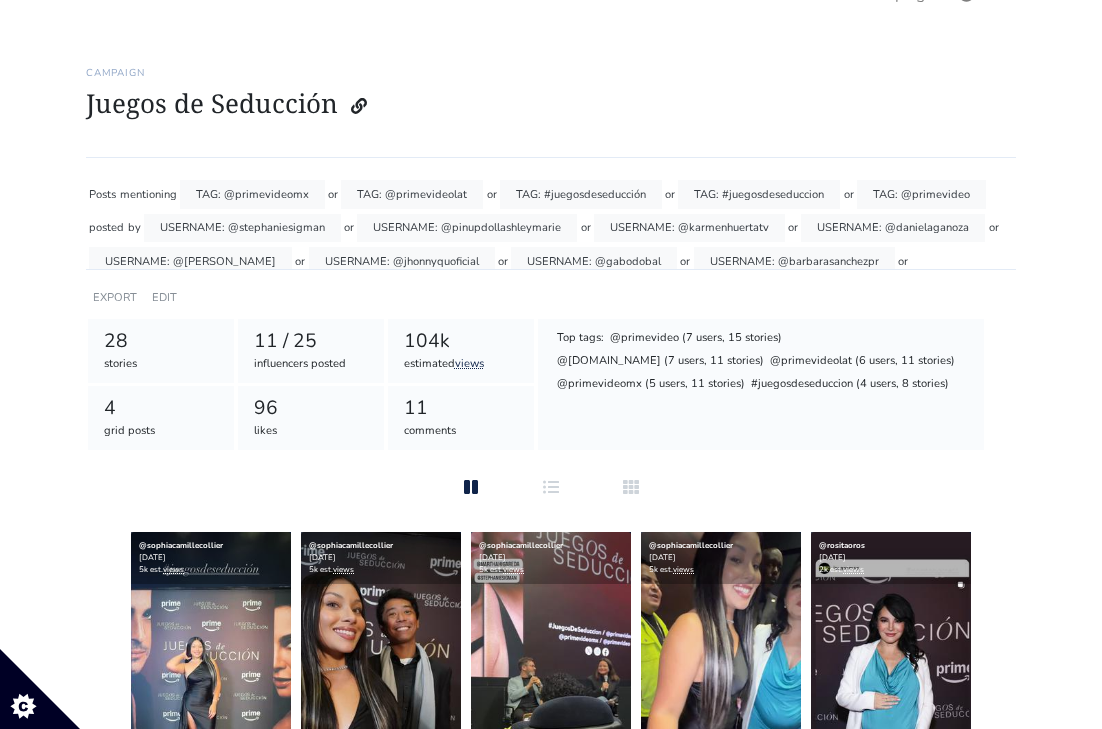 scroll, scrollTop: 0, scrollLeft: 0, axis: both 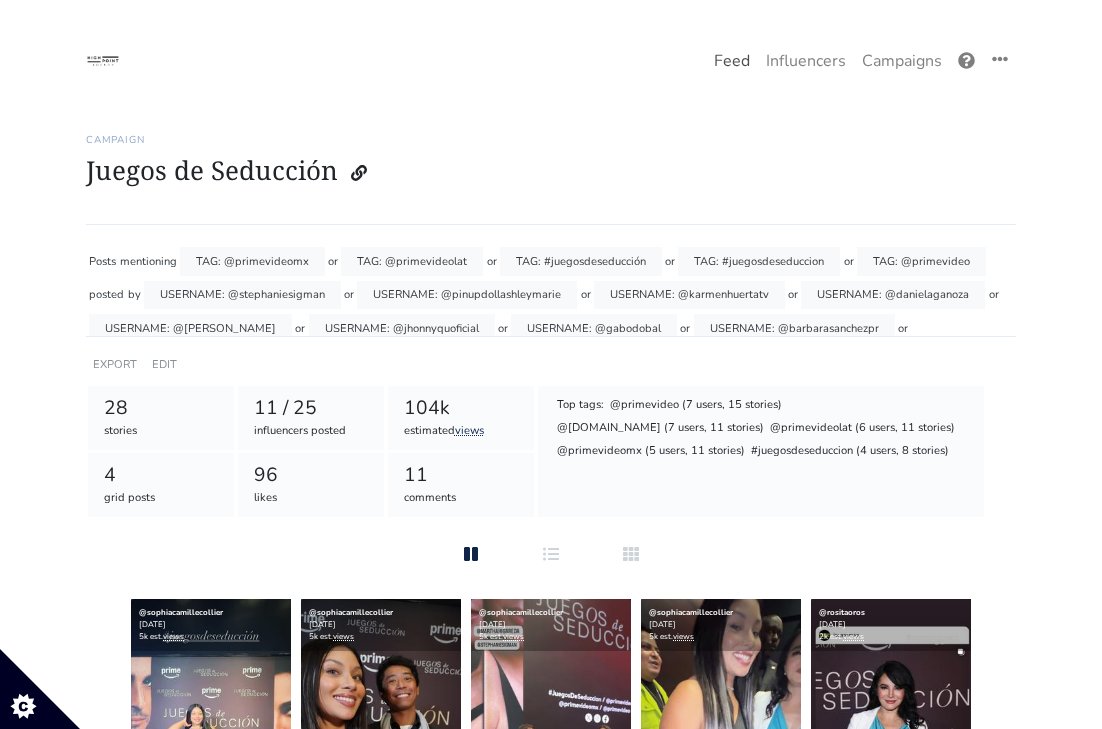 click on "Feed" at bounding box center [732, 61] 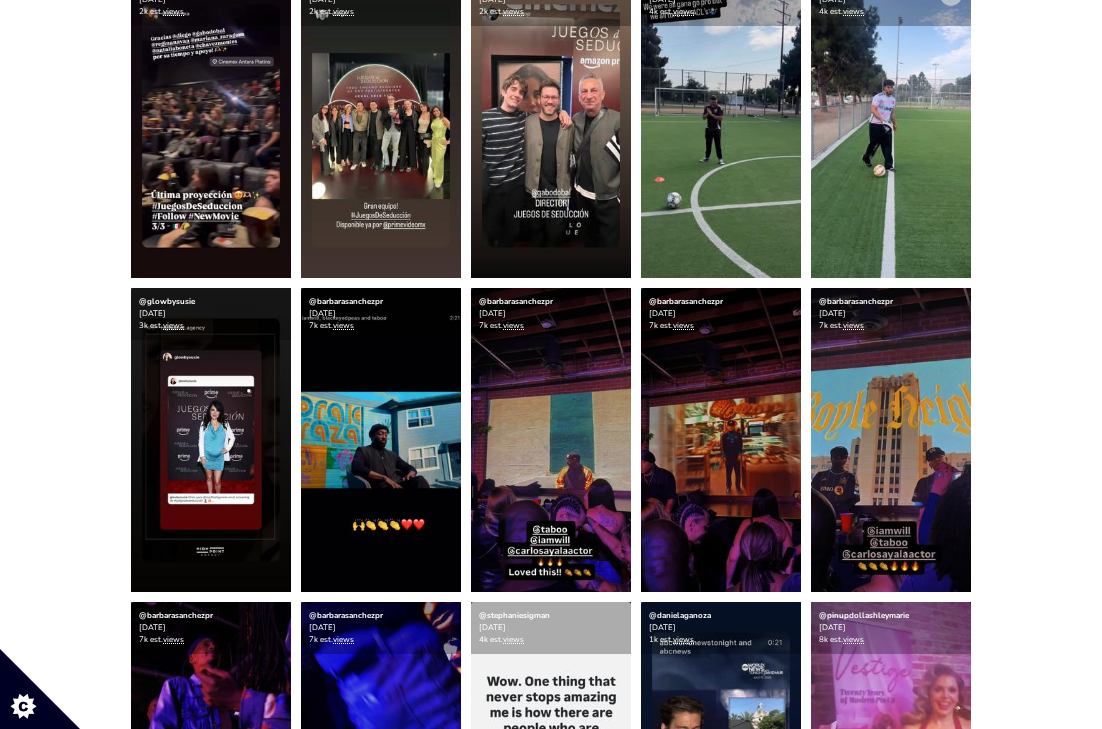 scroll, scrollTop: 0, scrollLeft: 0, axis: both 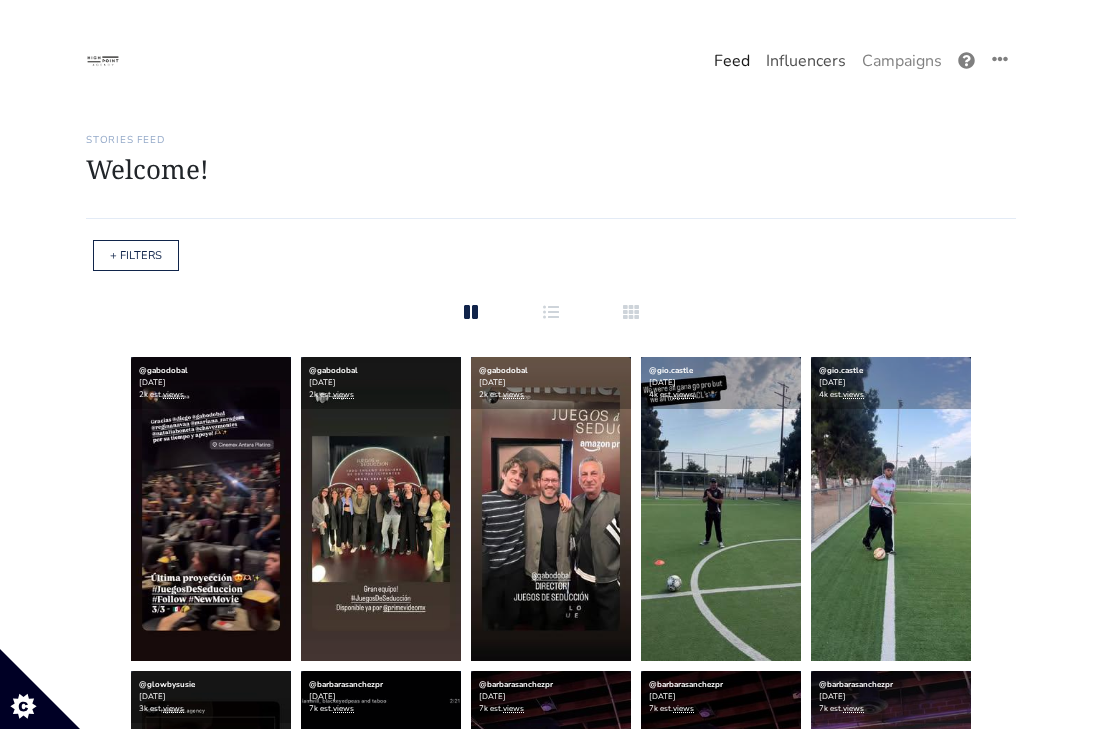 click on "Influencers" at bounding box center (806, 61) 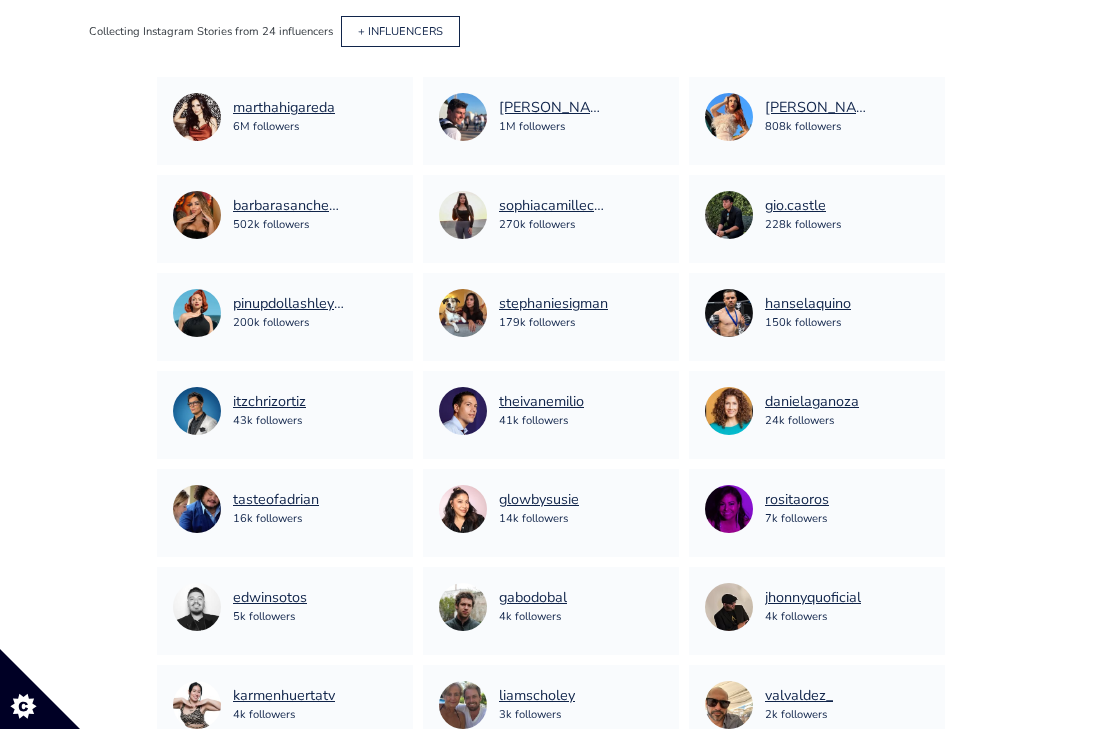 scroll, scrollTop: 0, scrollLeft: 0, axis: both 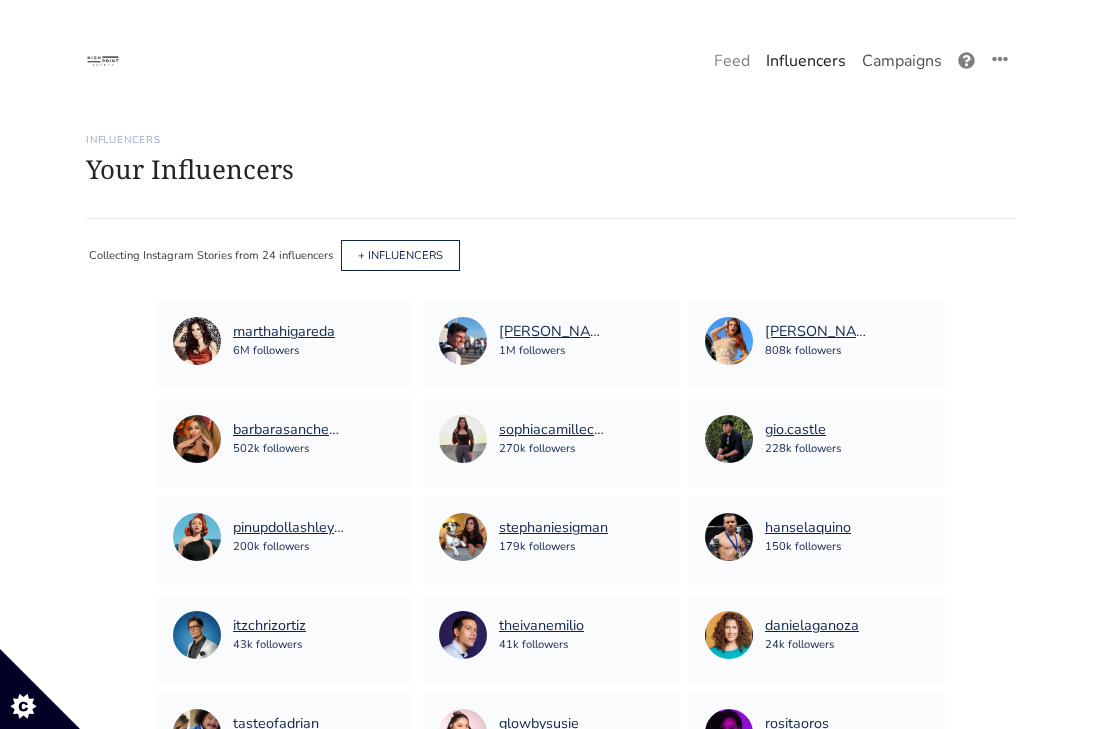 click on "Campaigns" at bounding box center [902, 61] 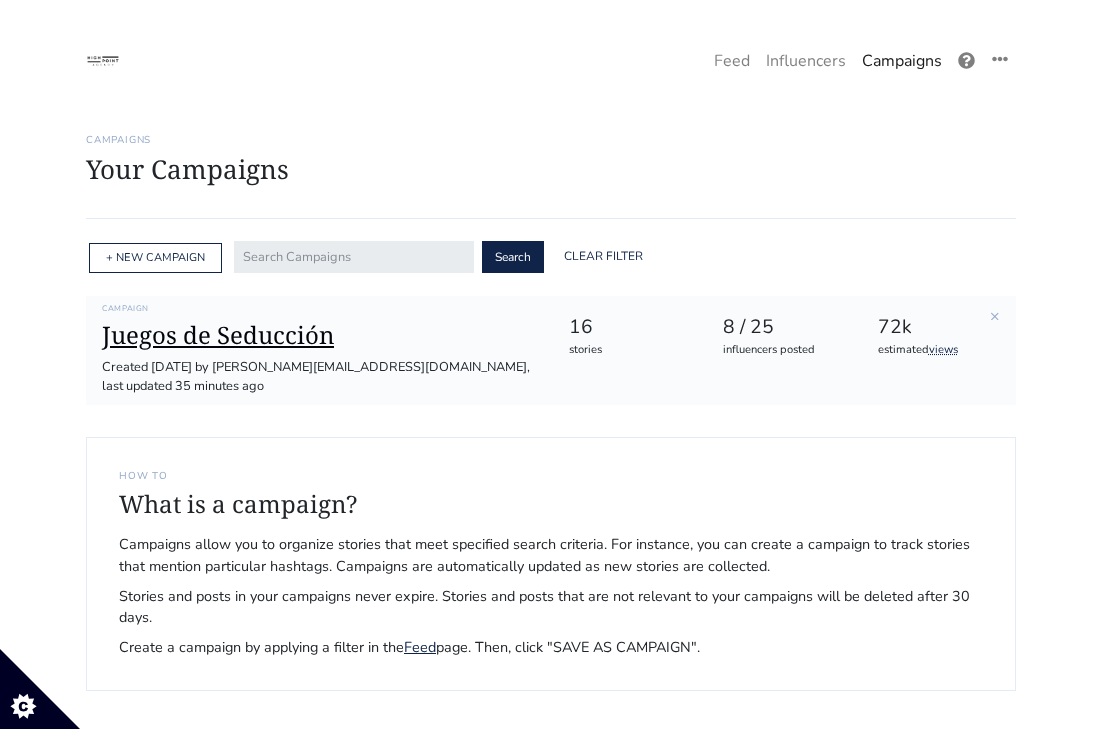 click on "Juegos de Seducción" at bounding box center [319, 335] 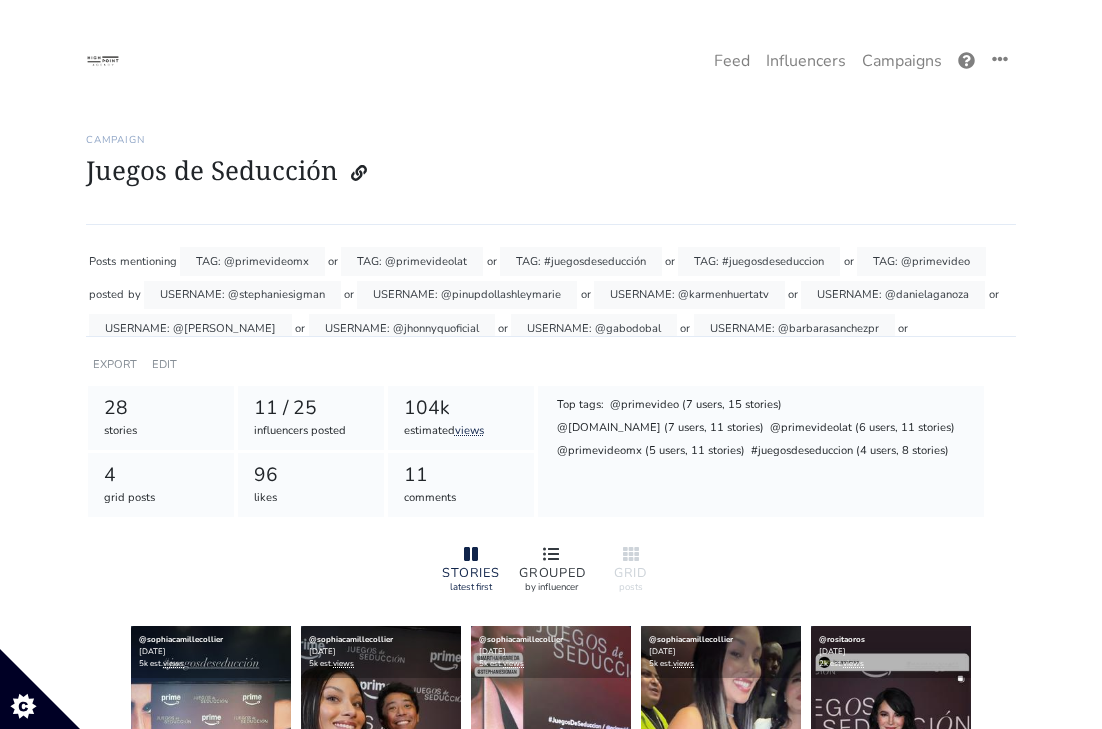 click 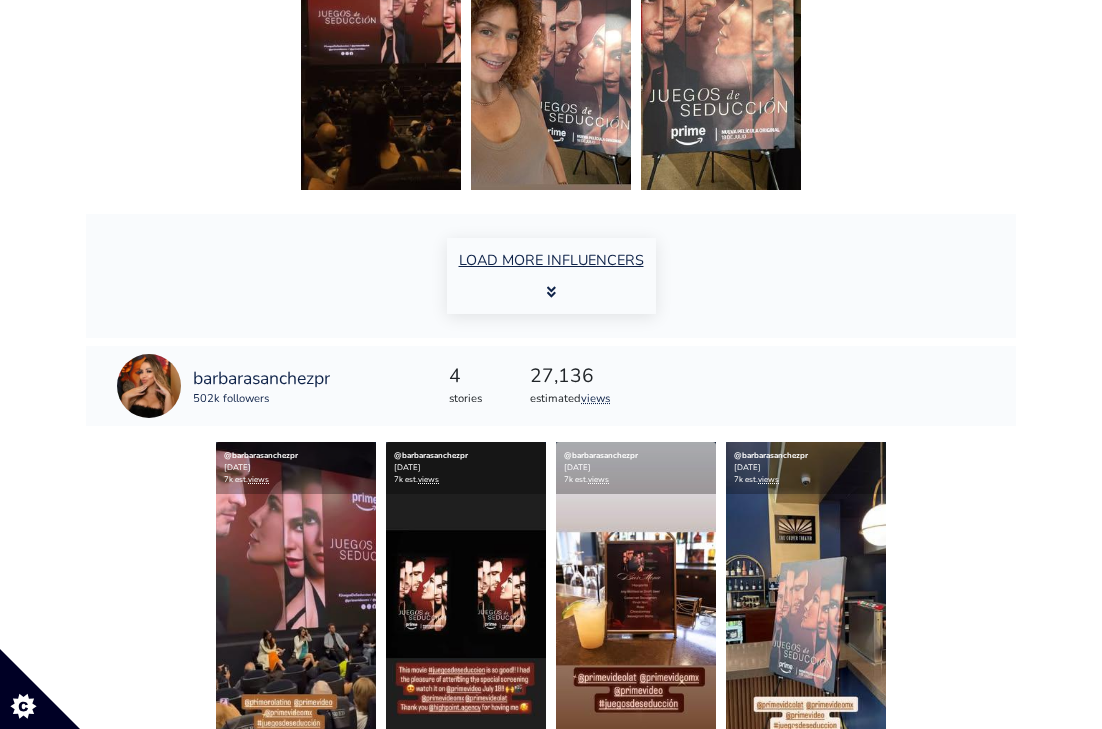 scroll, scrollTop: 3376, scrollLeft: 0, axis: vertical 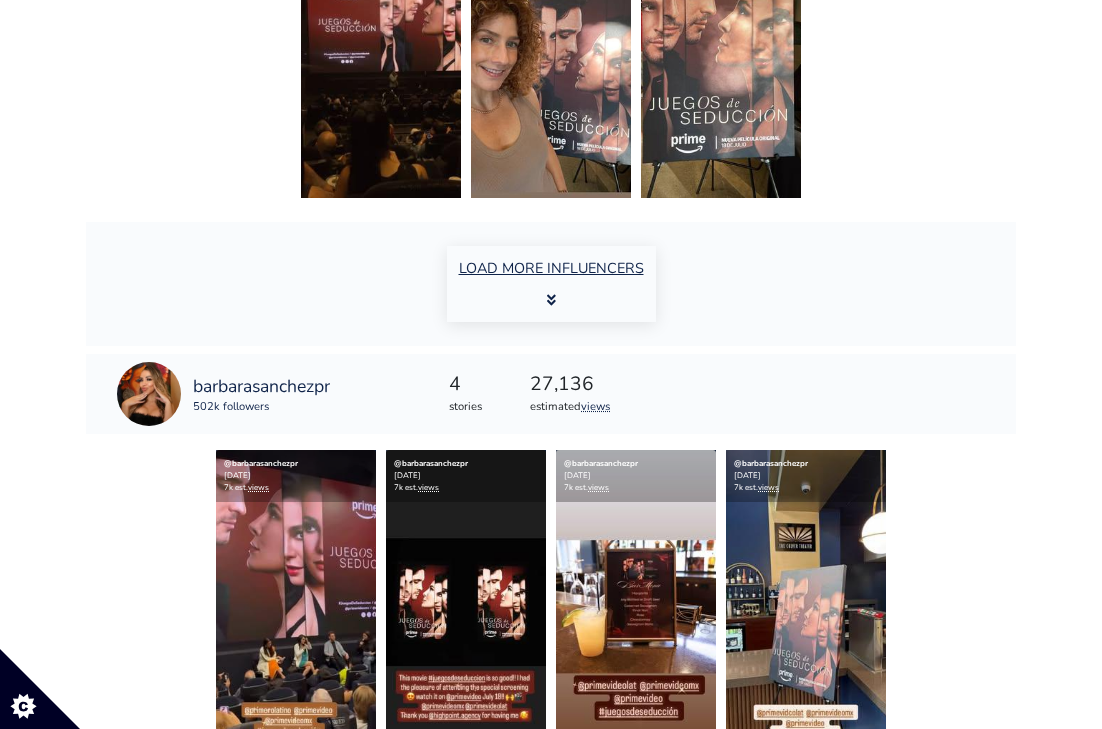 click on "LOAD MORE INFLUENCERS" at bounding box center (551, 284) 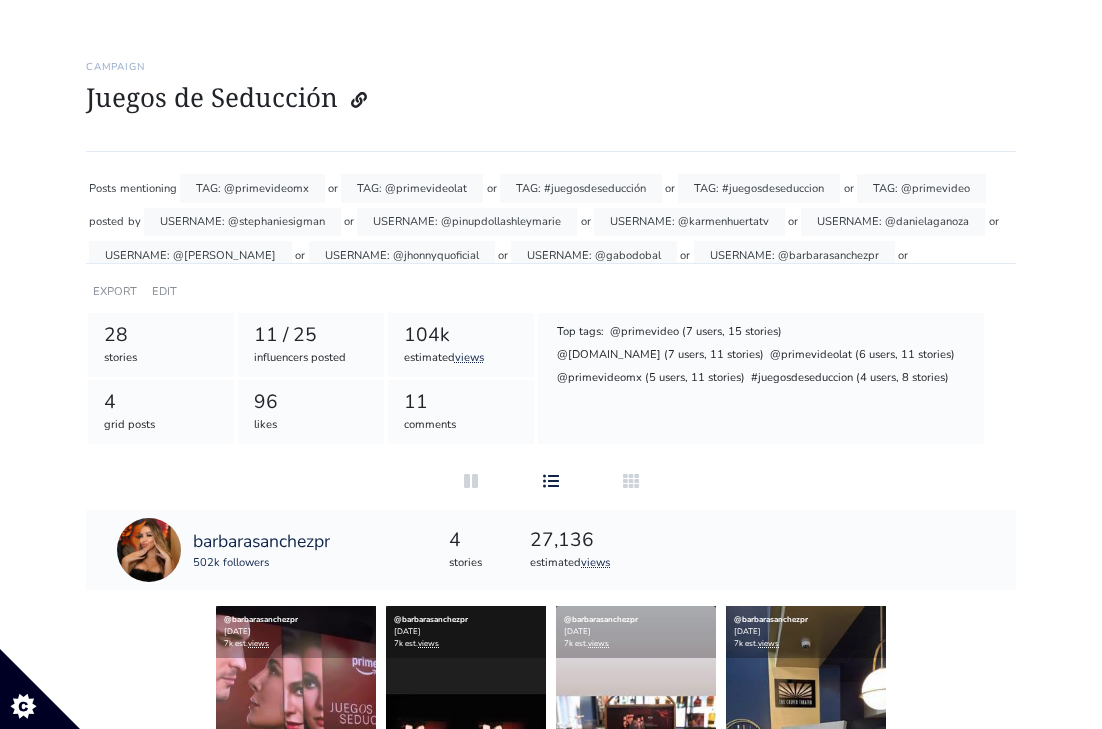 scroll, scrollTop: 148, scrollLeft: 0, axis: vertical 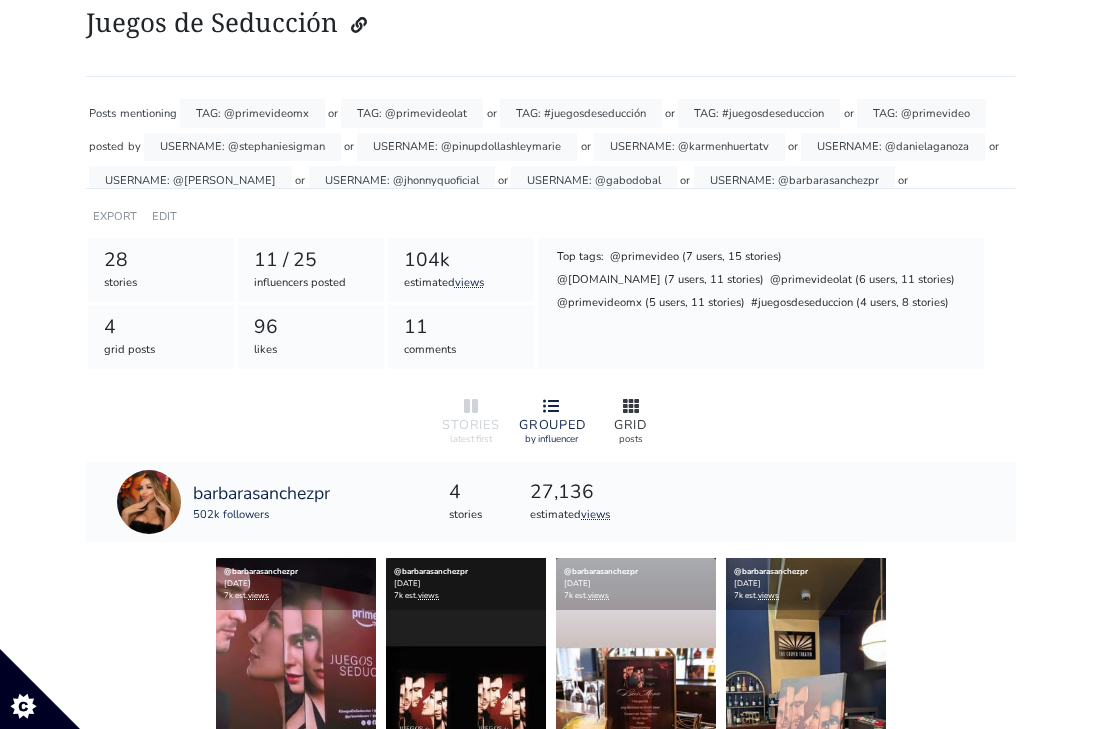 click on "GRID" at bounding box center [631, 425] 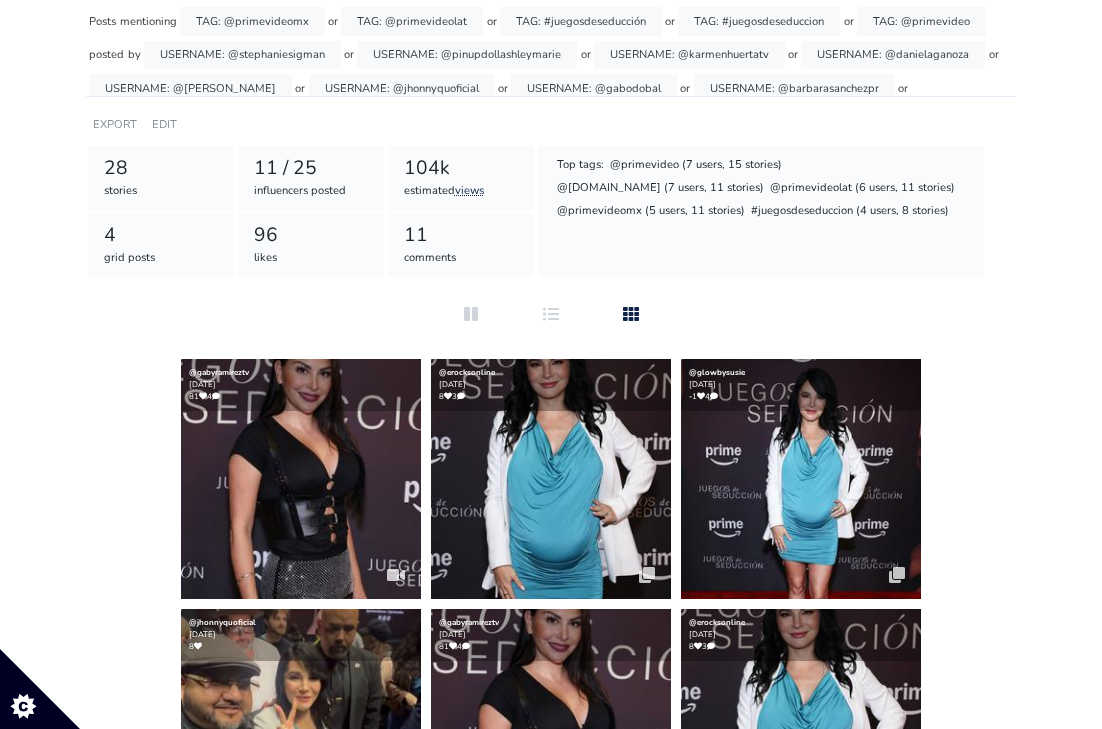 scroll, scrollTop: 233, scrollLeft: 0, axis: vertical 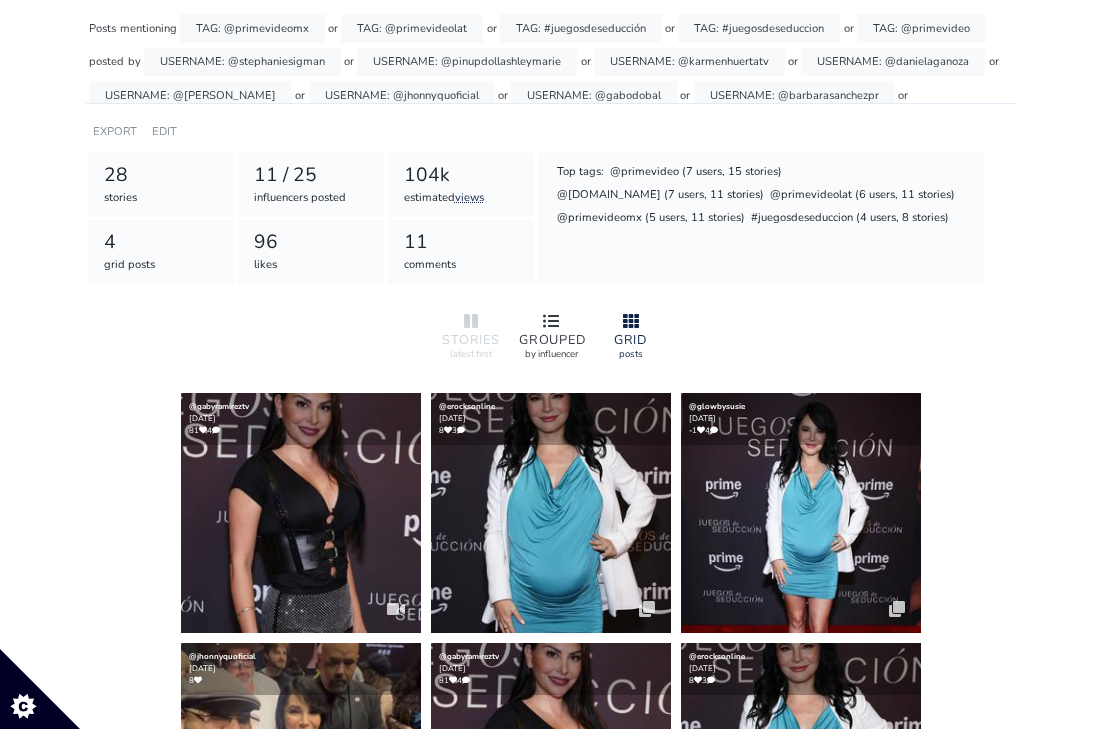 click at bounding box center [551, 322] 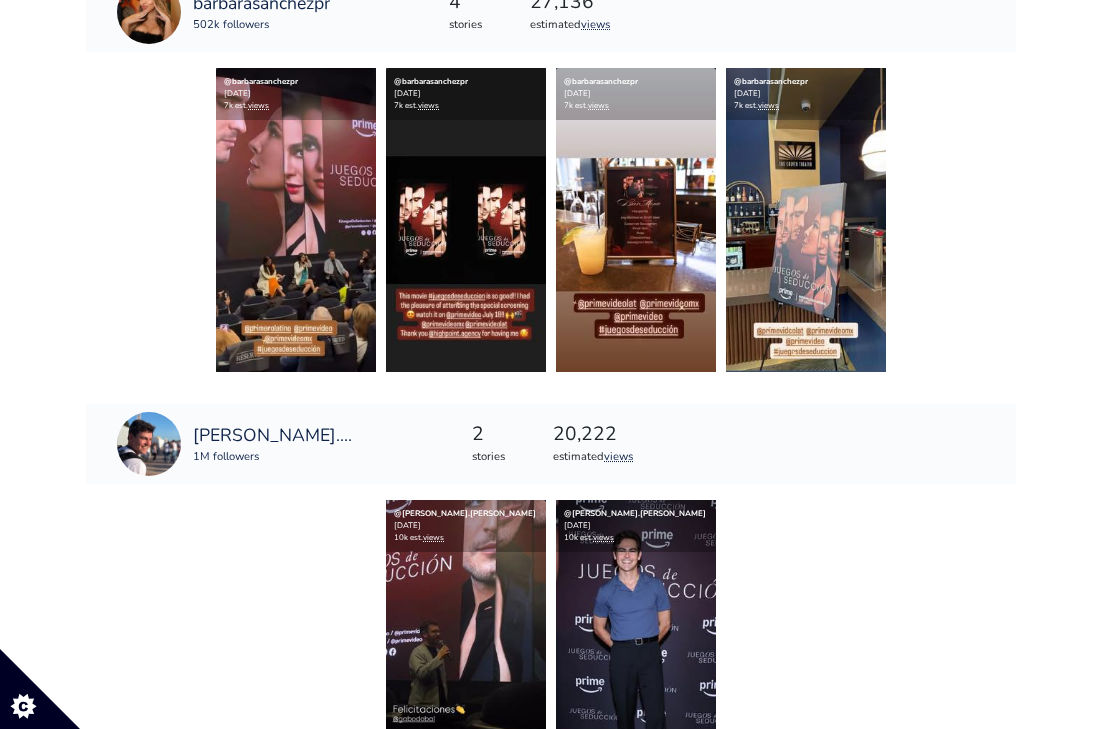 scroll, scrollTop: 0, scrollLeft: 0, axis: both 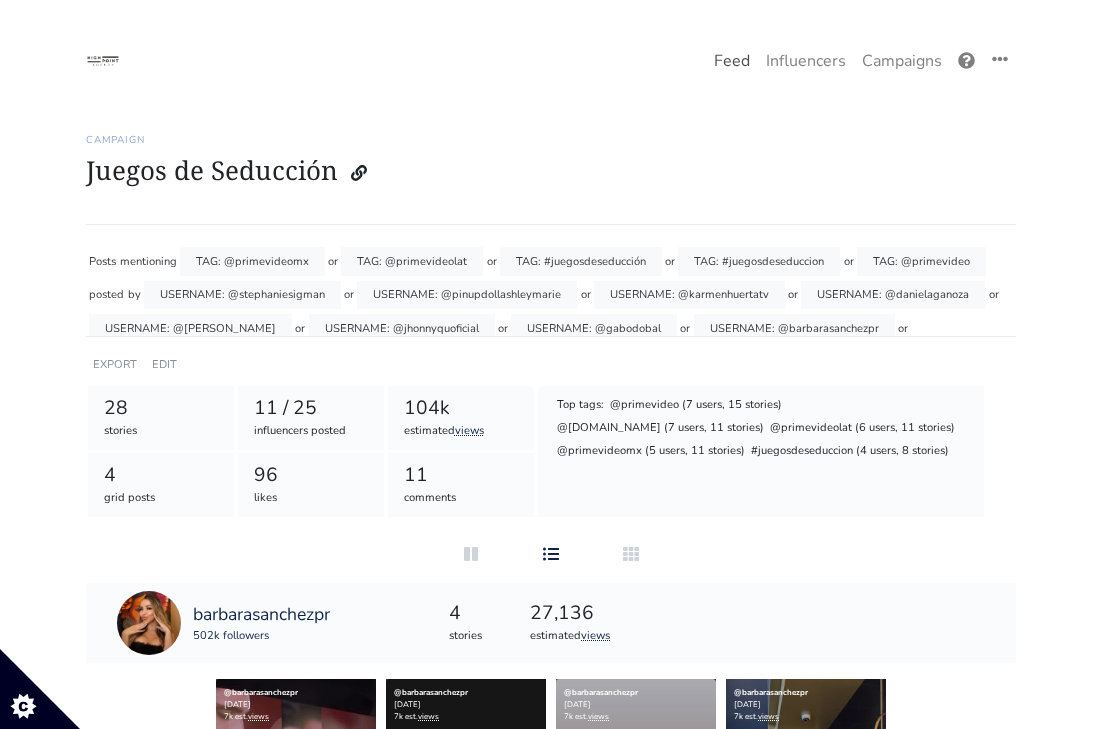 click on "Feed" at bounding box center [732, 61] 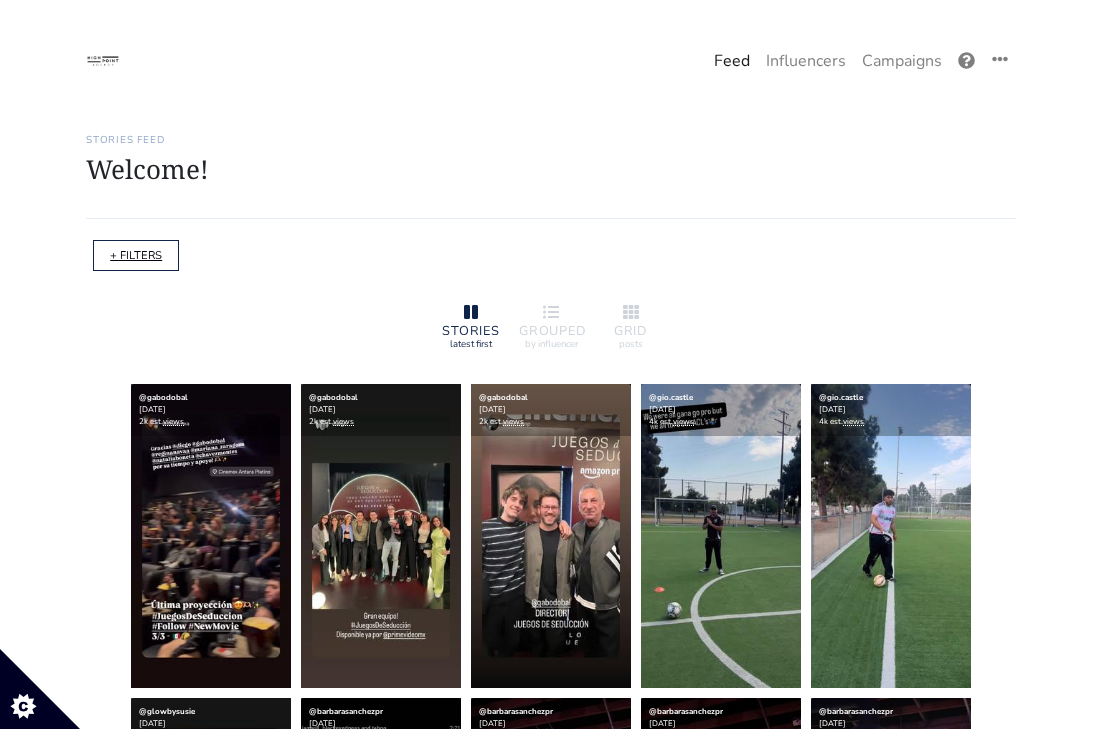 click on "+ FILTERS" at bounding box center (136, 255) 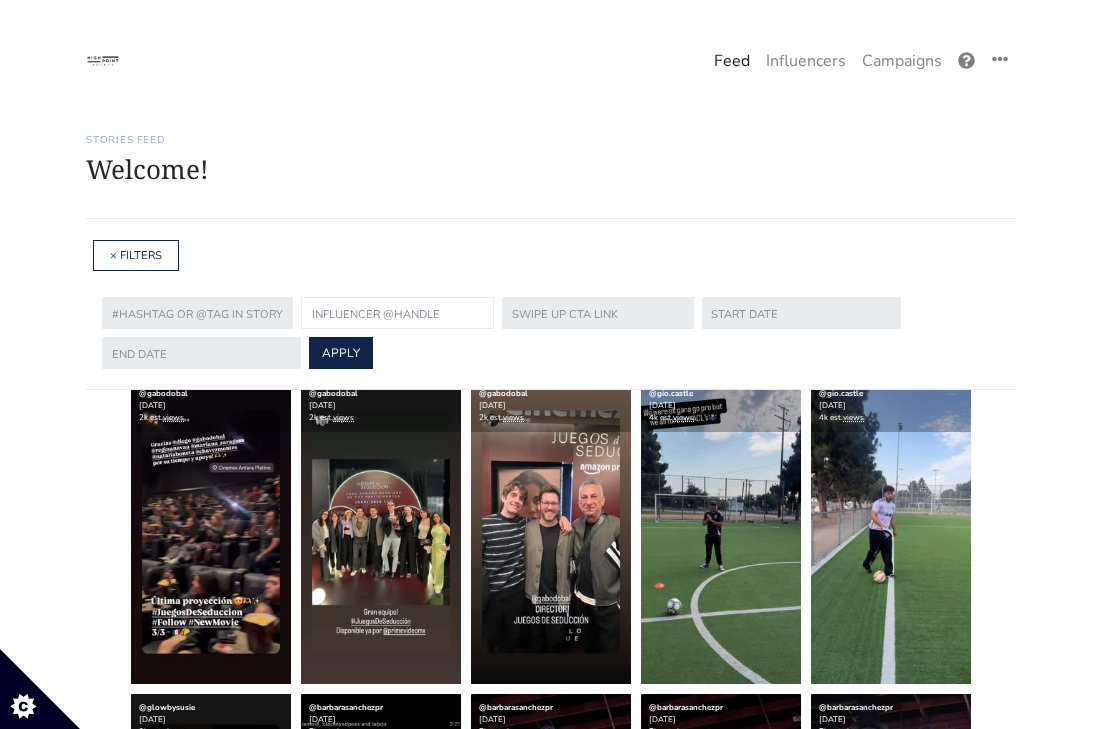 click at bounding box center [397, 313] 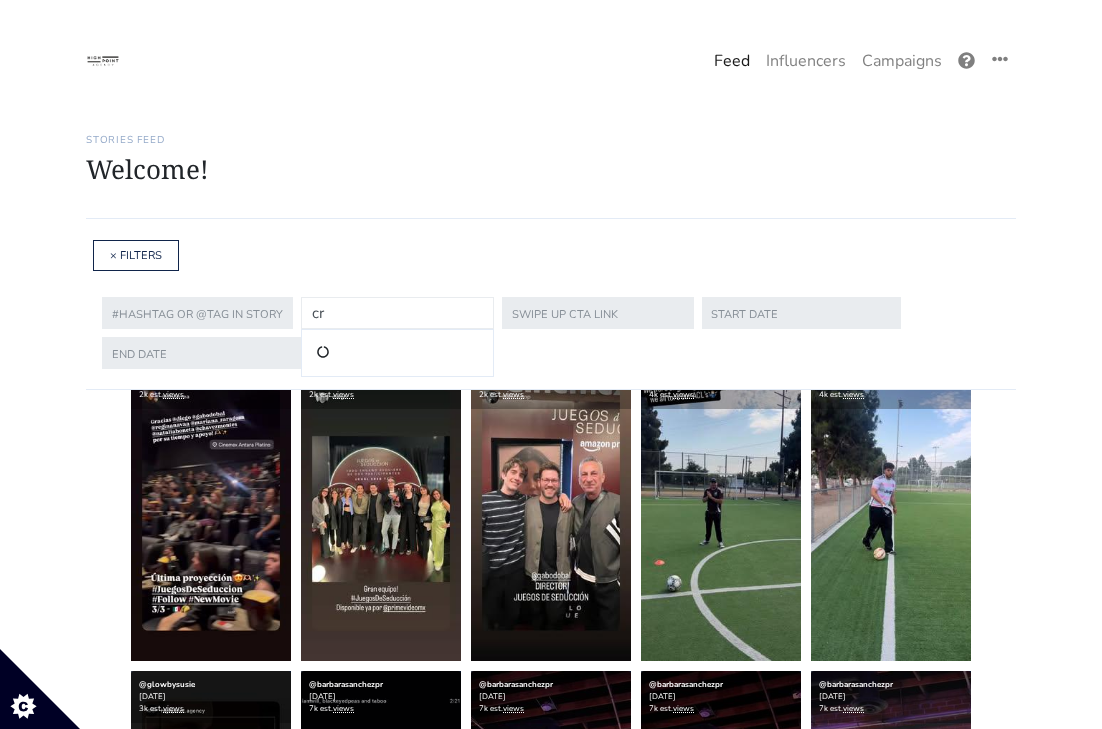 type on "c" 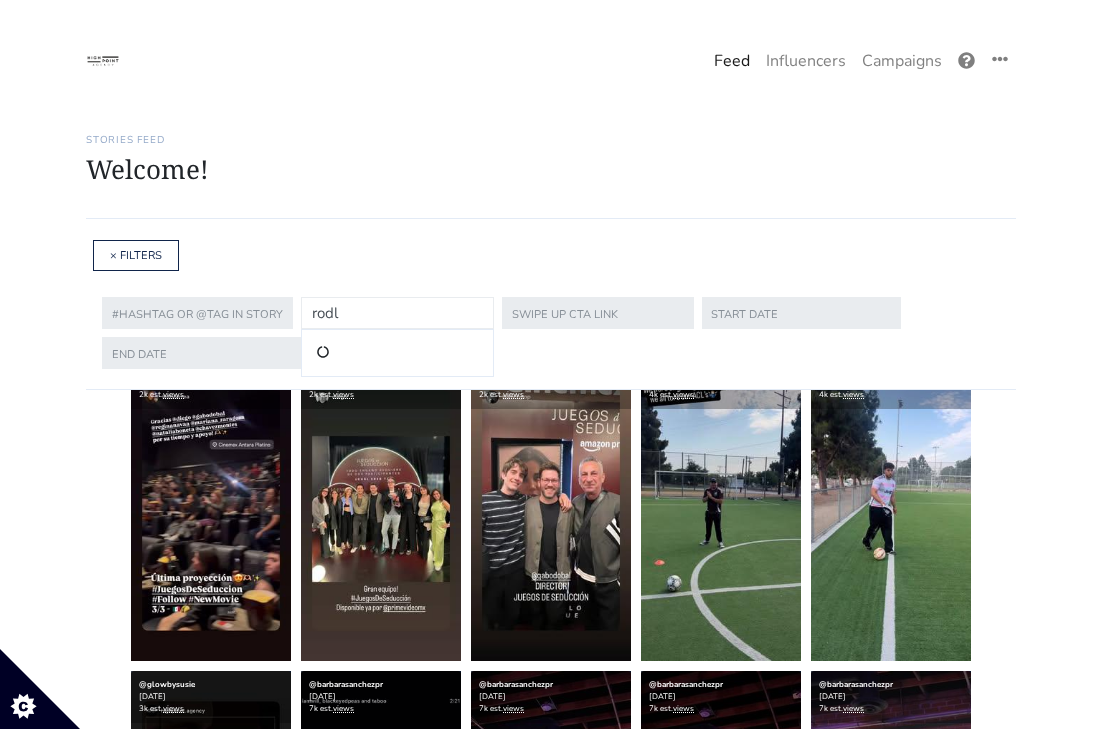 type on "rodlo" 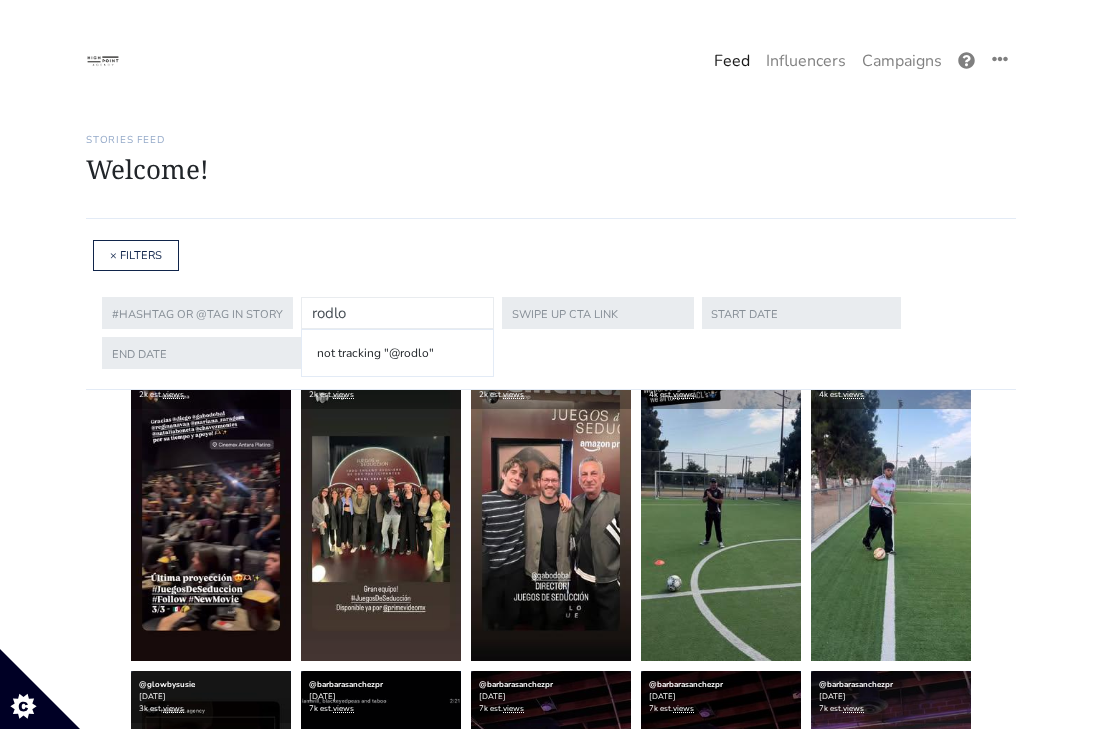 click on "rodlo" at bounding box center [397, 313] 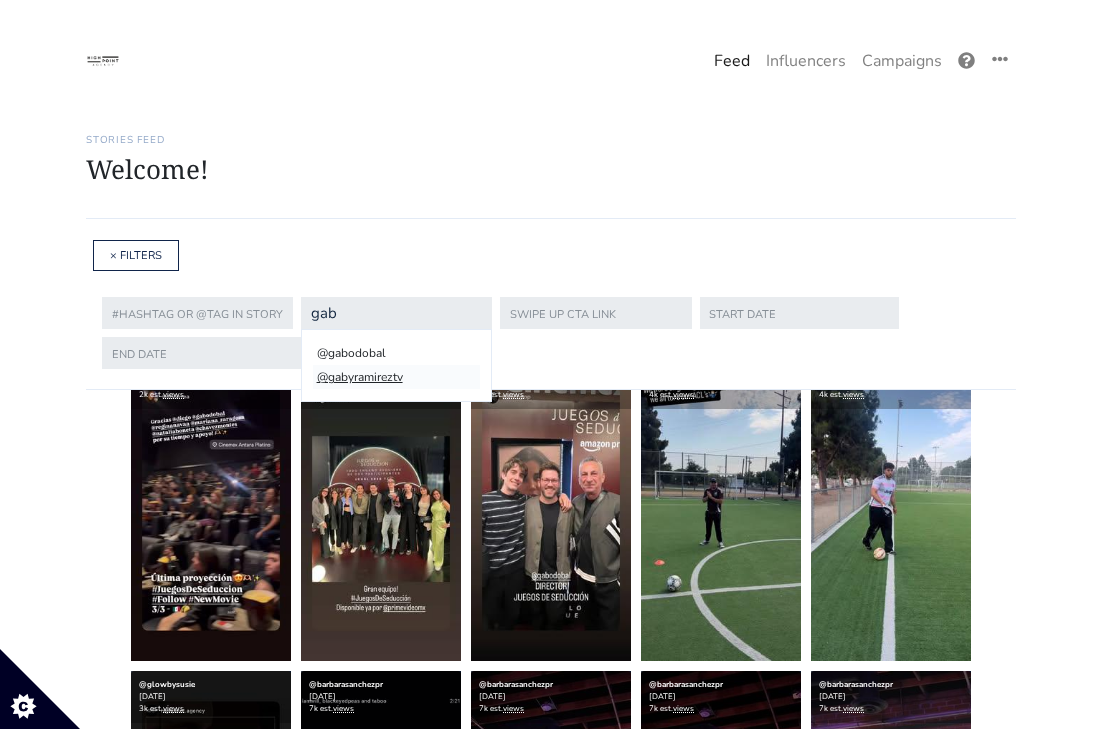 click on "@gabyramireztv" at bounding box center (396, 377) 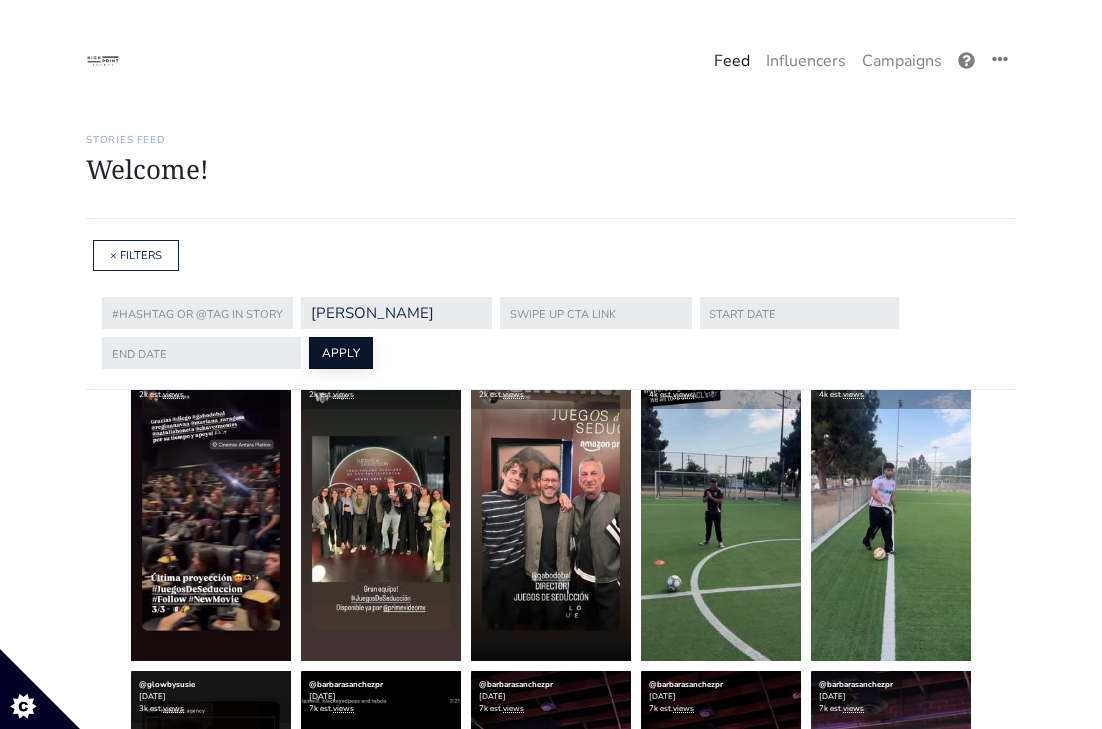 click on "APPLY" at bounding box center (341, 353) 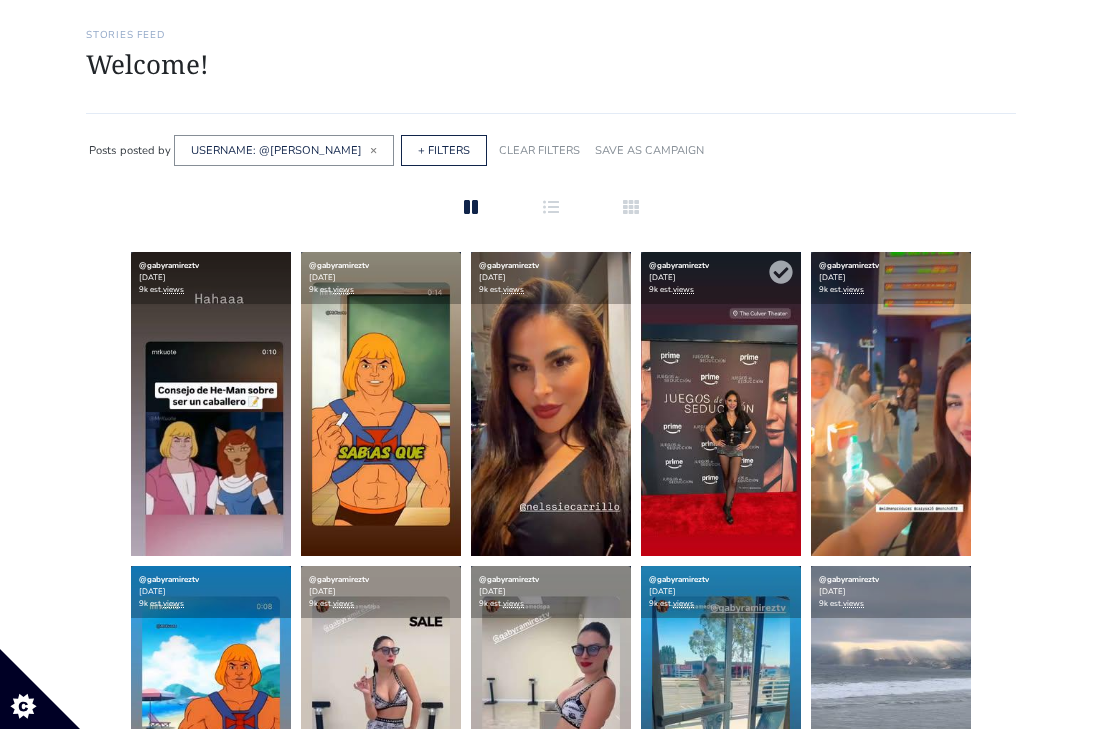 scroll, scrollTop: 99, scrollLeft: 0, axis: vertical 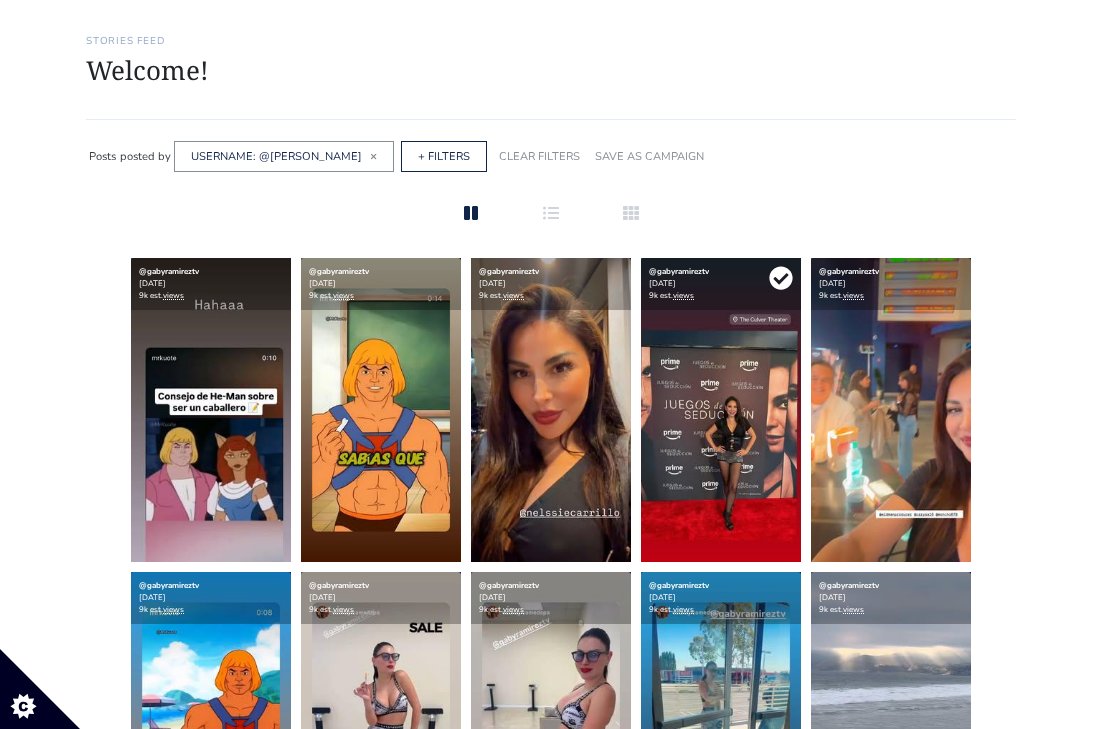 click 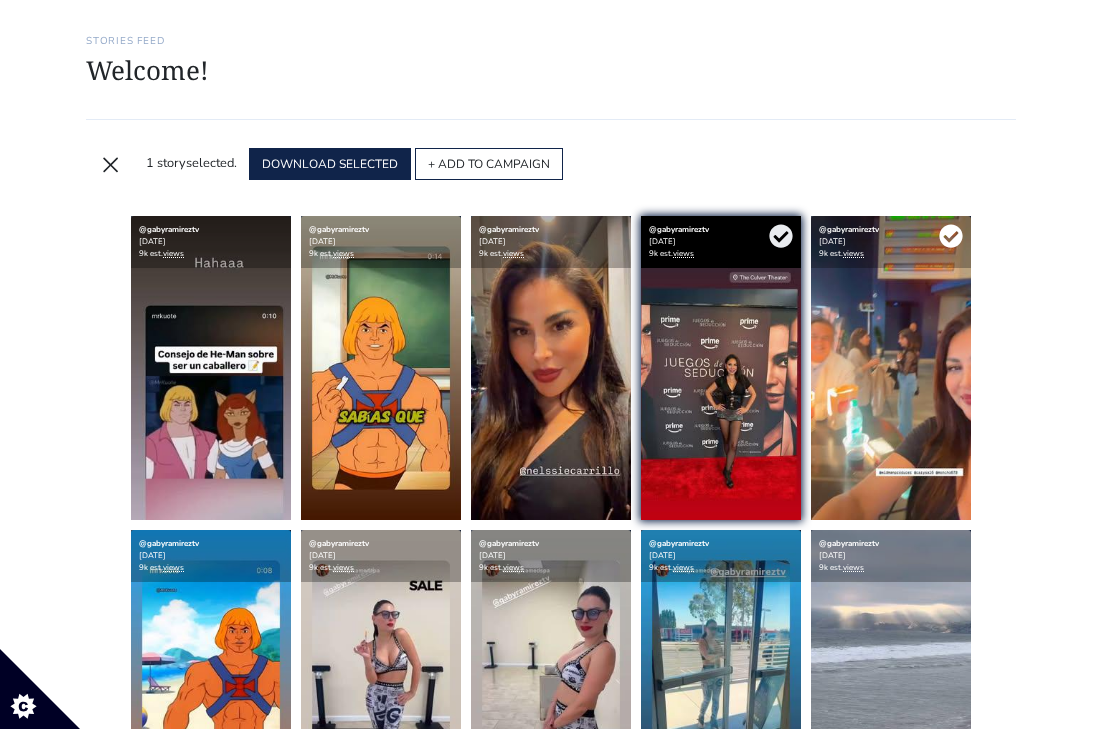 click 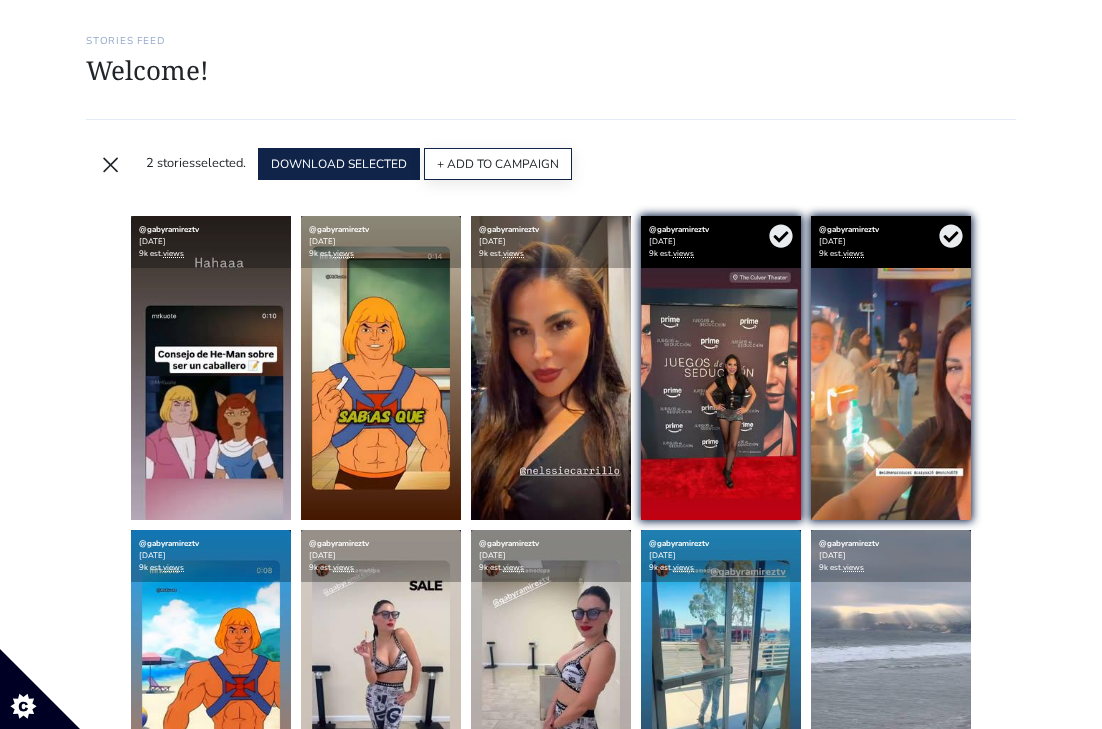 click on "+ ADD TO CAMPAIGN" at bounding box center (498, 164) 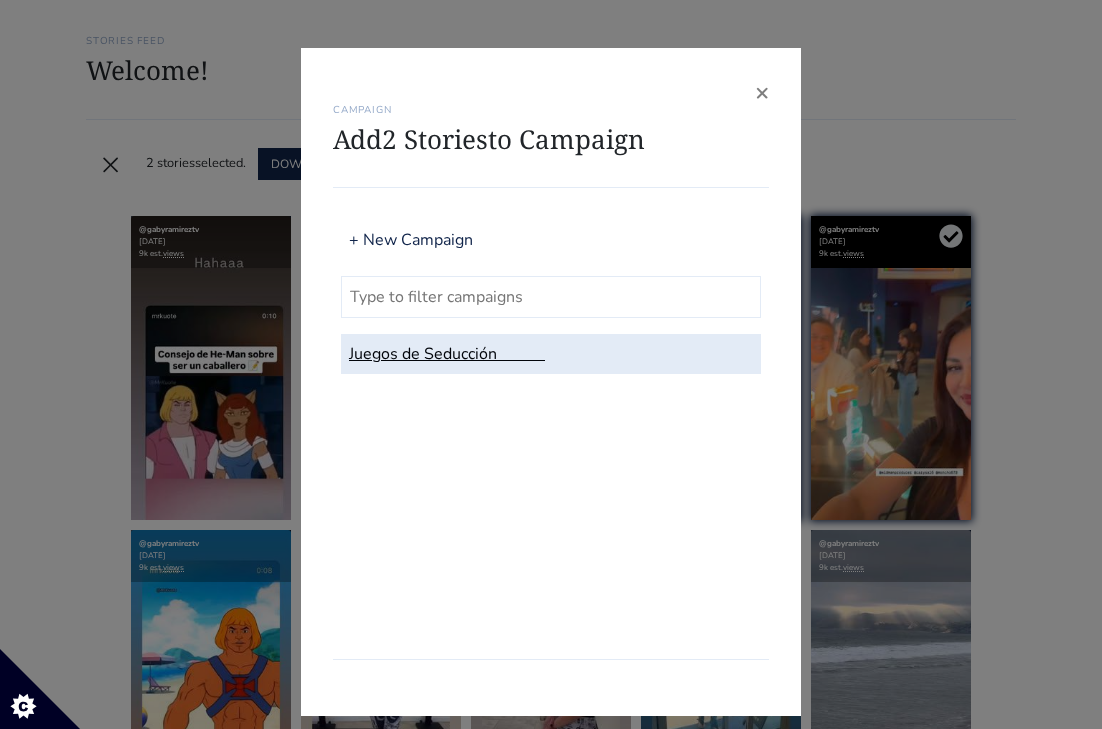 click on "Juegos de Seducción" at bounding box center [551, 354] 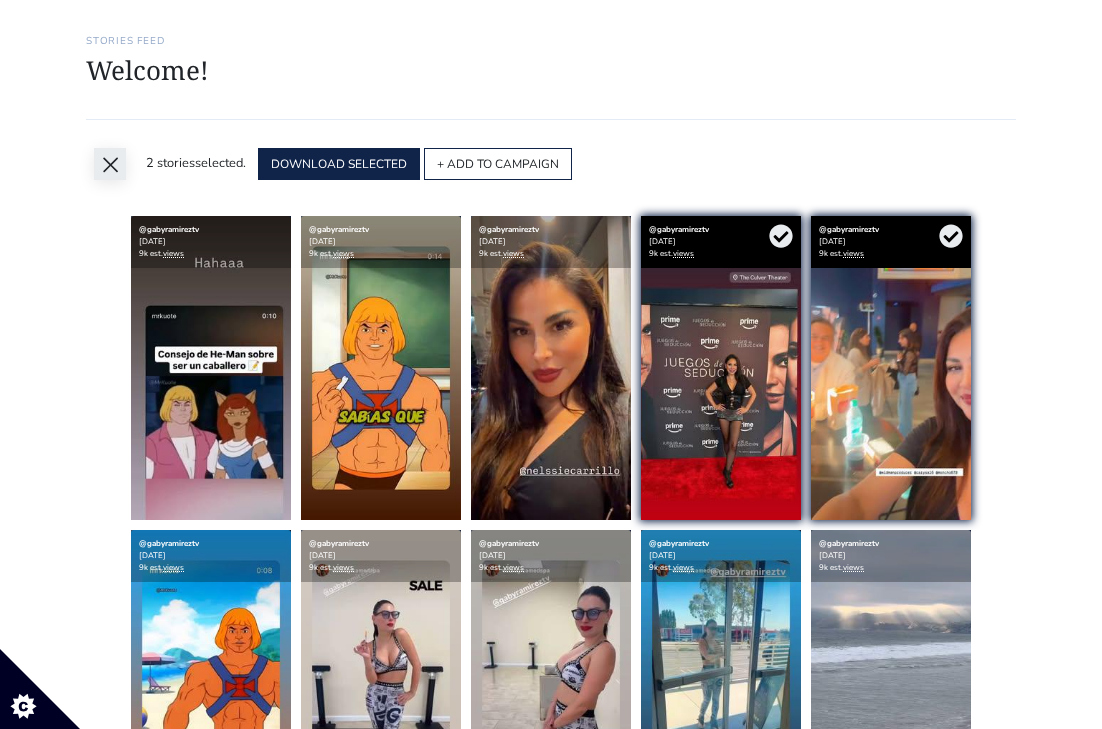 click on "×" at bounding box center [110, 164] 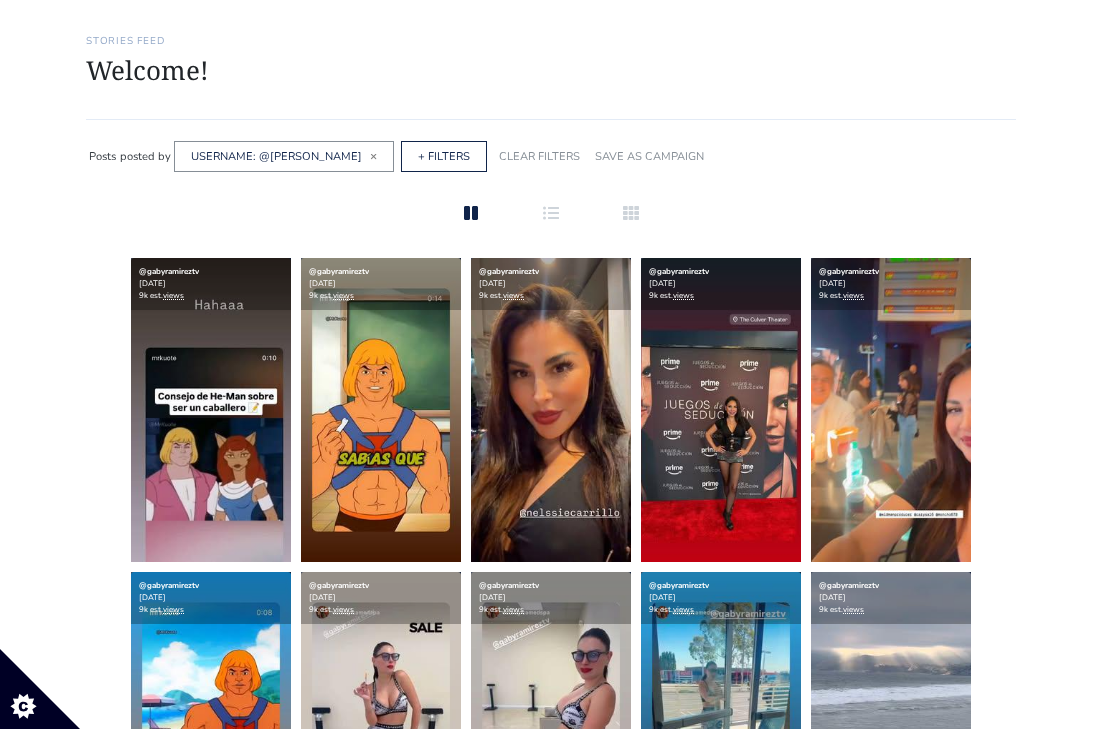 click on "USERNAME: @[PERSON_NAME]
×" at bounding box center (284, 156) 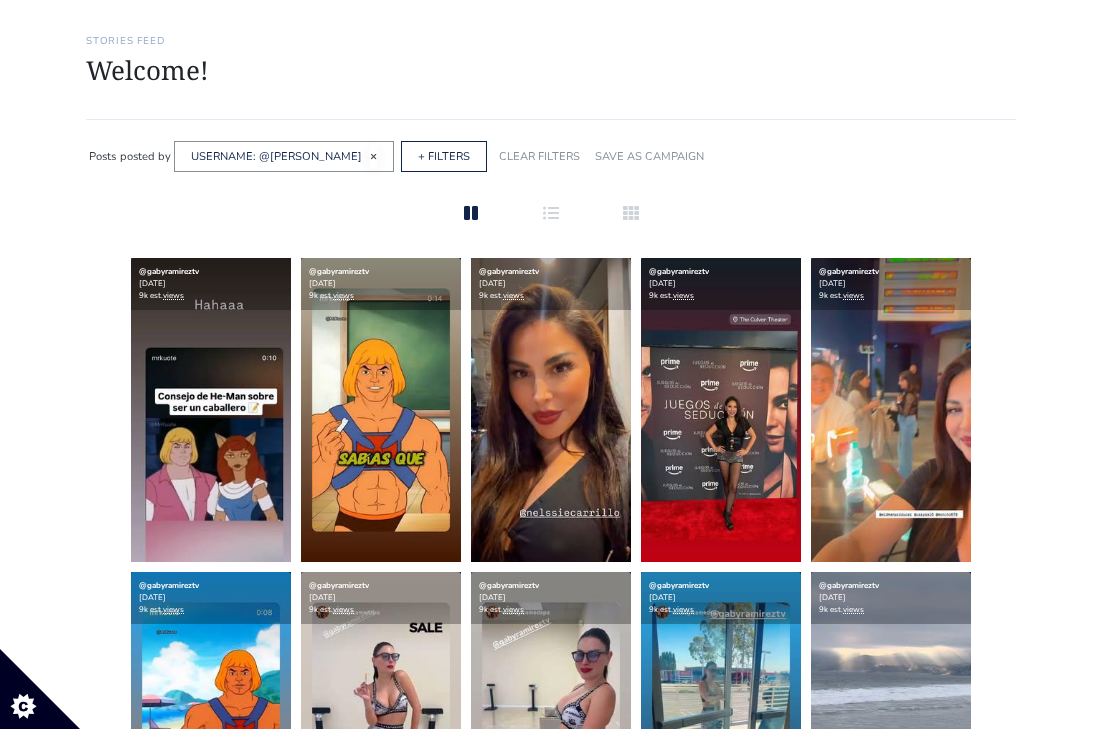 click on "×" at bounding box center [373, 156] 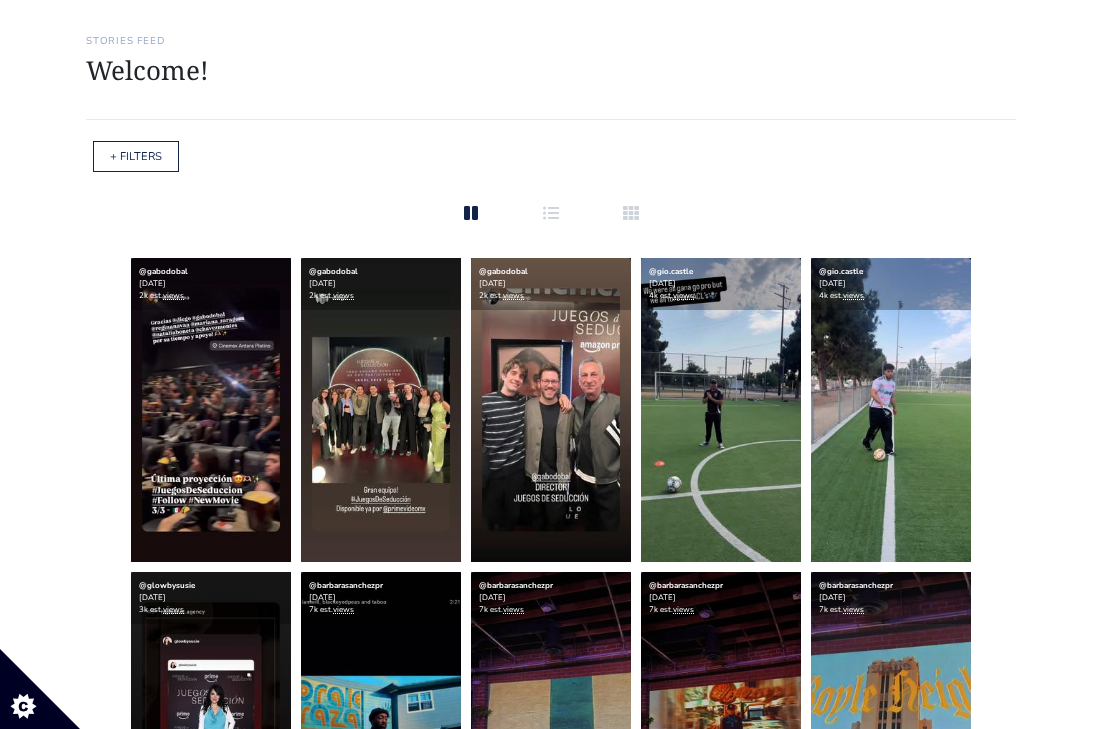 click on "+ FILTERS
CLEAR FILTERS
SAVE AS CAMPAIGN
@gabodobal @gabyramireztv
APPLY
Track stories matching the above filter as a campaign
CREATE CAMPAIGN
CANCEL
stories
influencers posted
estimated
views" at bounding box center (551, 157) 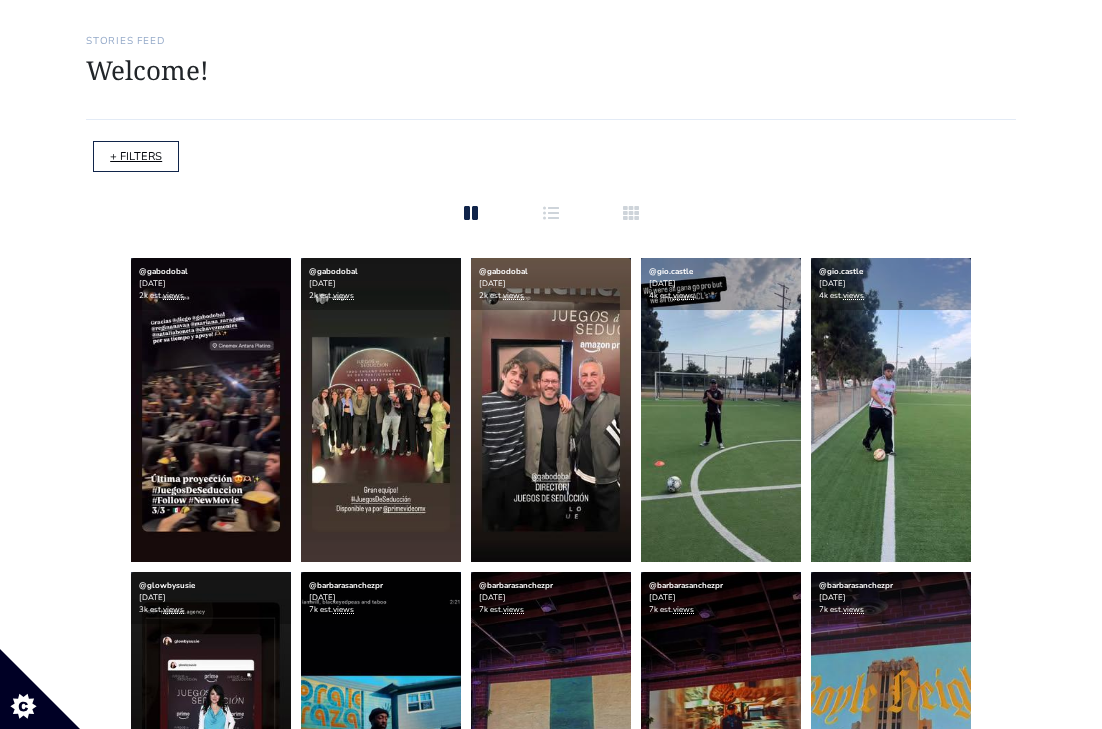 click on "+ FILTERS" at bounding box center [136, 156] 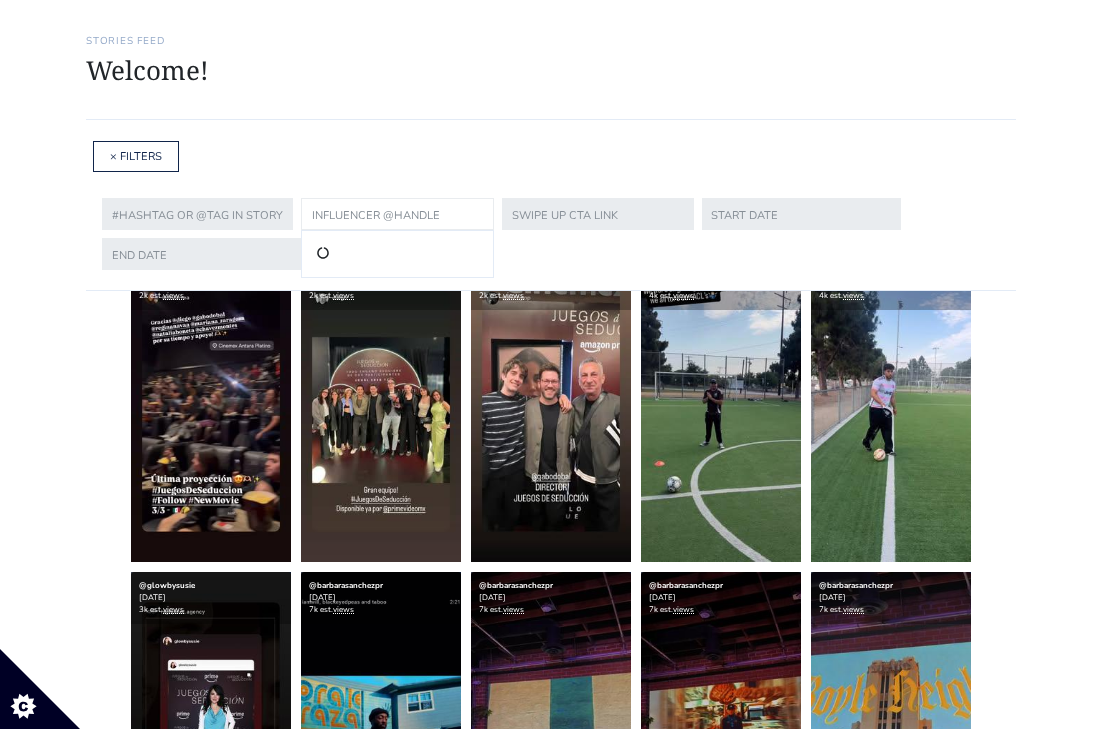 click at bounding box center [397, 214] 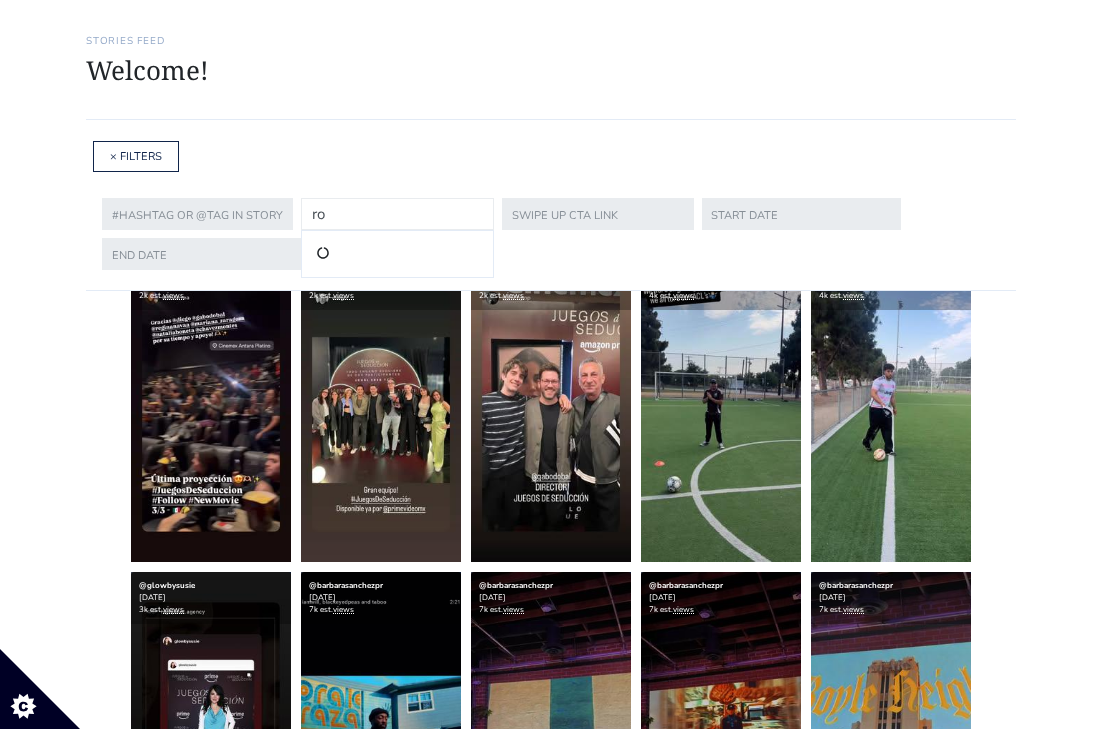 type on "r" 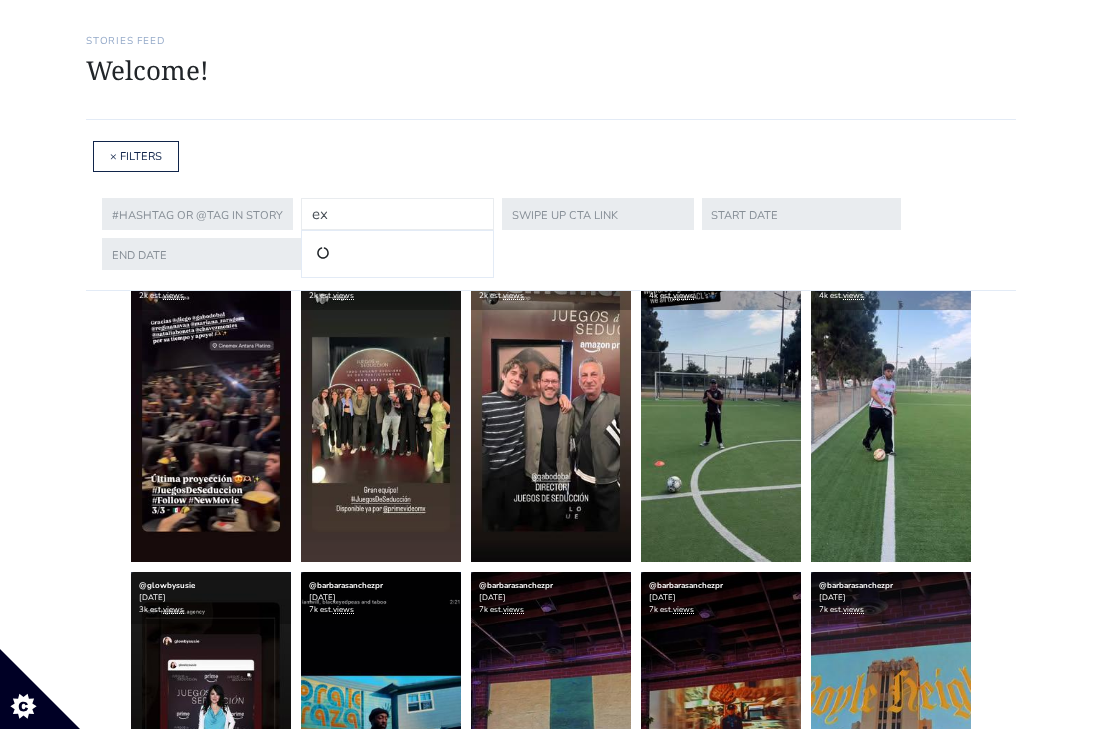 type on "e" 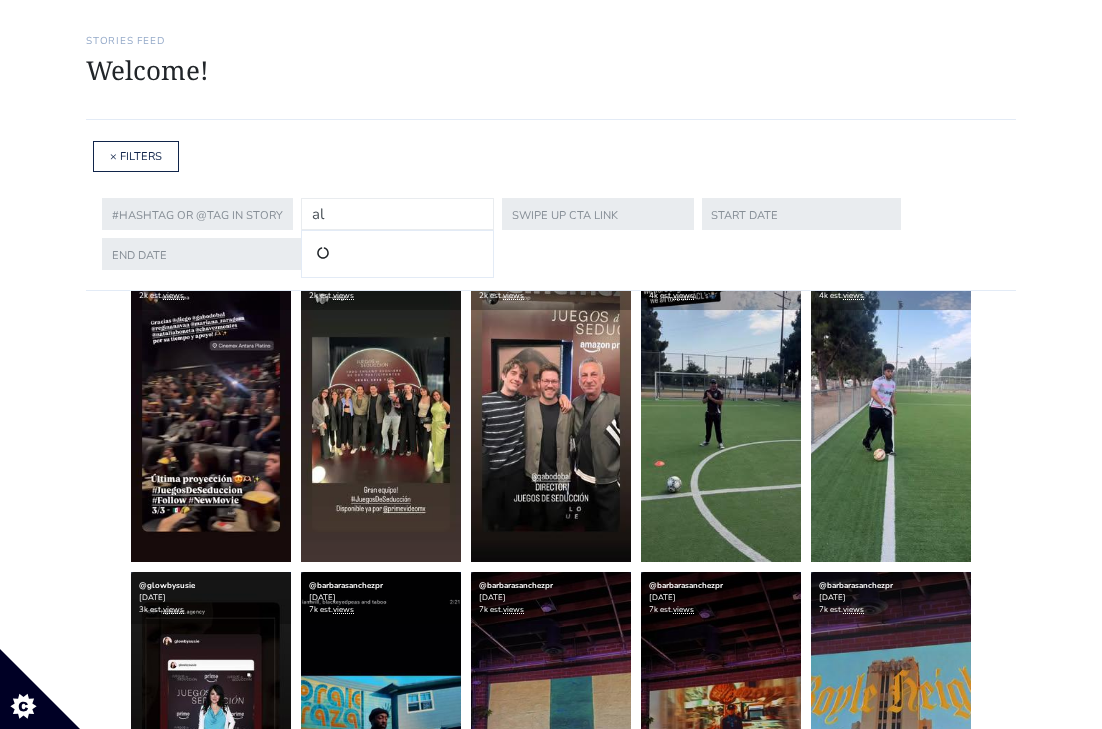 type on "a" 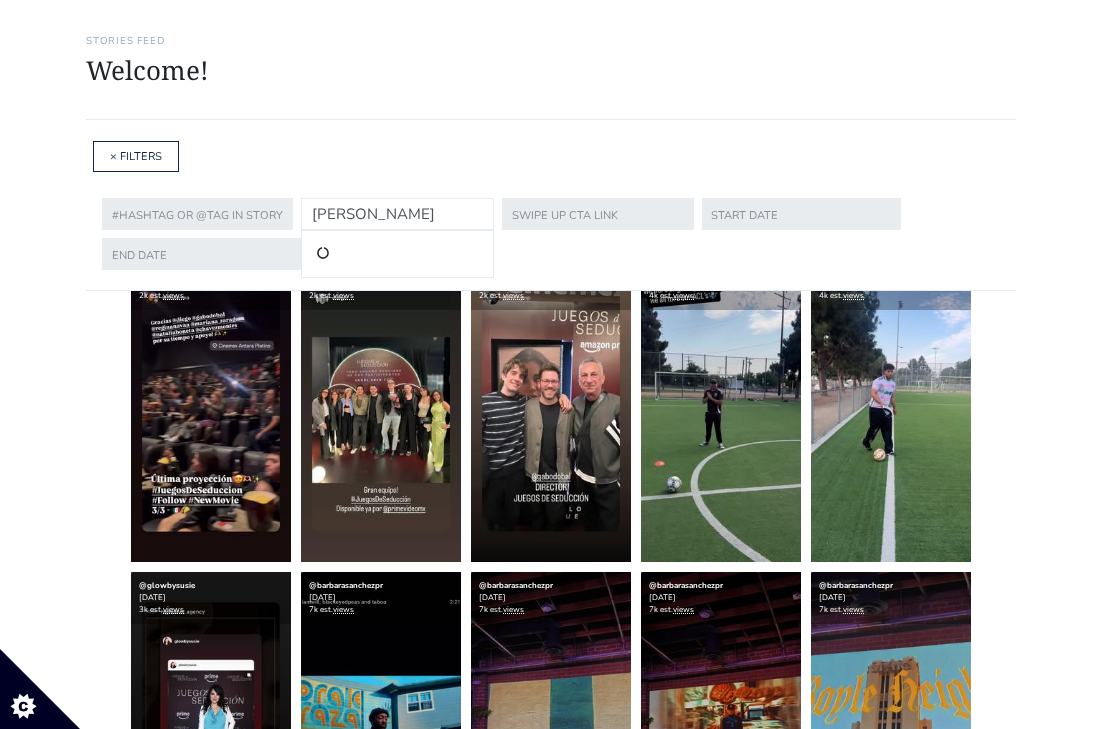 type on "[PERSON_NAME]" 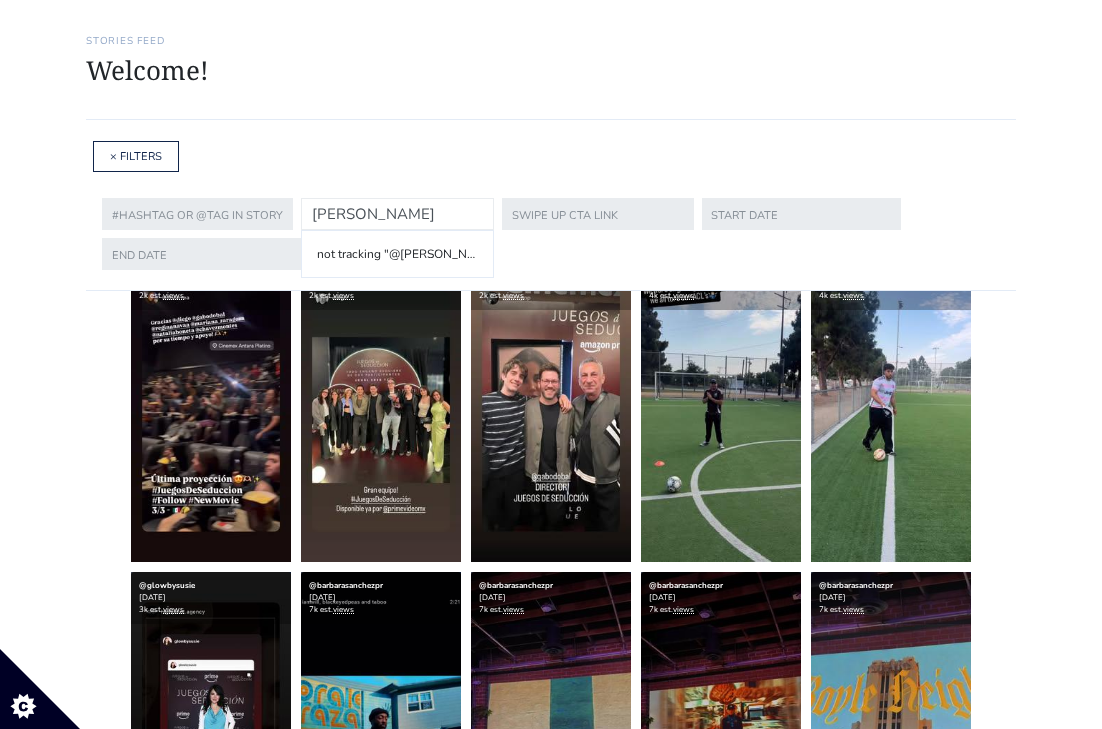 click on "[PERSON_NAME]" at bounding box center [397, 214] 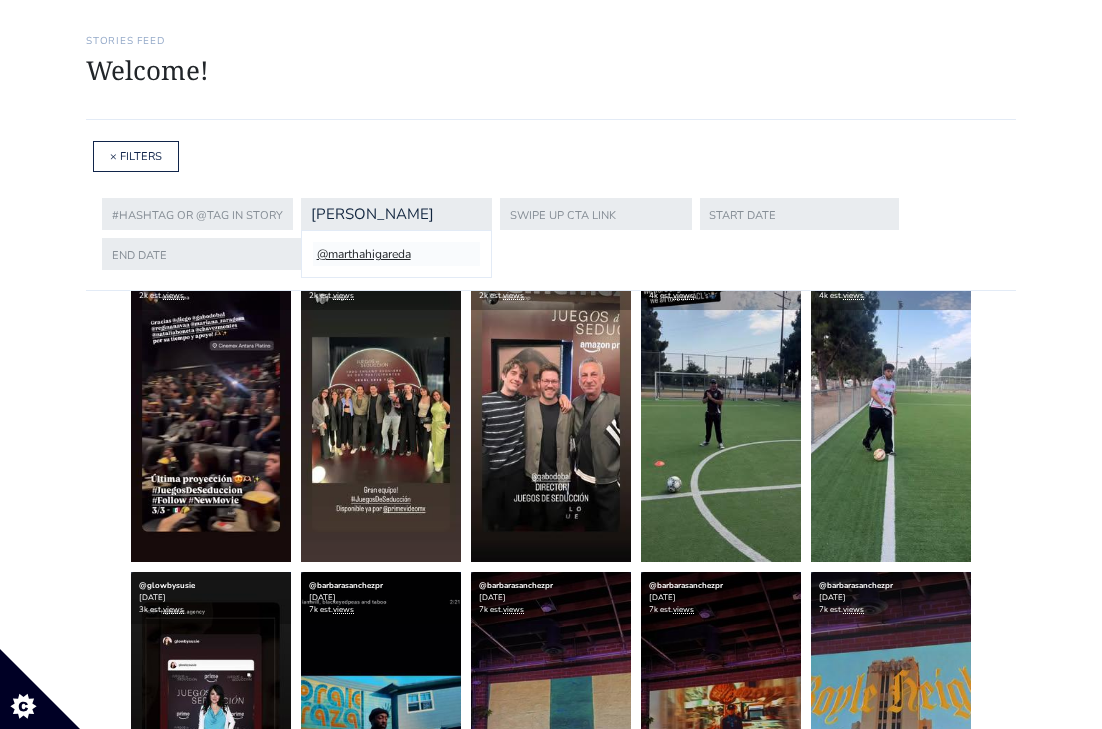 click on "@marthahigareda" at bounding box center (396, 254) 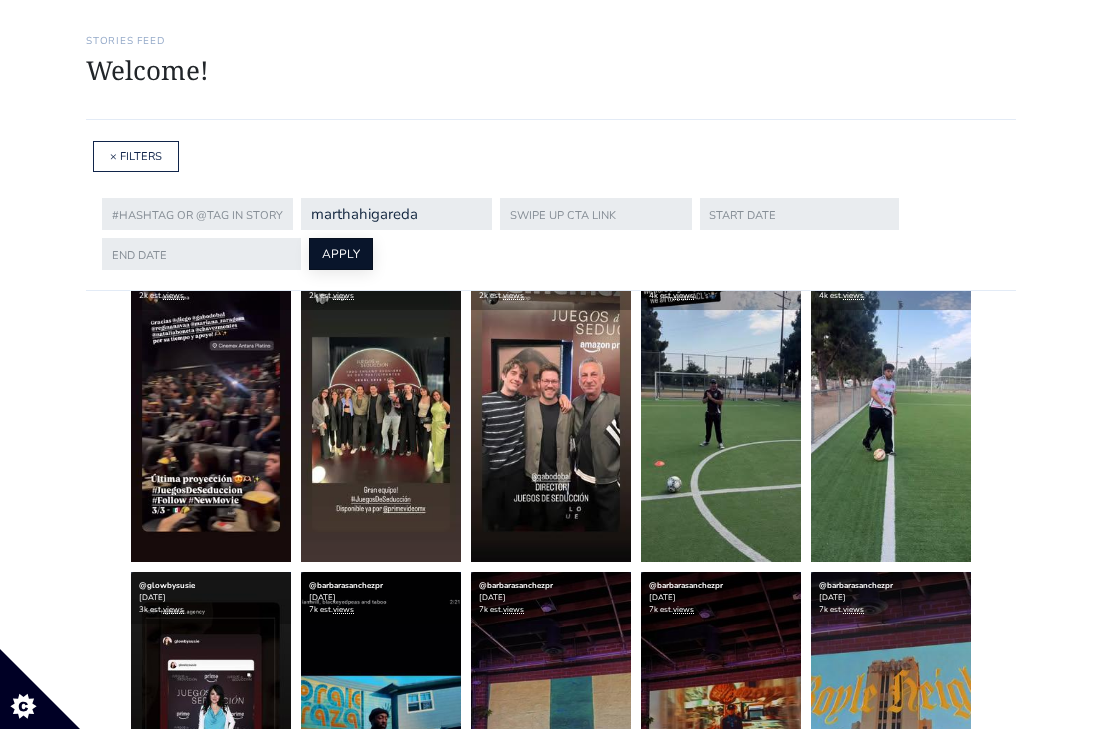 click on "APPLY" at bounding box center (341, 254) 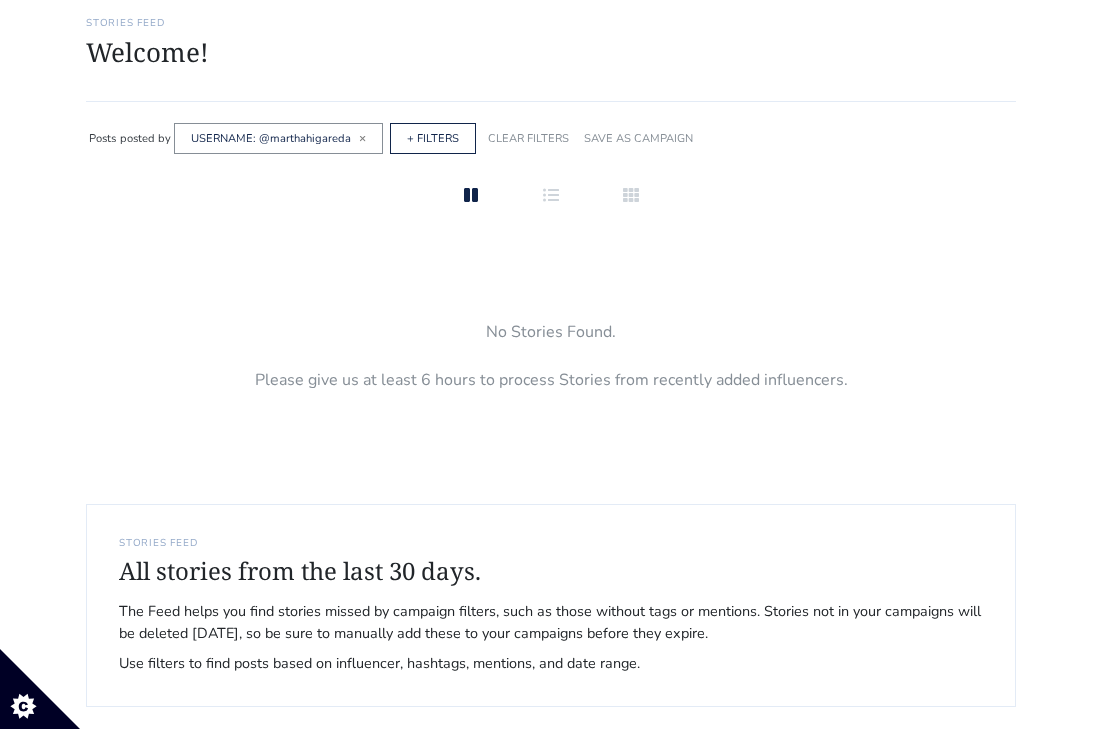 scroll, scrollTop: 111, scrollLeft: 0, axis: vertical 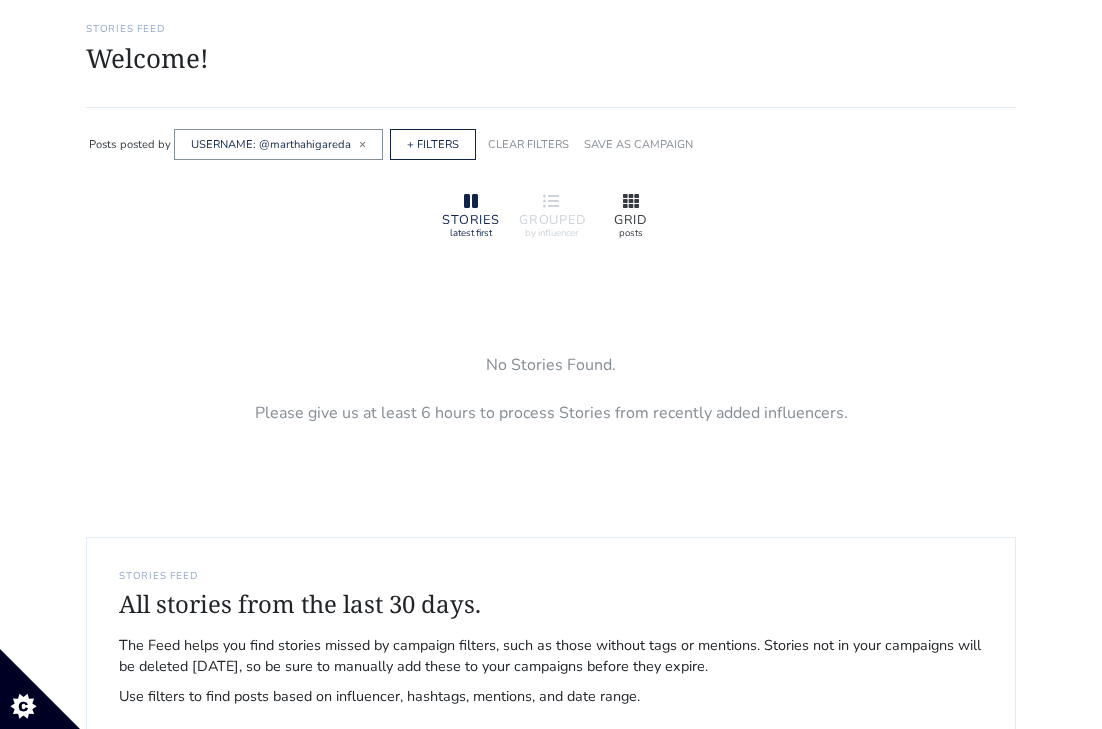 click 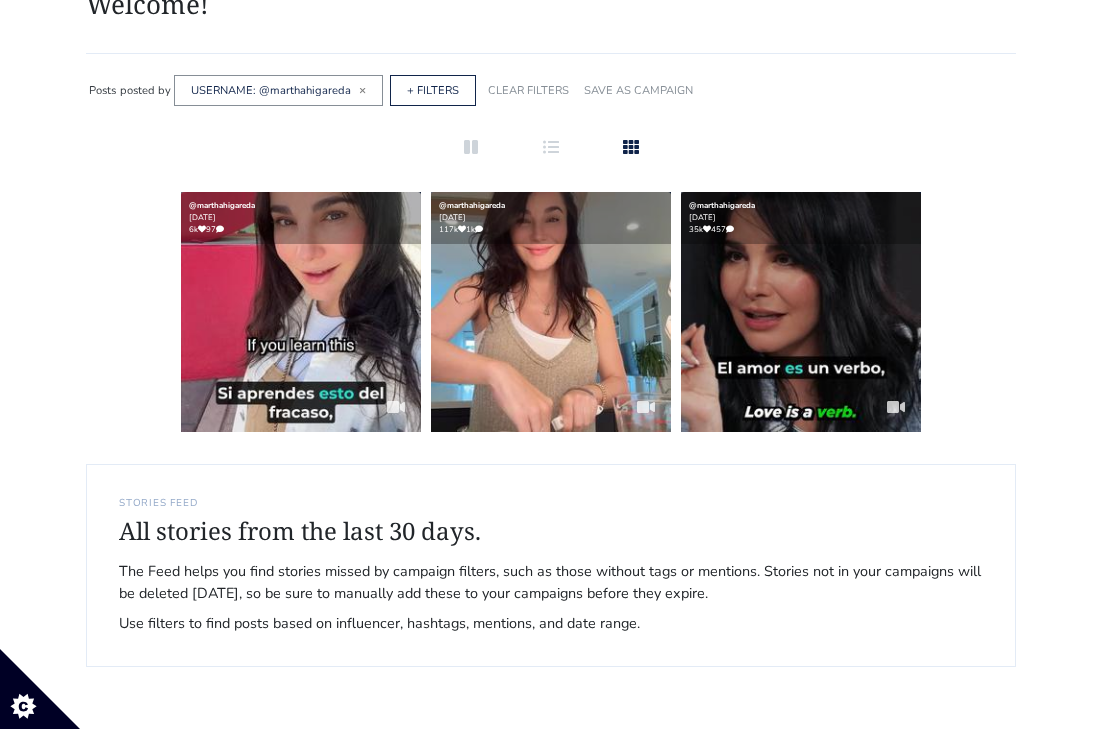 scroll, scrollTop: 0, scrollLeft: 0, axis: both 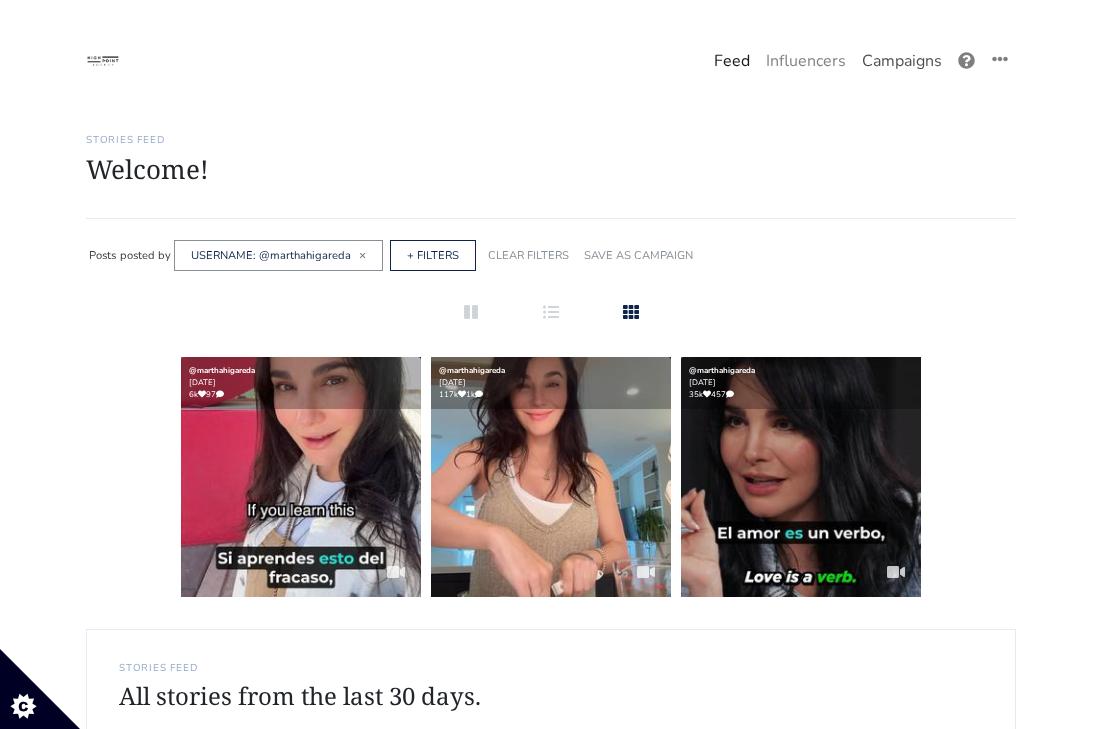 click on "Campaigns" at bounding box center (902, 61) 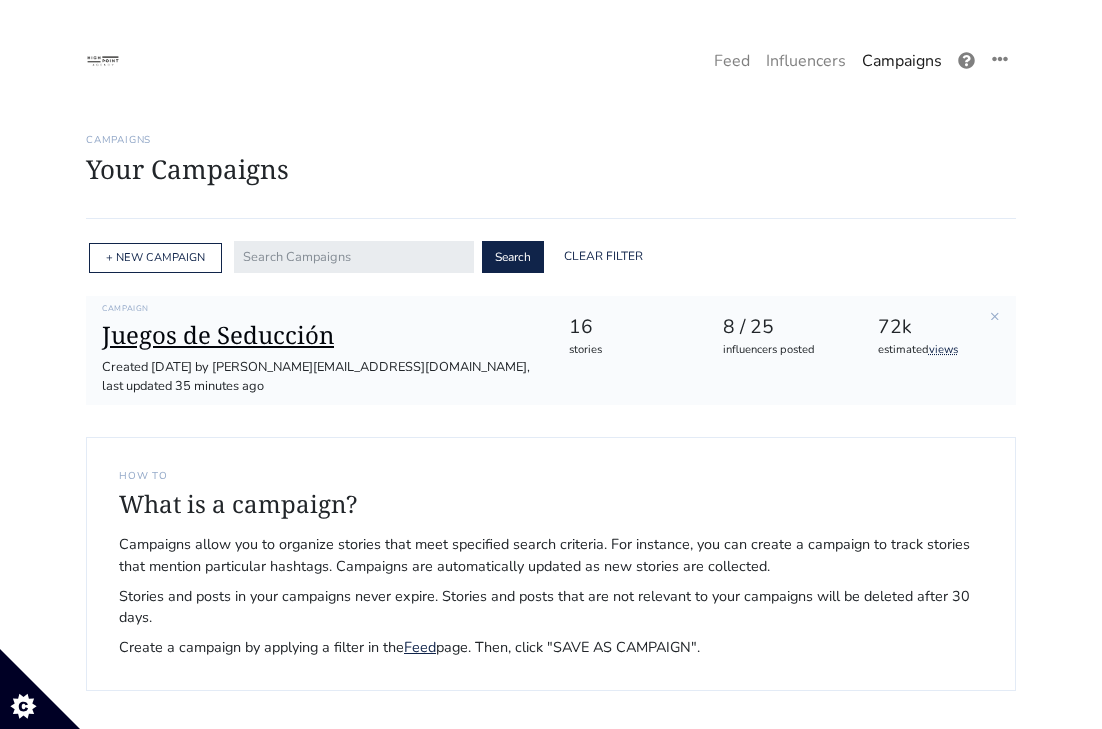 click on "Juegos de Seducción" at bounding box center (319, 335) 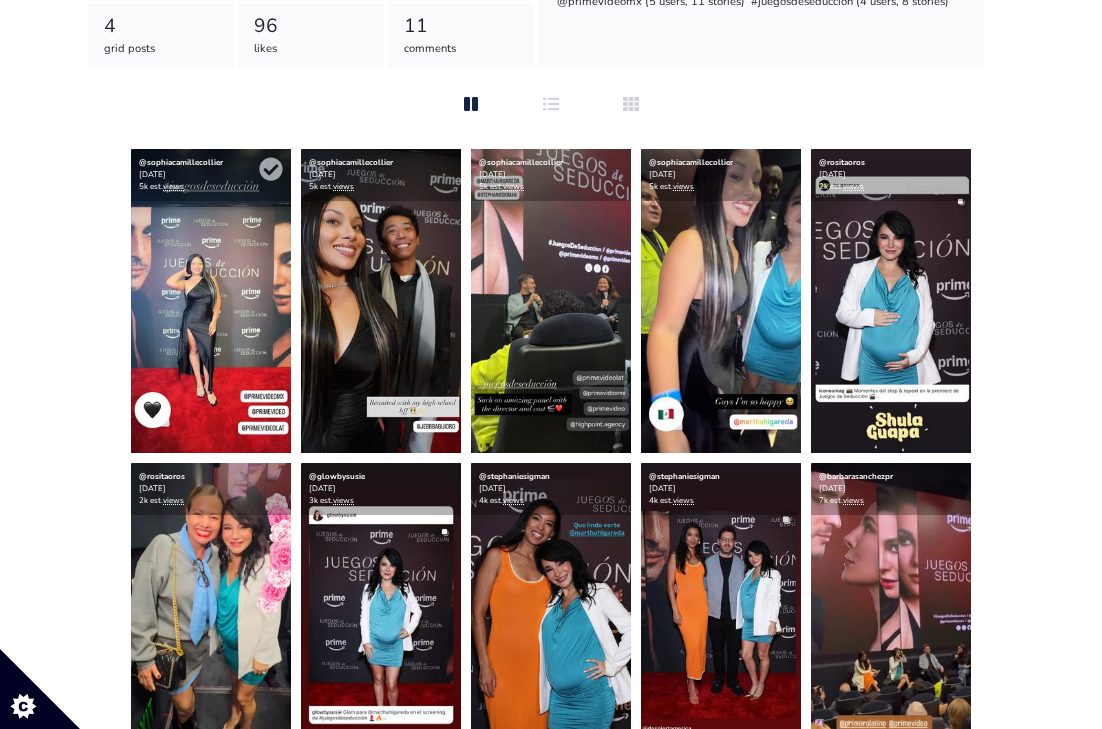 scroll, scrollTop: 446, scrollLeft: 0, axis: vertical 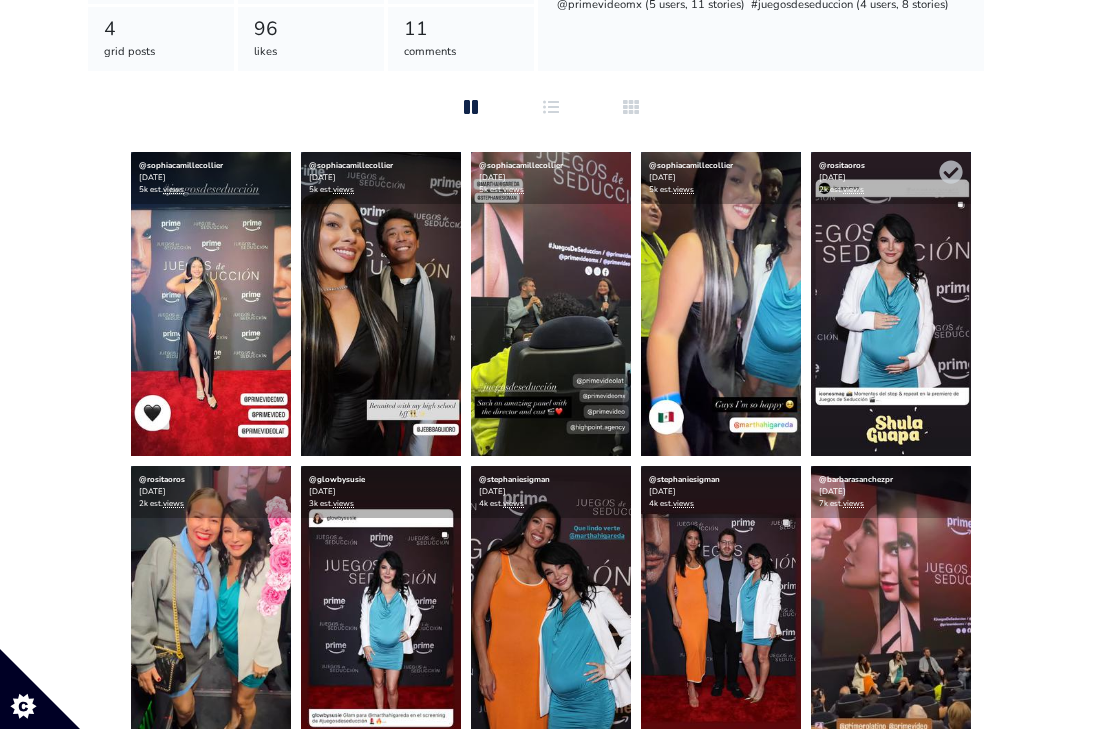 click at bounding box center (891, 304) 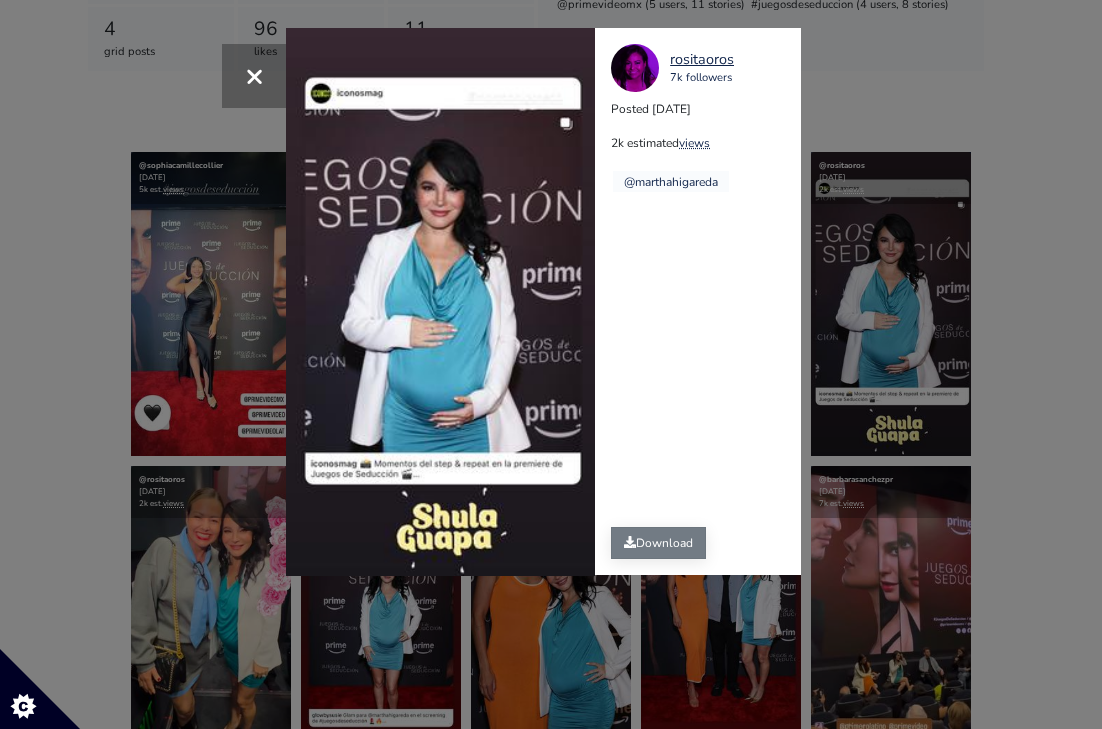 click 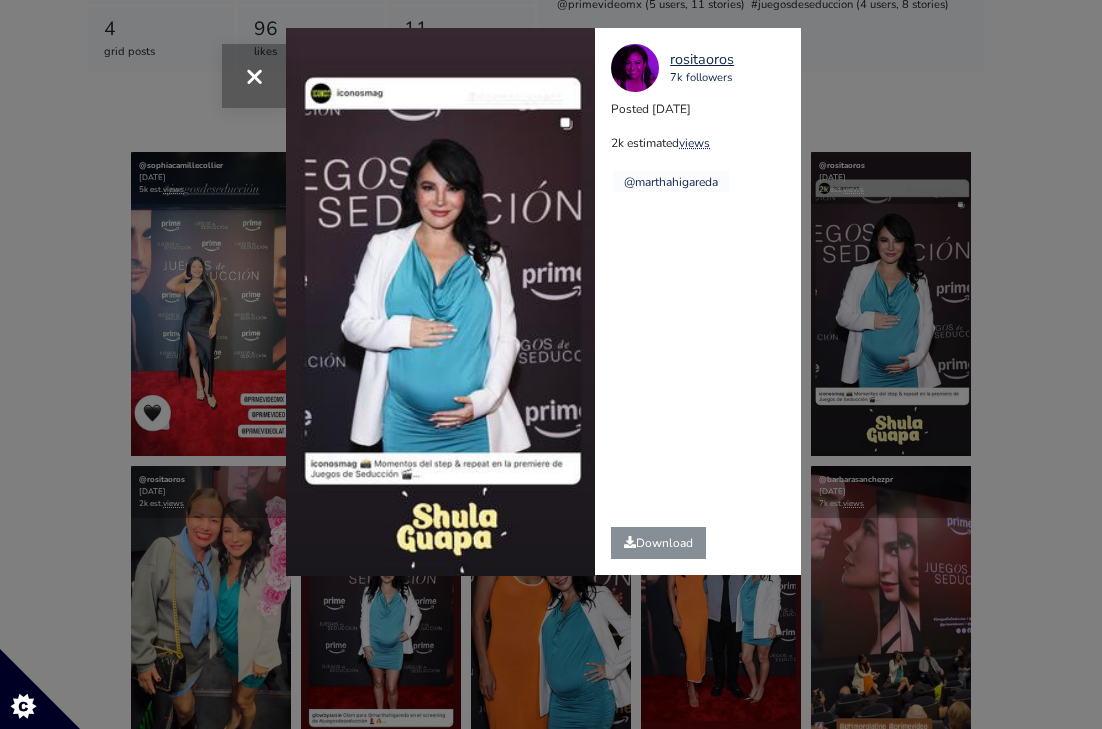 click on "×" at bounding box center [254, 76] 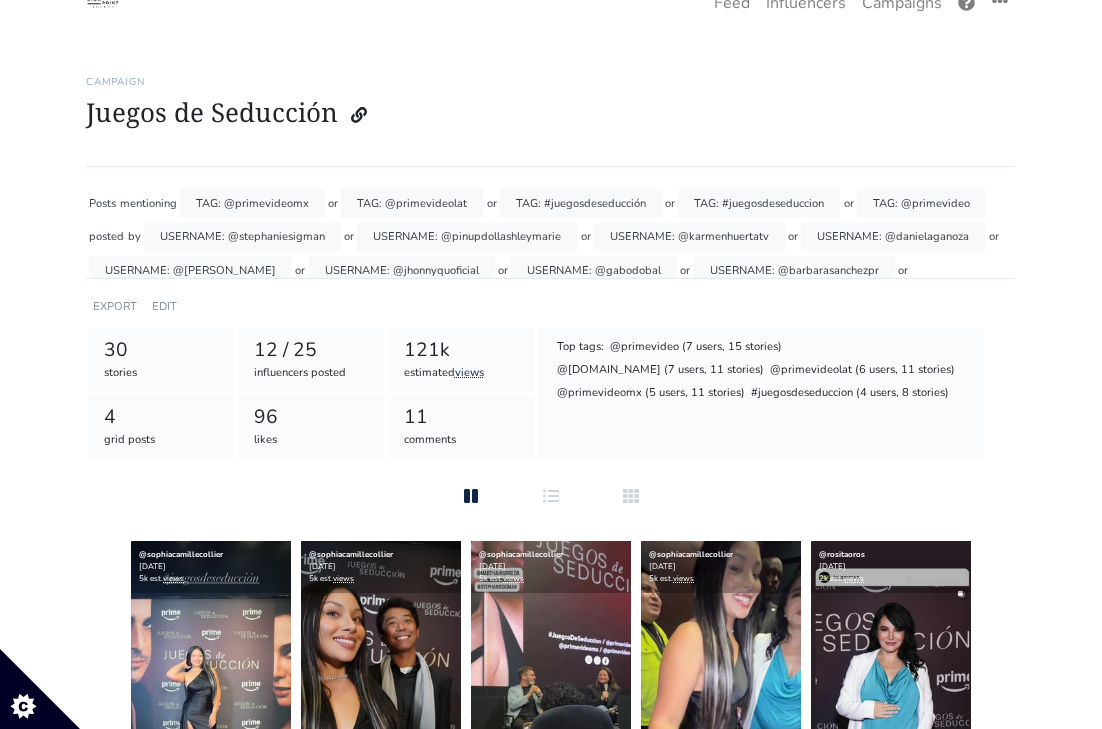 scroll, scrollTop: 13, scrollLeft: 0, axis: vertical 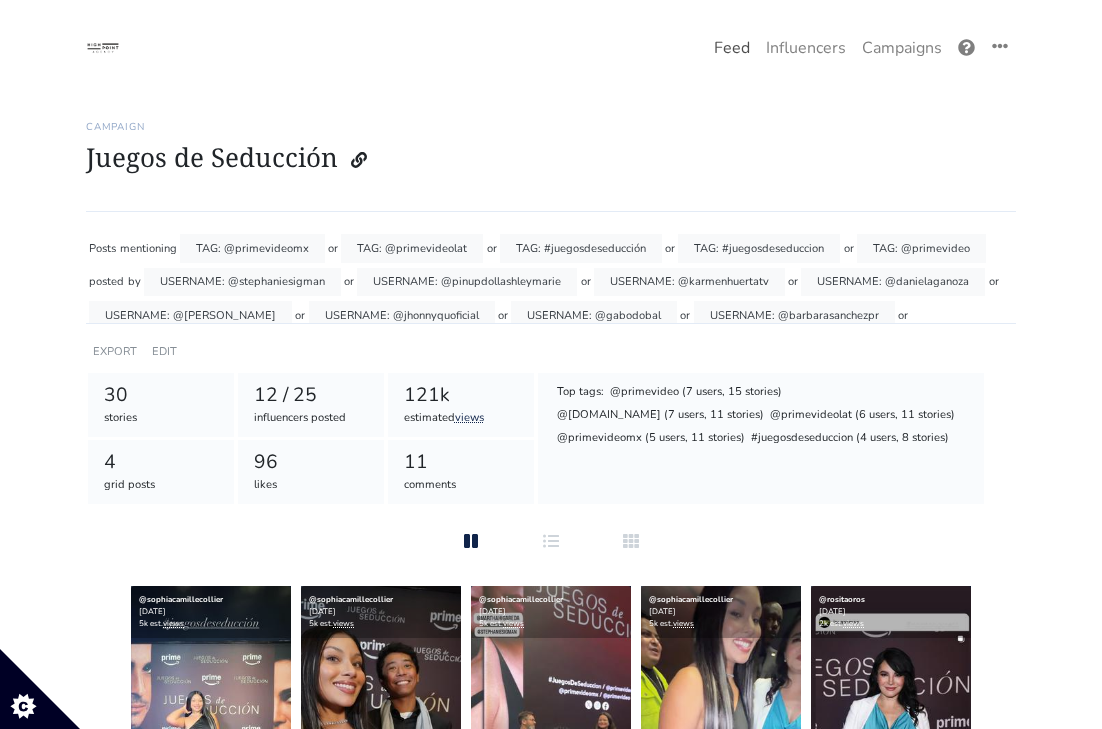 click on "Feed" at bounding box center [732, 48] 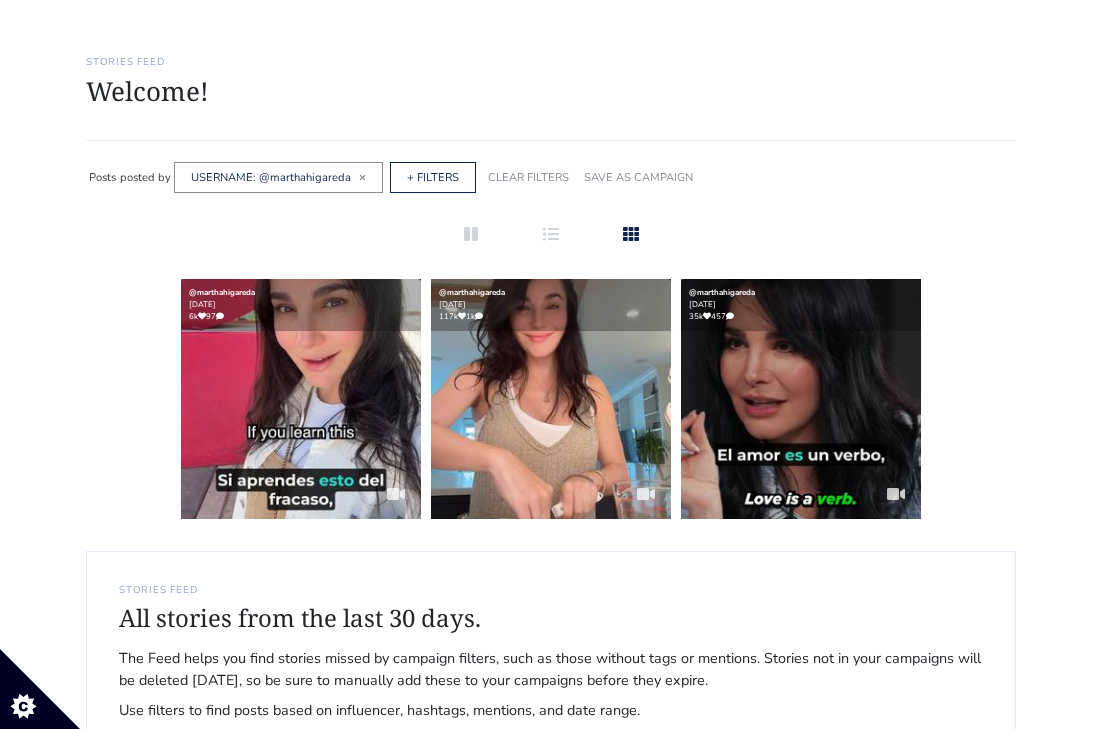 scroll, scrollTop: 50, scrollLeft: 0, axis: vertical 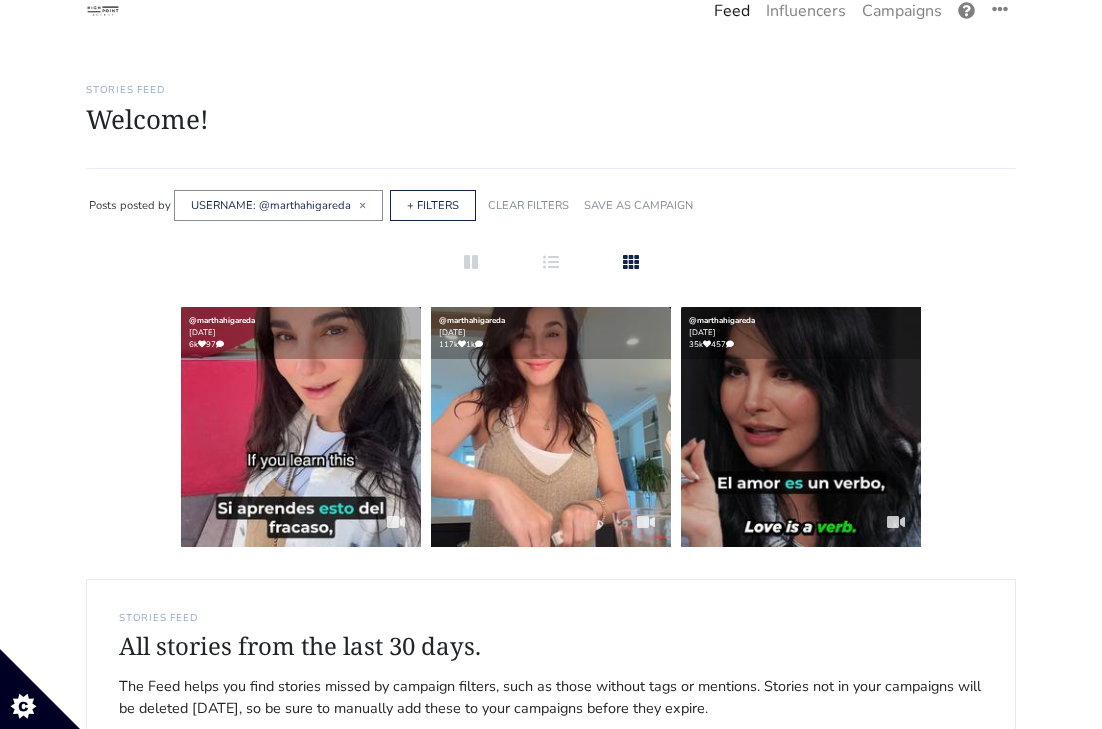 click on "USERNAME: @marthahigareda
×" at bounding box center (278, 205) 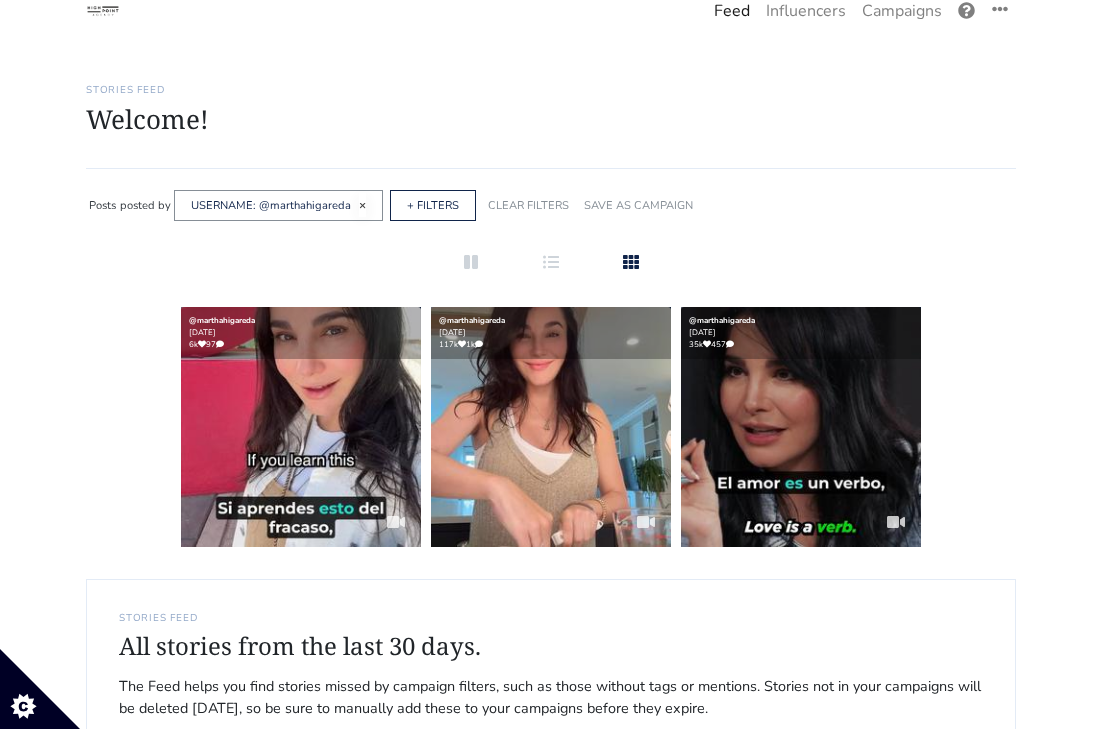 click on "×" at bounding box center (362, 205) 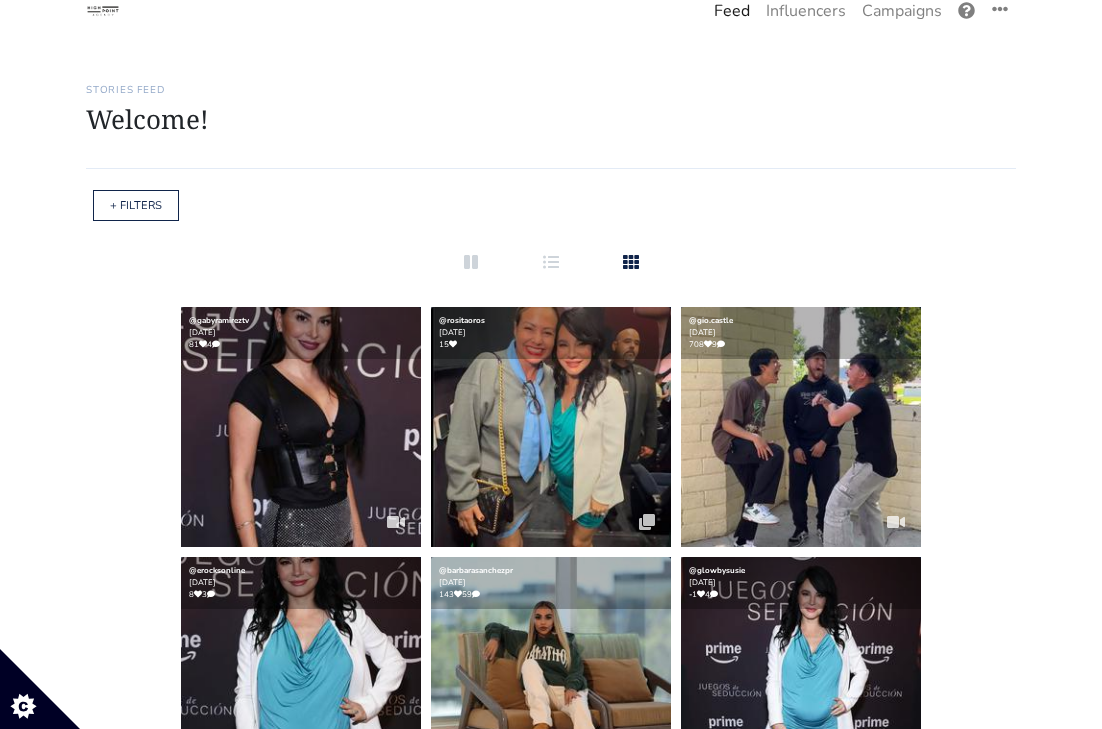 click on "+ FILTERS" at bounding box center [136, 205] 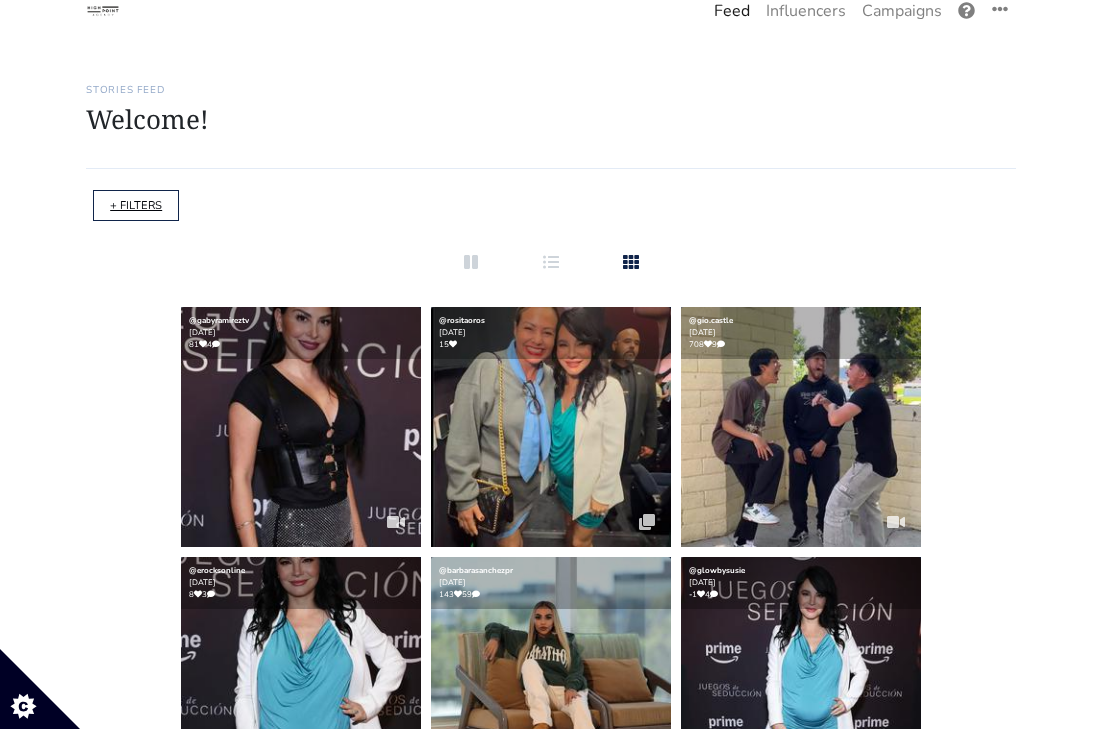 click on "+ FILTERS" at bounding box center (136, 205) 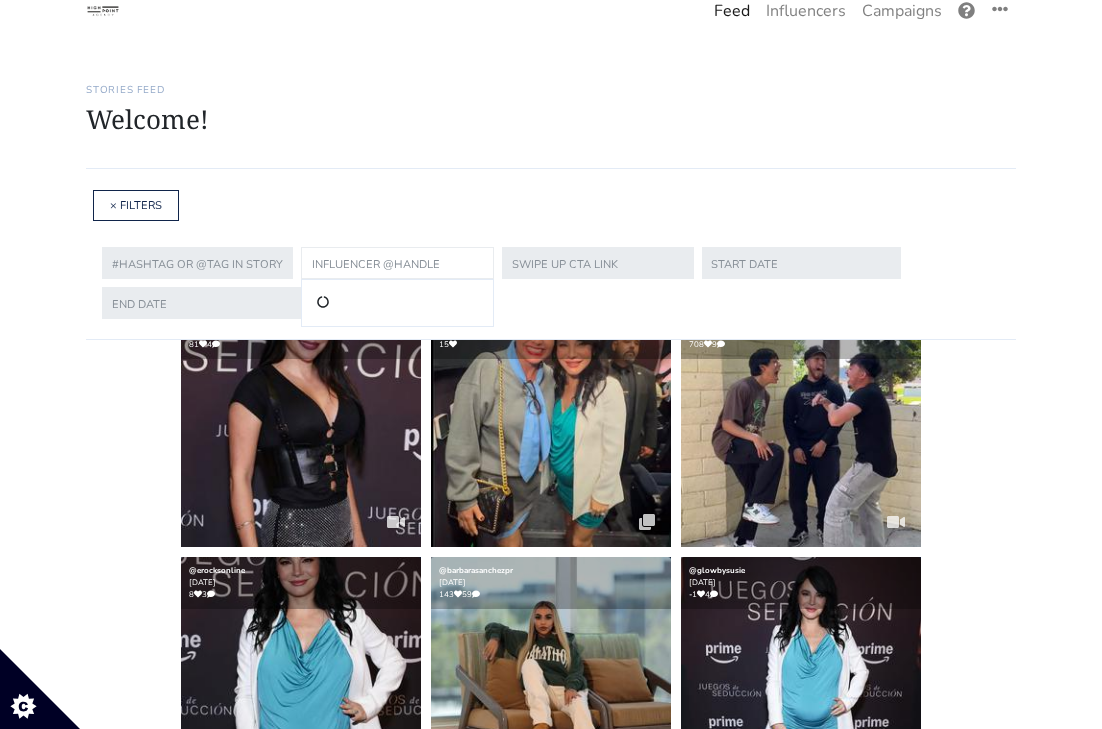click at bounding box center [397, 263] 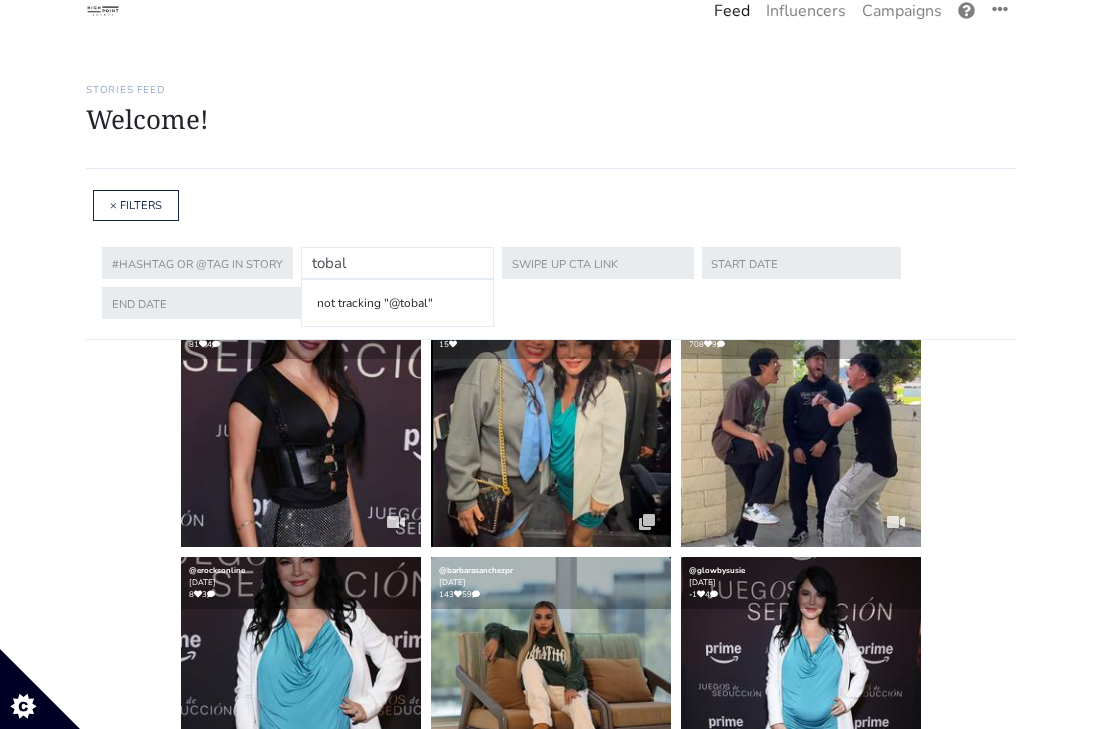 click on "tobal" at bounding box center [397, 263] 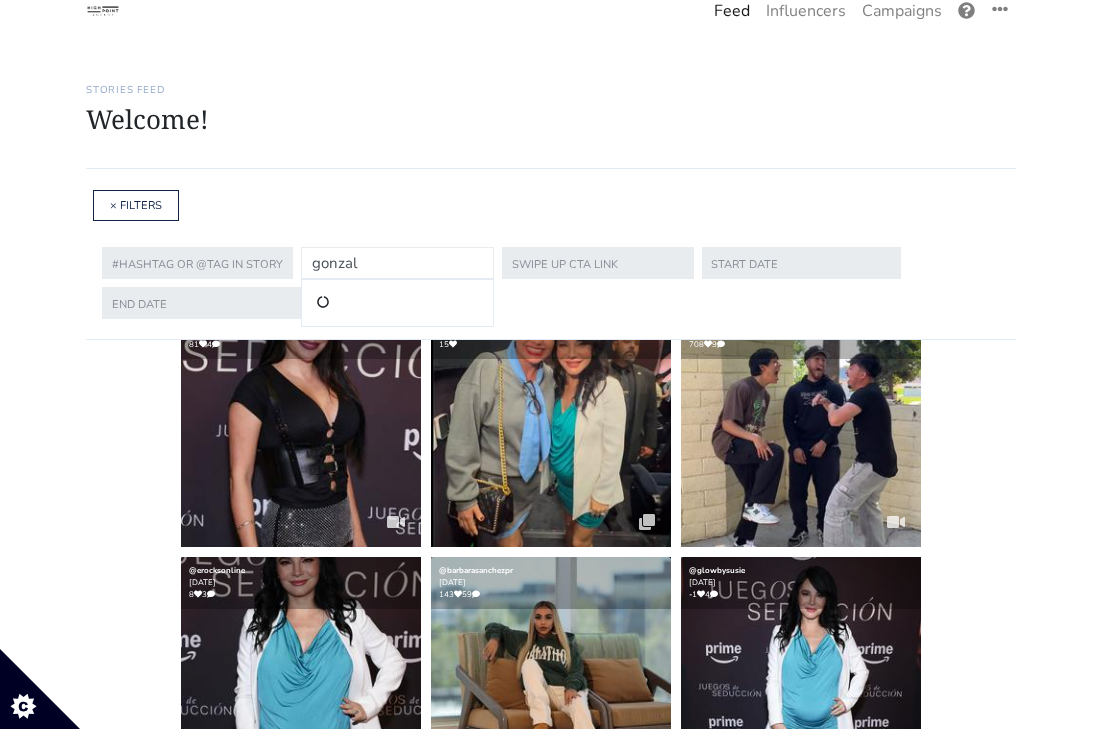 type on "[PERSON_NAME]" 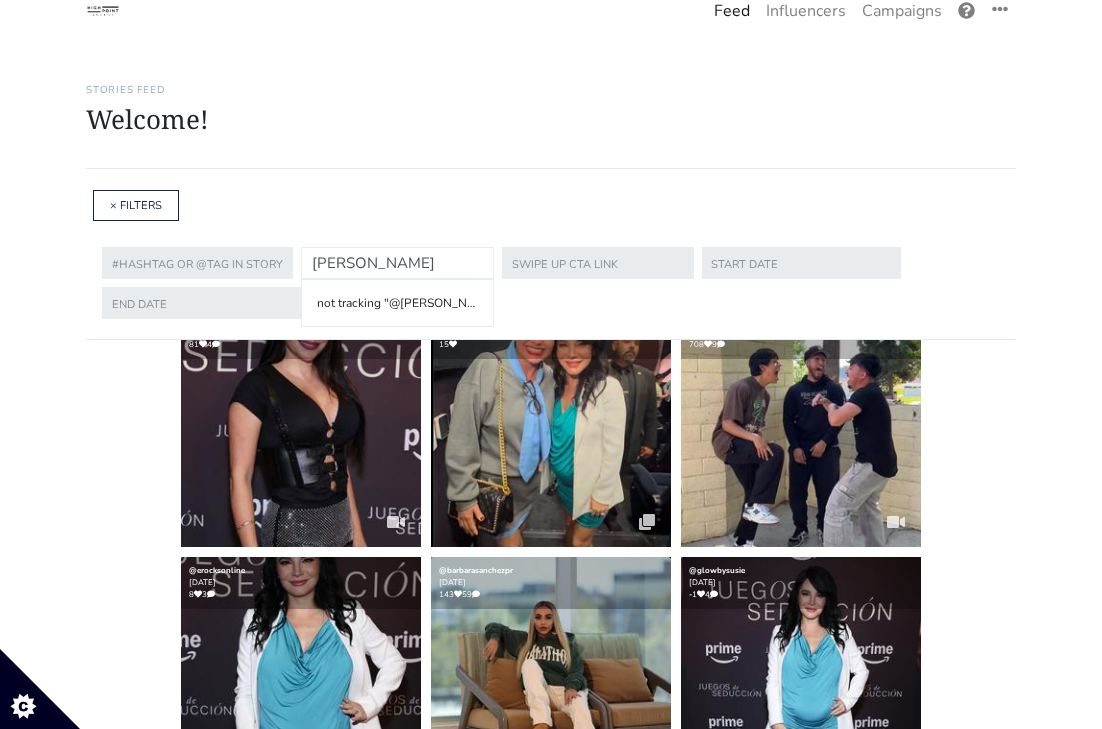 click on "[PERSON_NAME]" at bounding box center [397, 263] 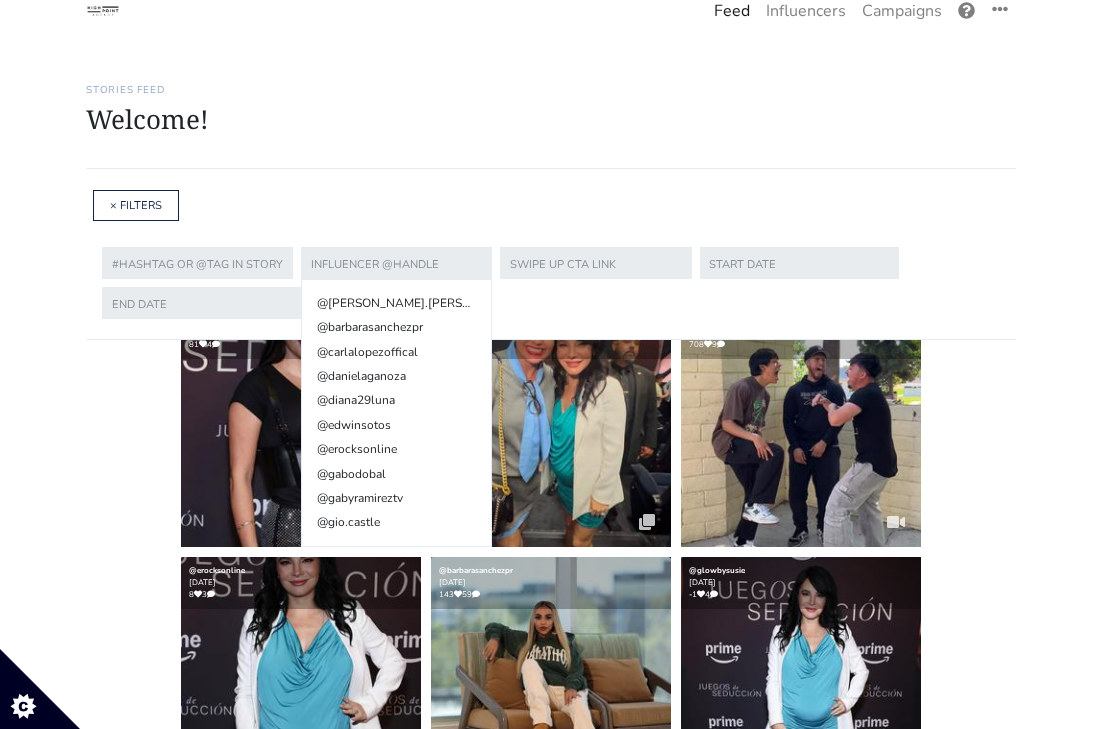 click on "Stories Feed
Welcome!
Get the most out of your [URL] account
Continue setting up your account »
0  of 4 steps complete
1
Upload influencers you're working with
Copy and paste a list of influencer handles or profile links into your account
Never miss a story
Stories in your account within 12 hours
Influencers" at bounding box center (551, 114) 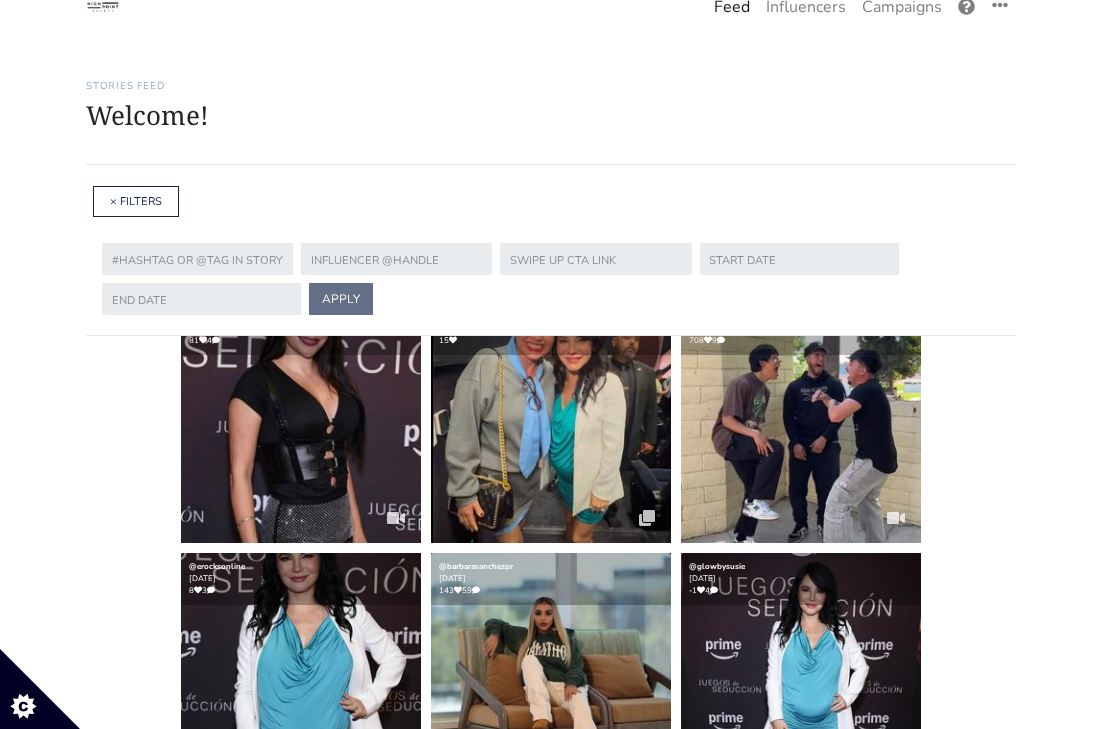scroll, scrollTop: 52, scrollLeft: 0, axis: vertical 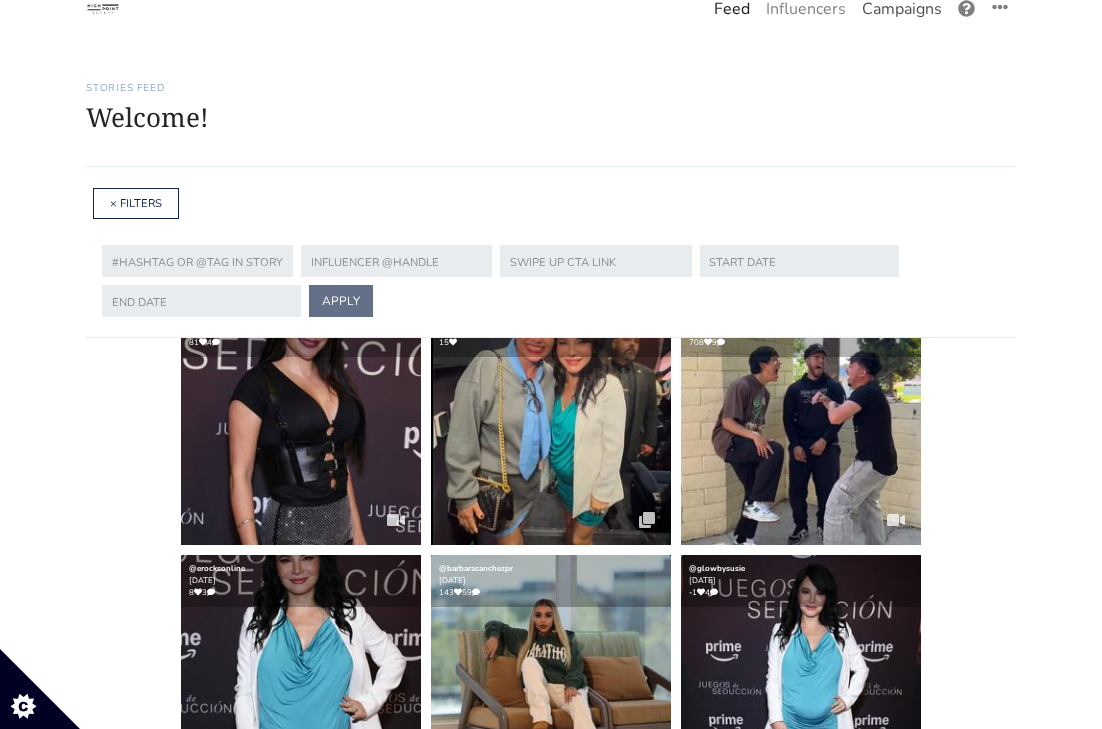 click on "Campaigns" at bounding box center [902, 9] 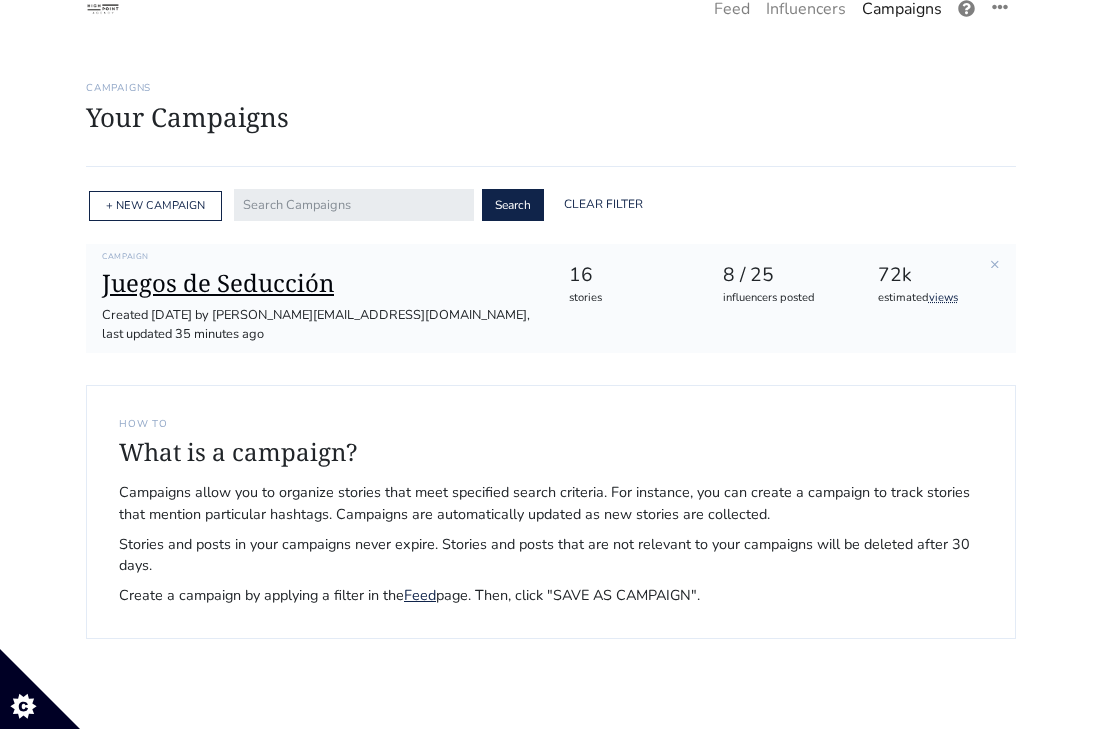 click on "Juegos de Seducción" at bounding box center (319, 283) 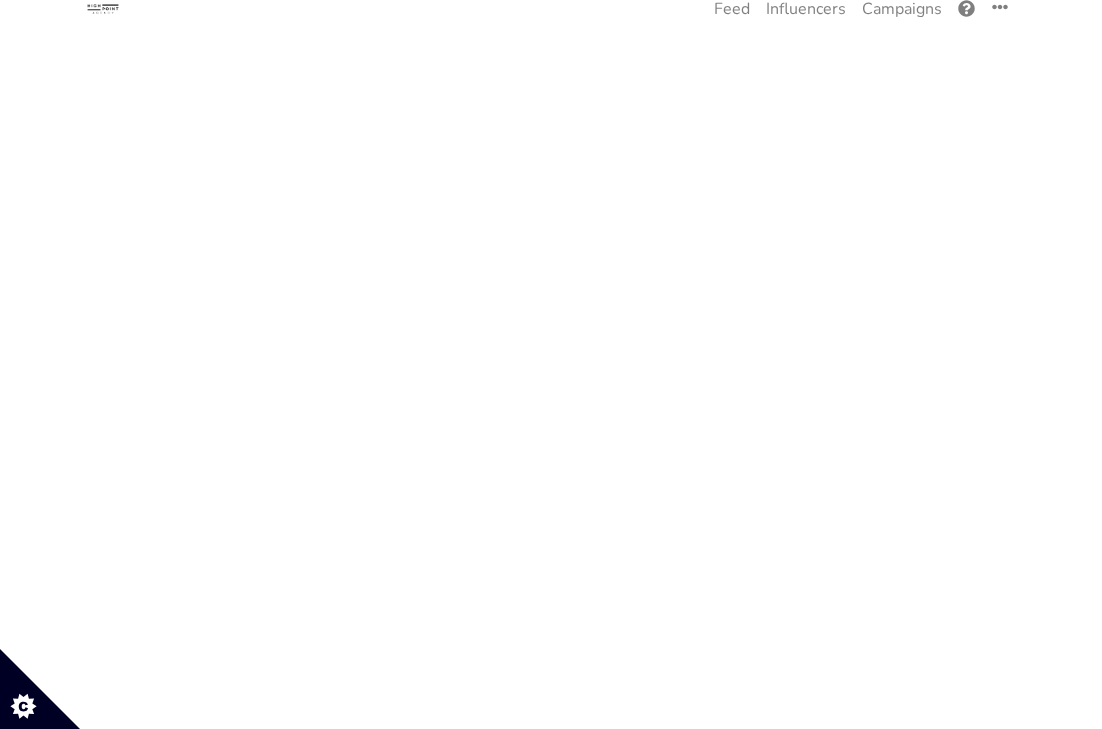 scroll, scrollTop: 0, scrollLeft: 0, axis: both 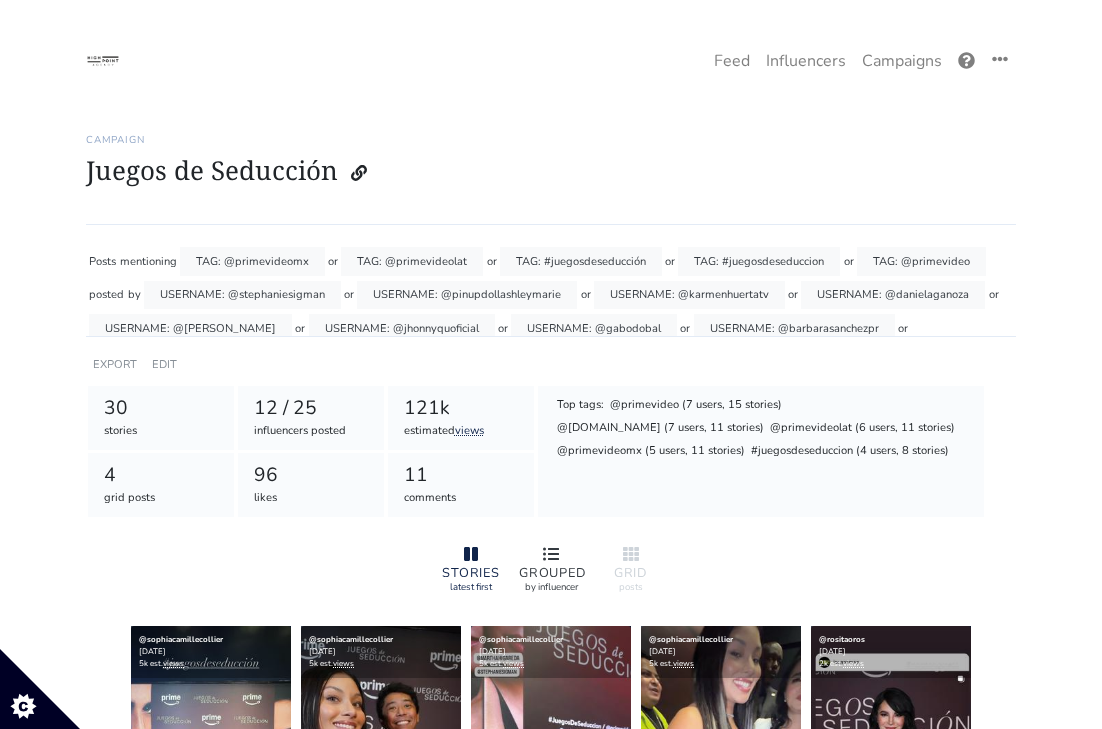 click at bounding box center (551, 555) 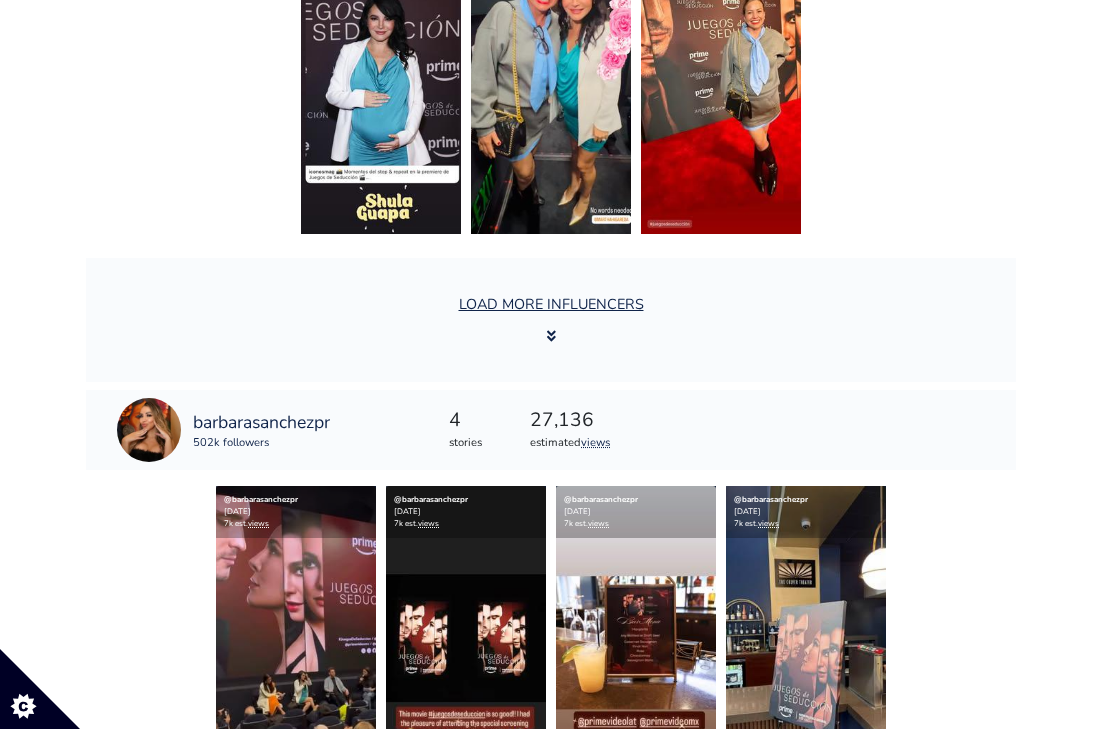 scroll, scrollTop: 3360, scrollLeft: 0, axis: vertical 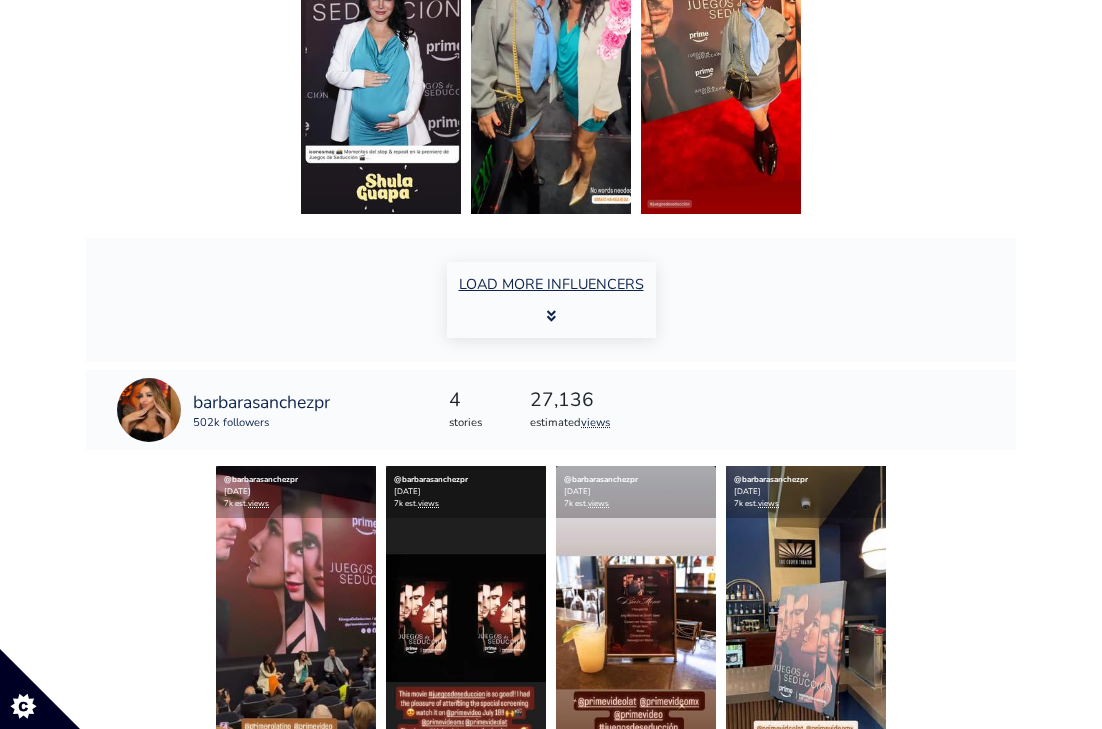 click on "LOAD MORE INFLUENCERS" at bounding box center [551, 300] 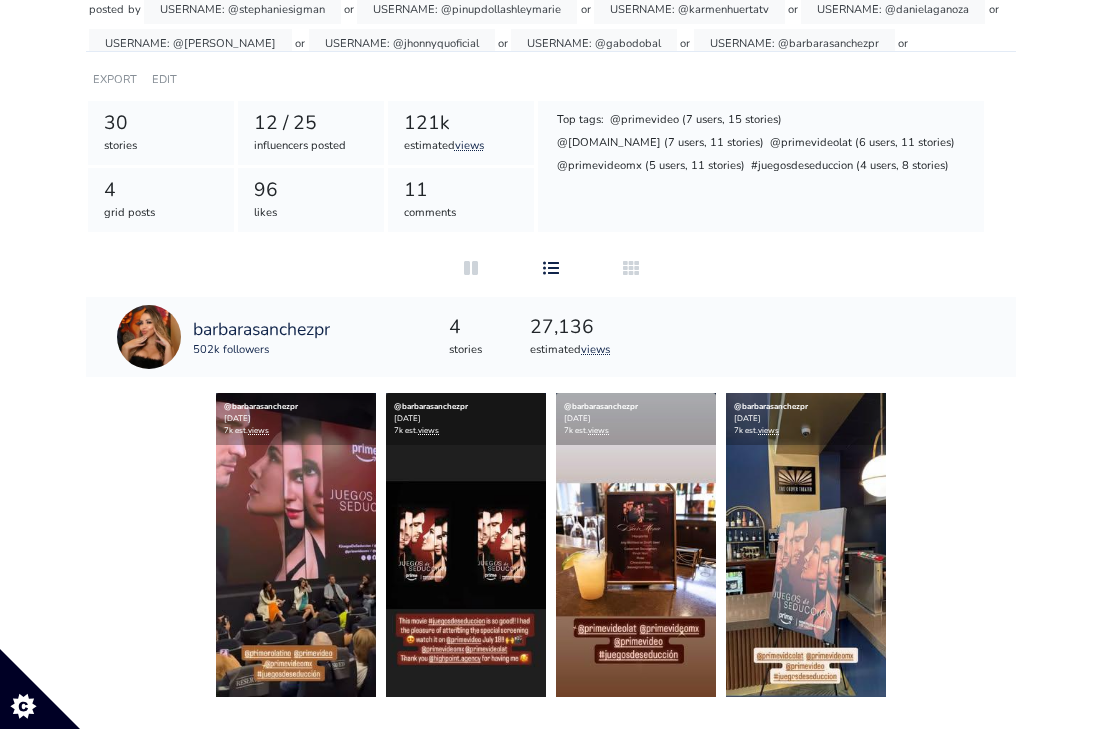 scroll, scrollTop: 1, scrollLeft: 0, axis: vertical 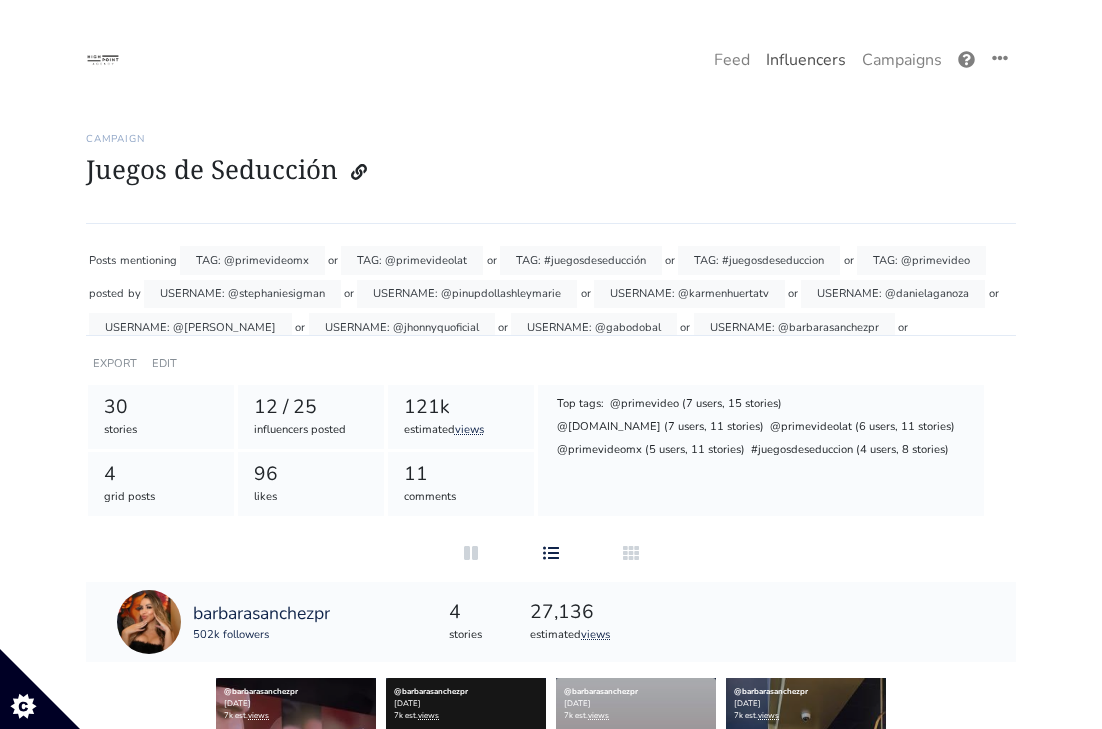 click on "Influencers" at bounding box center (806, 60) 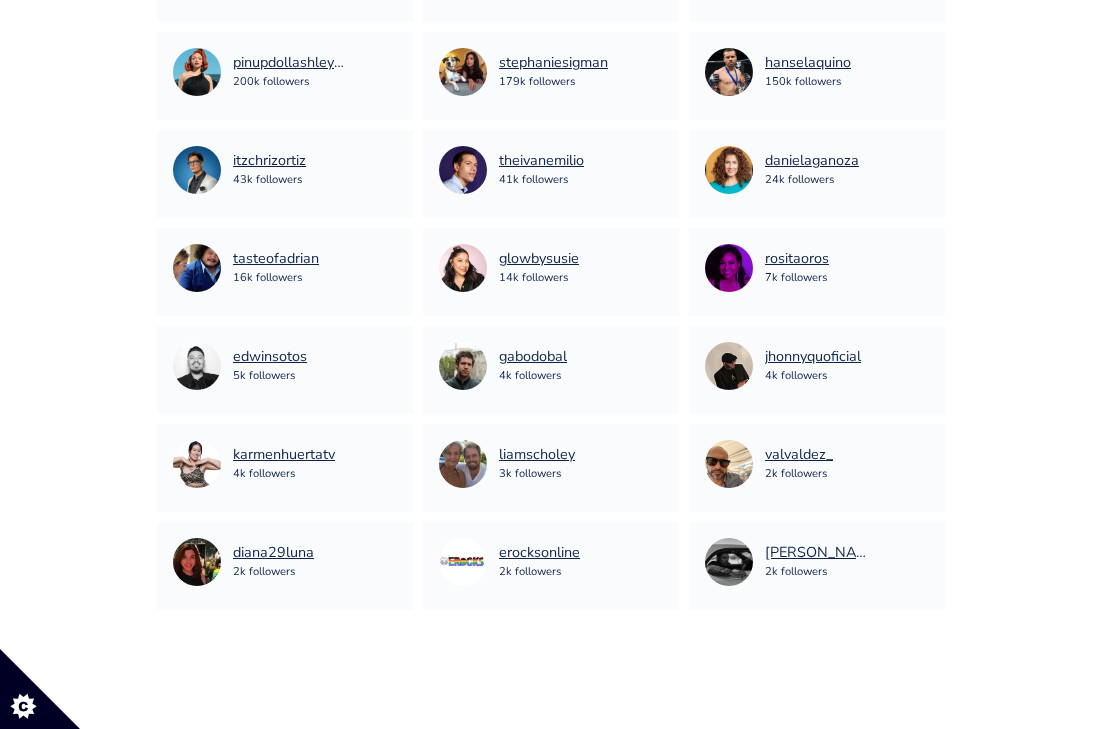 scroll, scrollTop: 466, scrollLeft: 0, axis: vertical 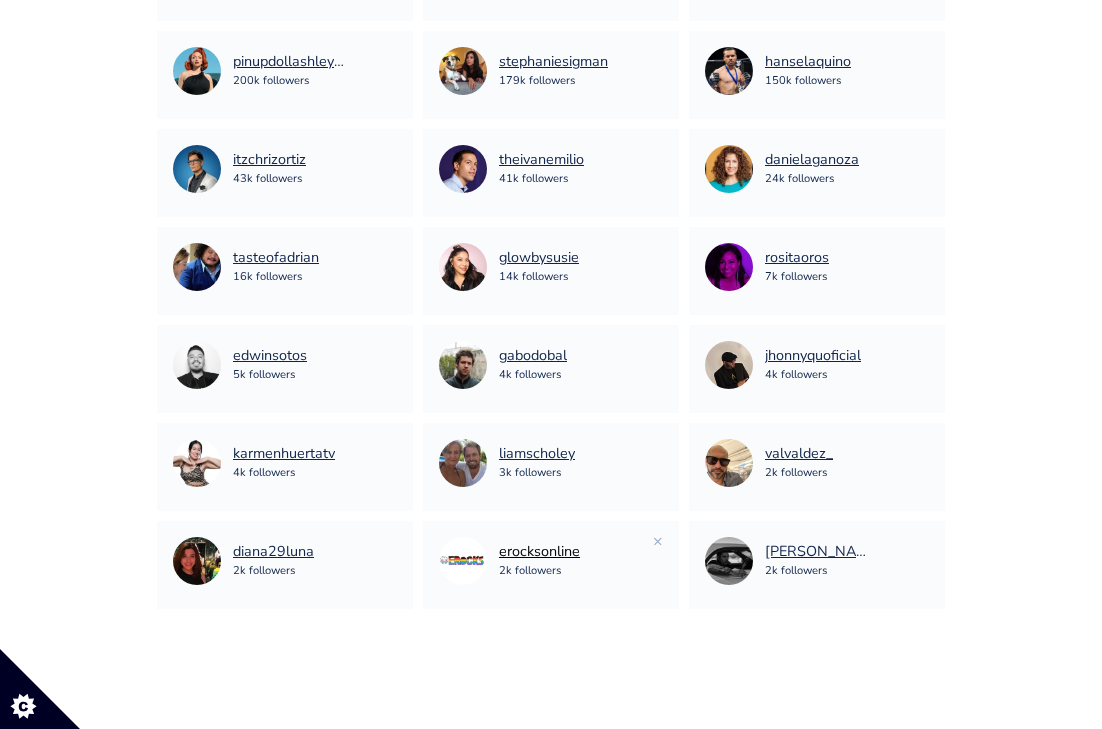 click on "erocksonline" at bounding box center [539, 552] 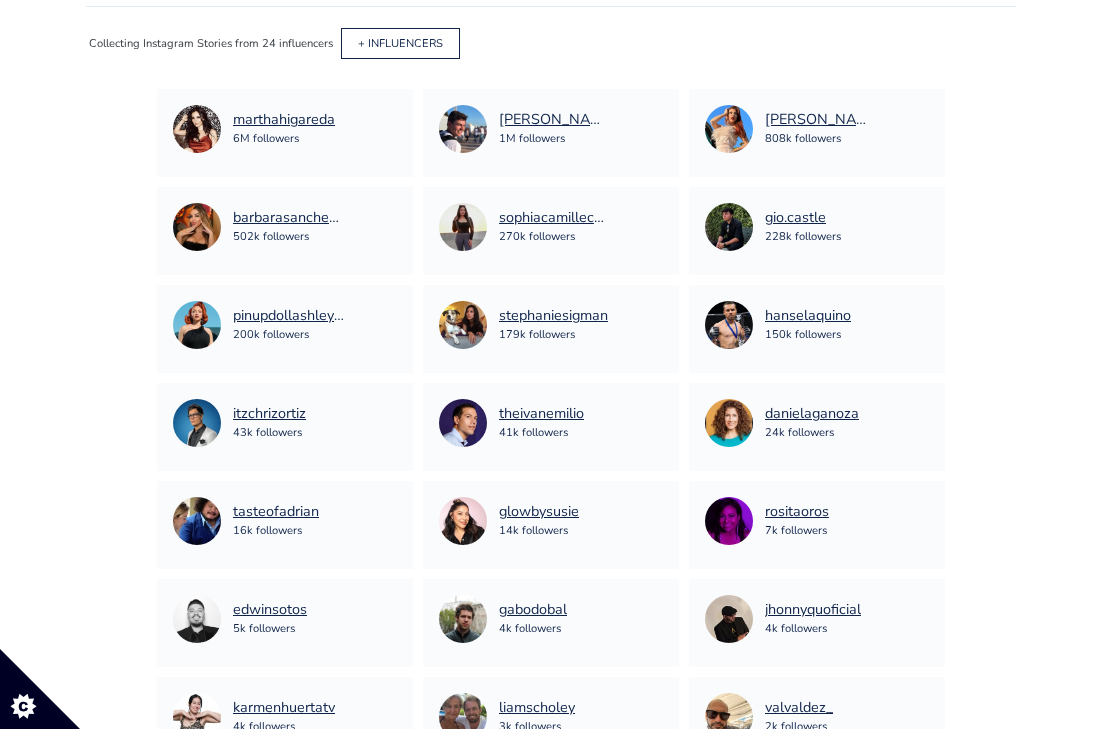 scroll, scrollTop: 0, scrollLeft: 0, axis: both 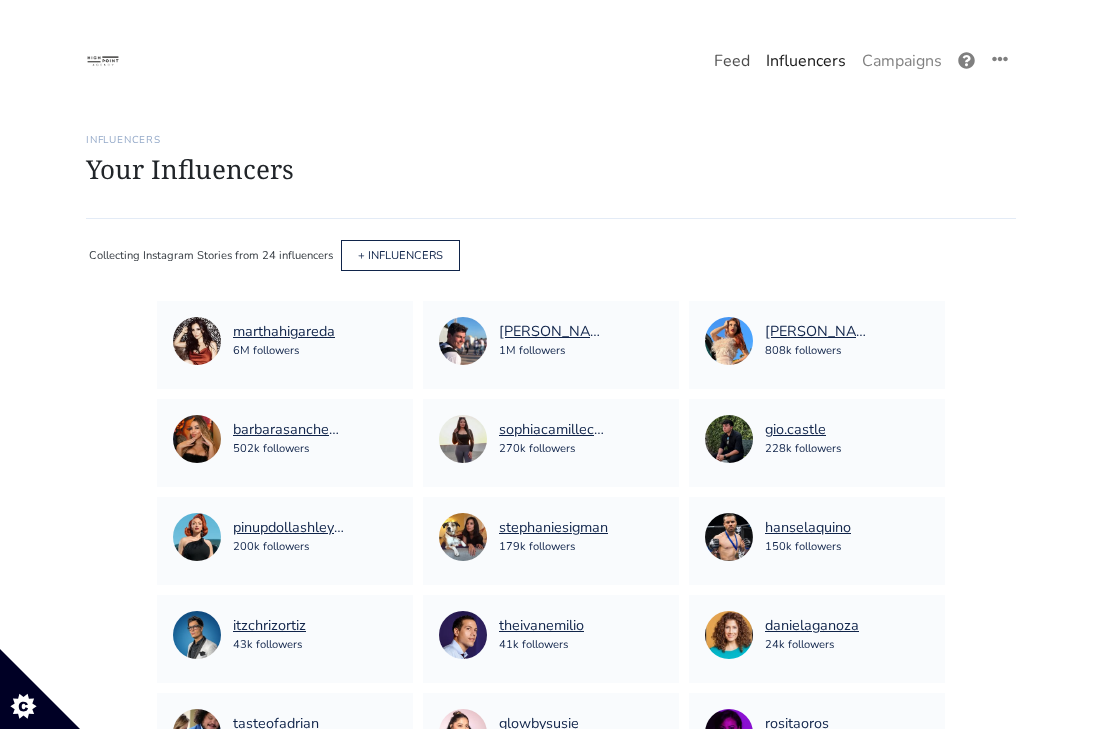 click on "Feed" at bounding box center [732, 61] 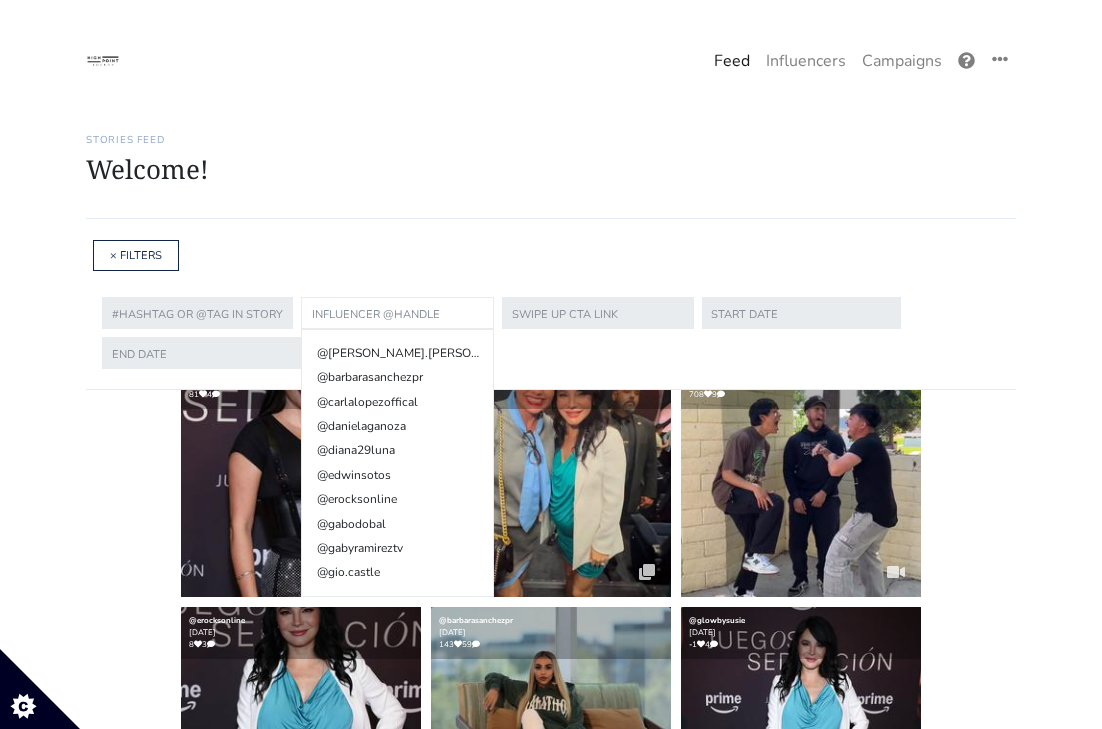 click at bounding box center (397, 313) 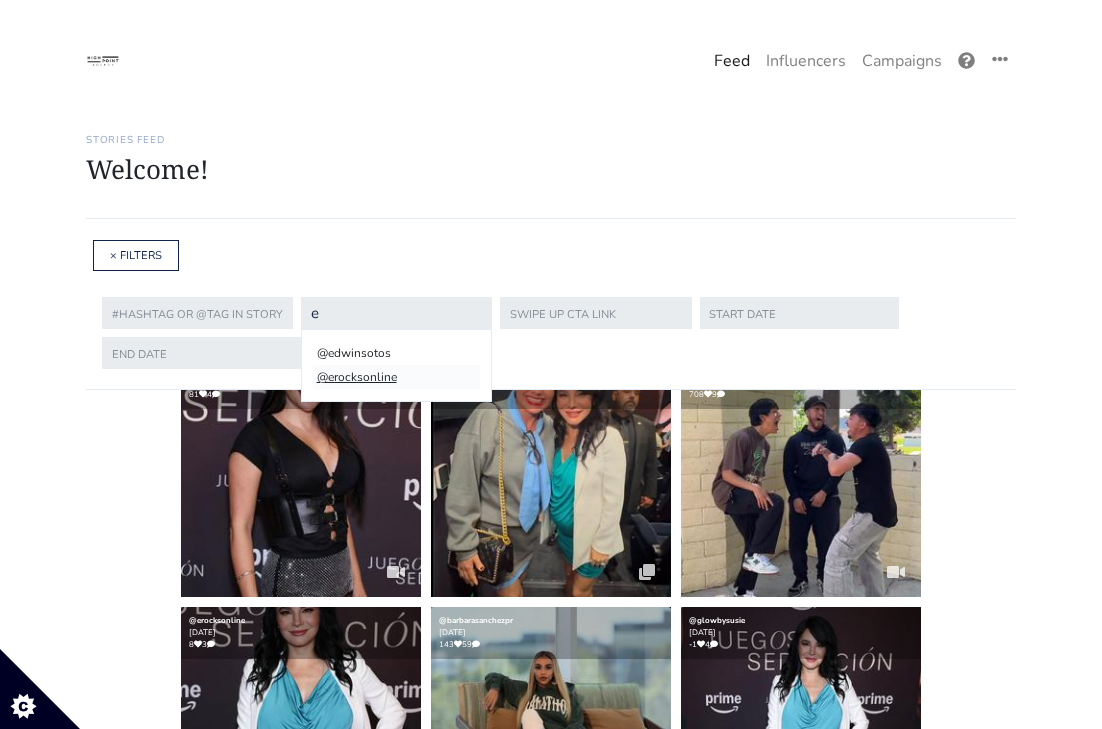 click on "@erocksonline" at bounding box center [396, 377] 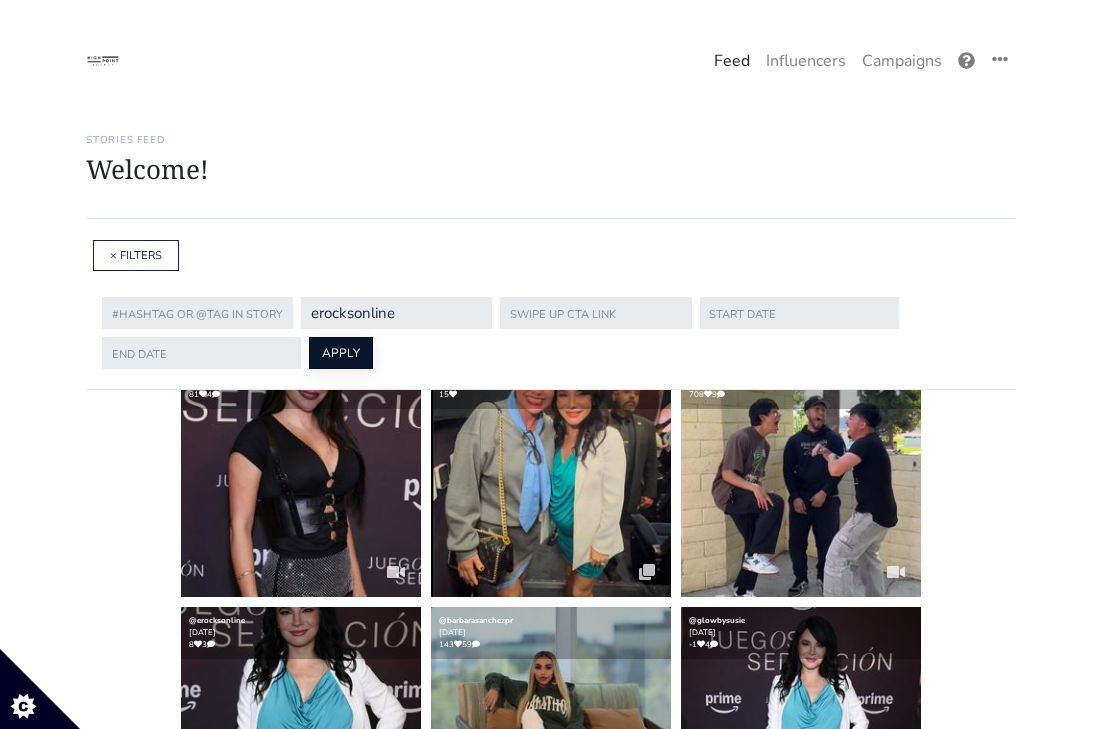 click on "APPLY" at bounding box center (341, 353) 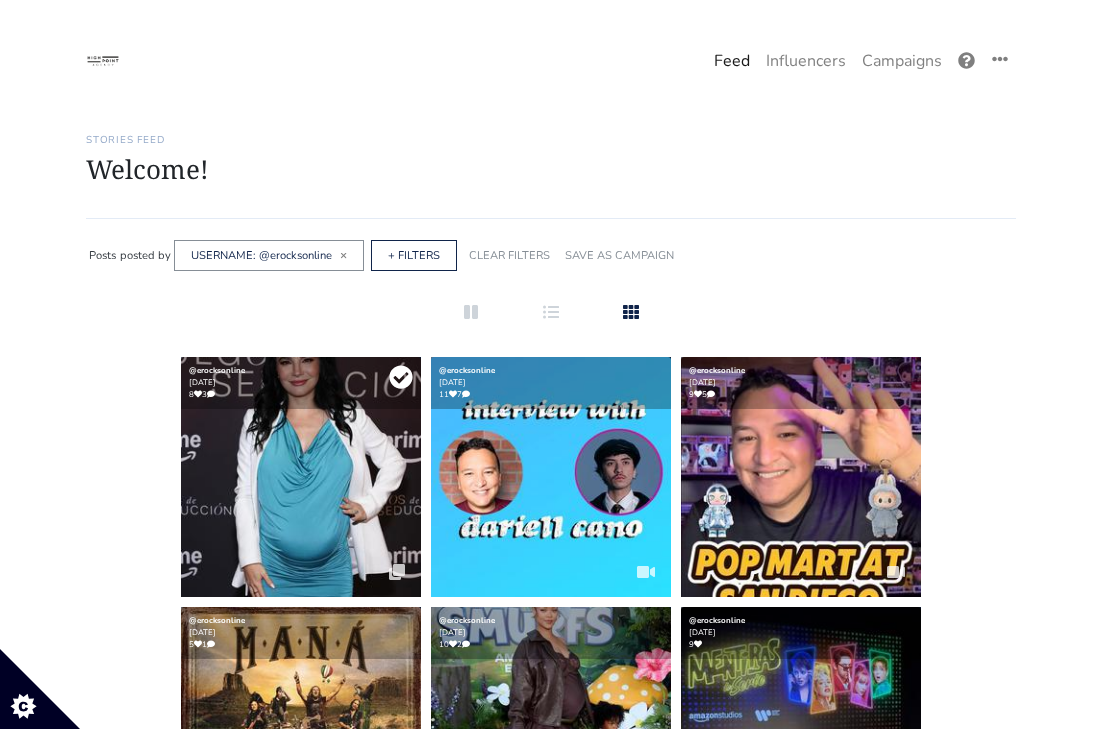 click 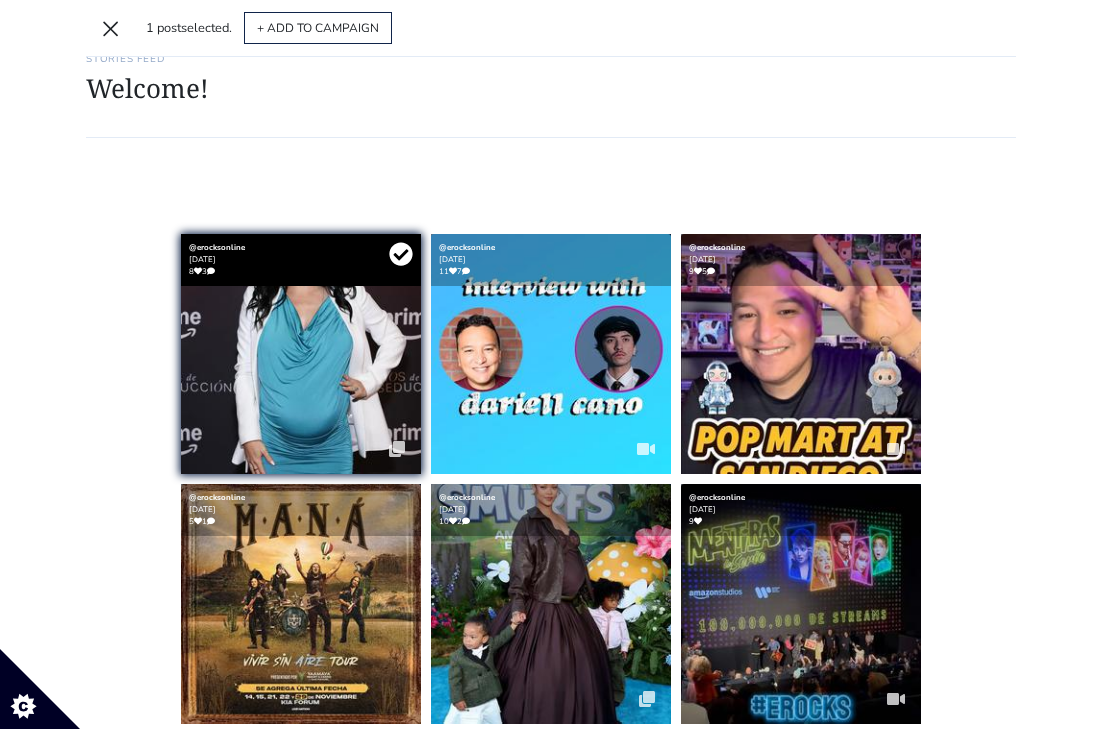 scroll, scrollTop: 25, scrollLeft: 0, axis: vertical 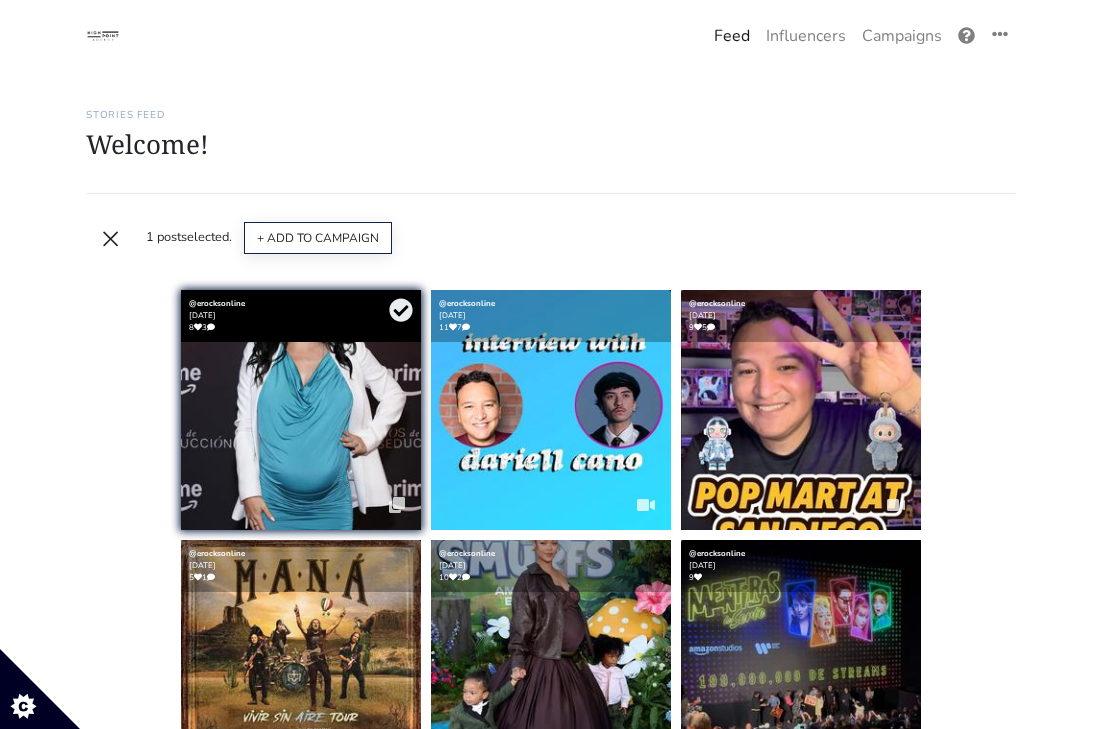 click on "+ ADD TO CAMPAIGN" at bounding box center [318, 238] 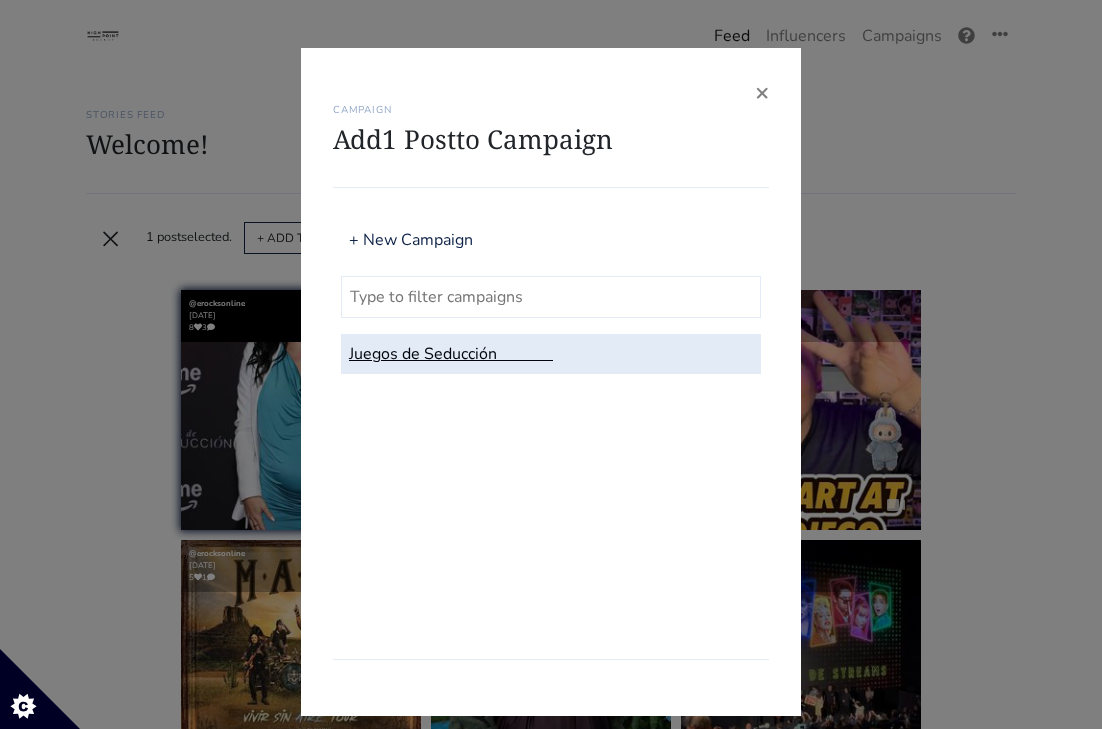 click on "Juegos de Seducción" at bounding box center [551, 354] 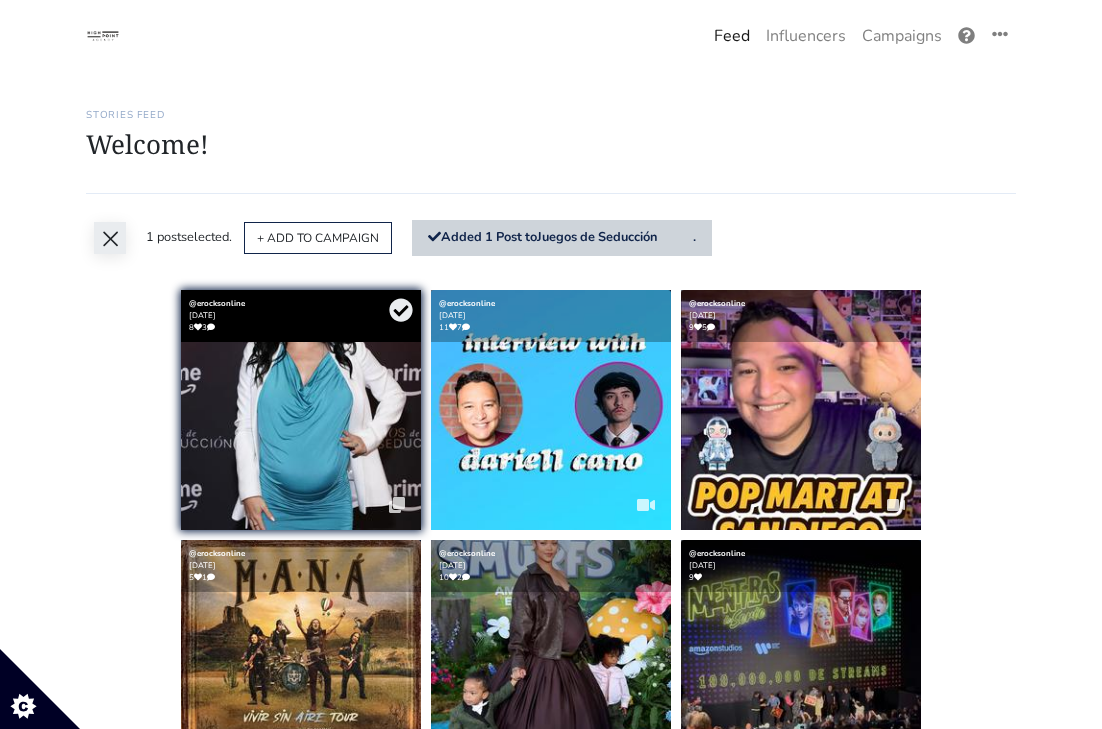 click on "×" at bounding box center [110, 238] 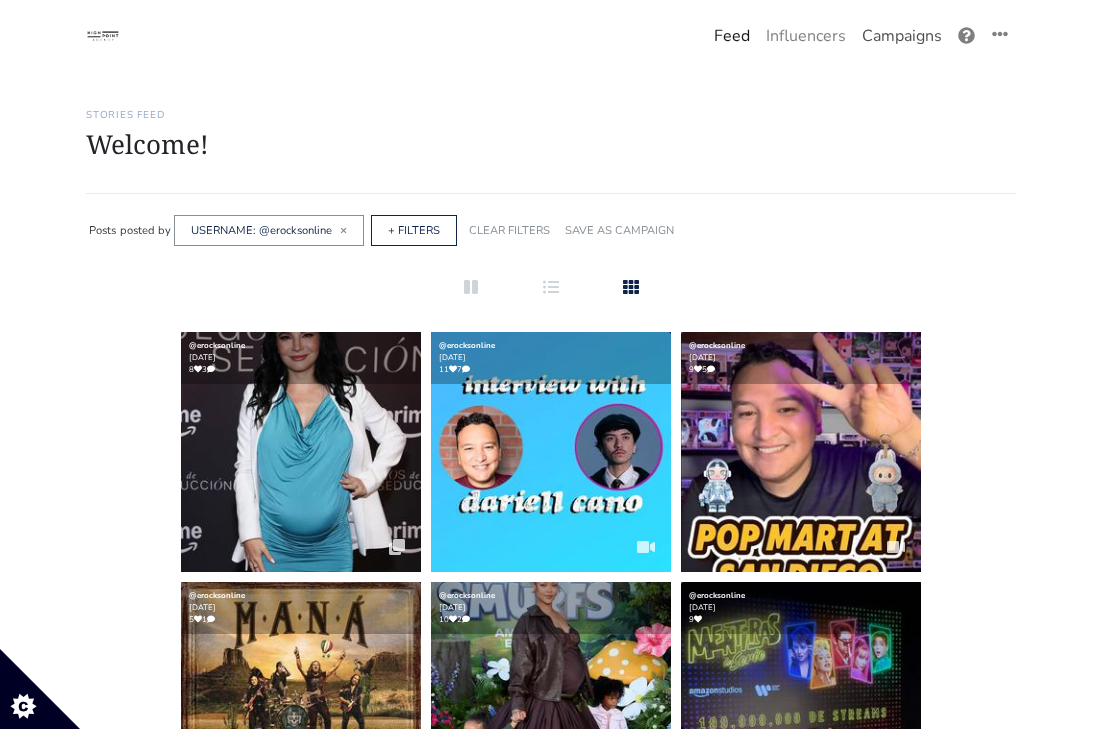 click on "Campaigns" at bounding box center [902, 36] 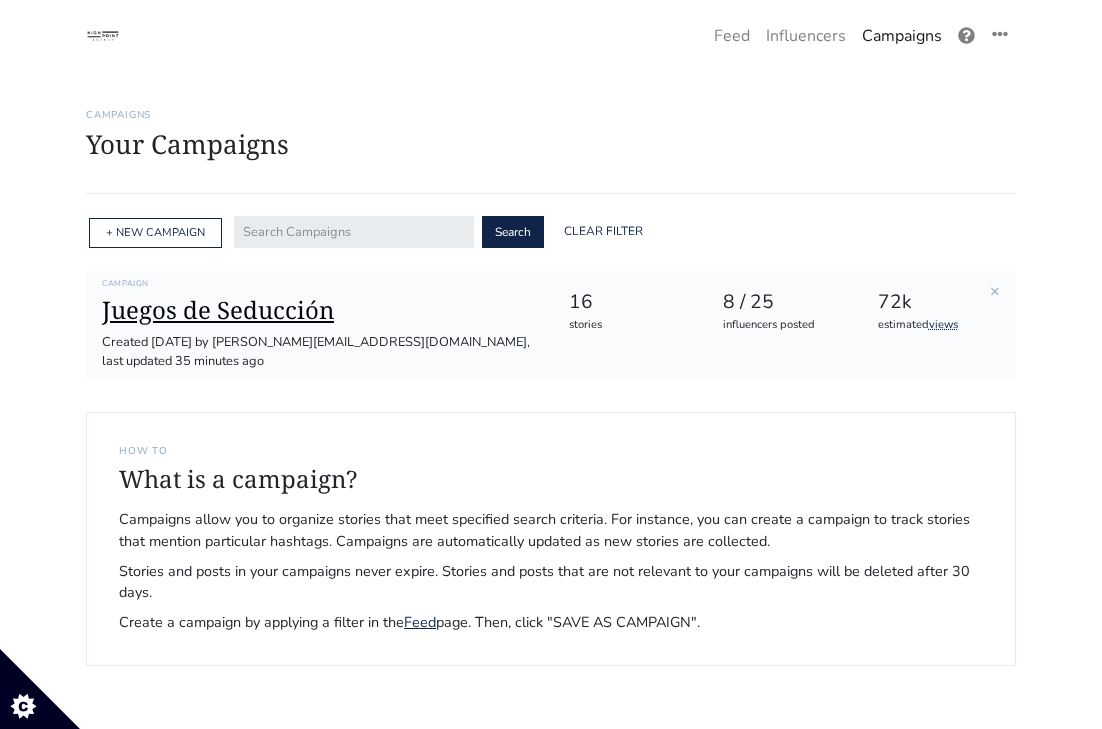 click on "Juegos de Seducción" at bounding box center (319, 310) 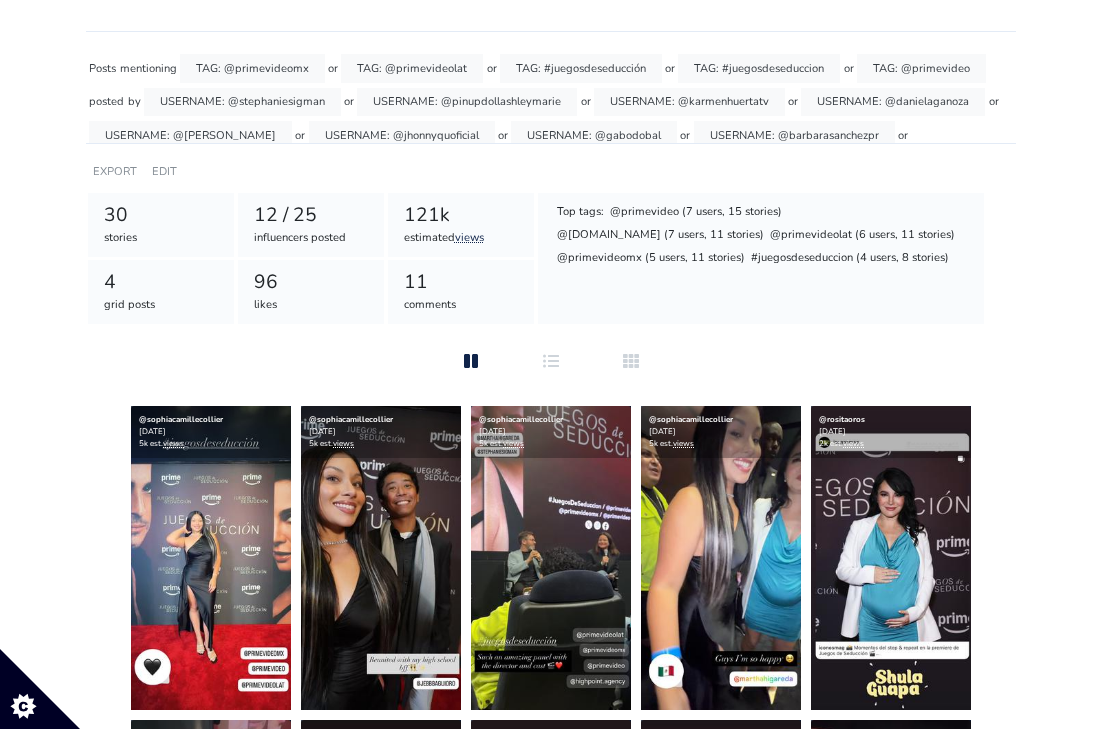 scroll, scrollTop: 188, scrollLeft: 0, axis: vertical 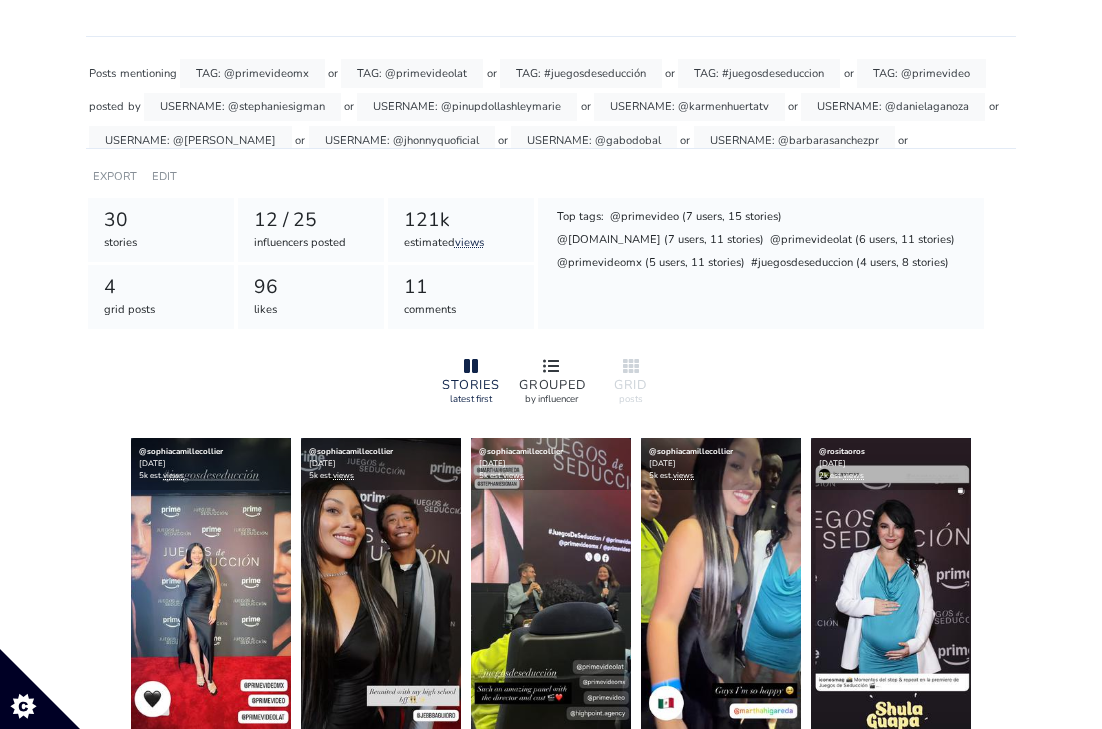 click at bounding box center [551, 367] 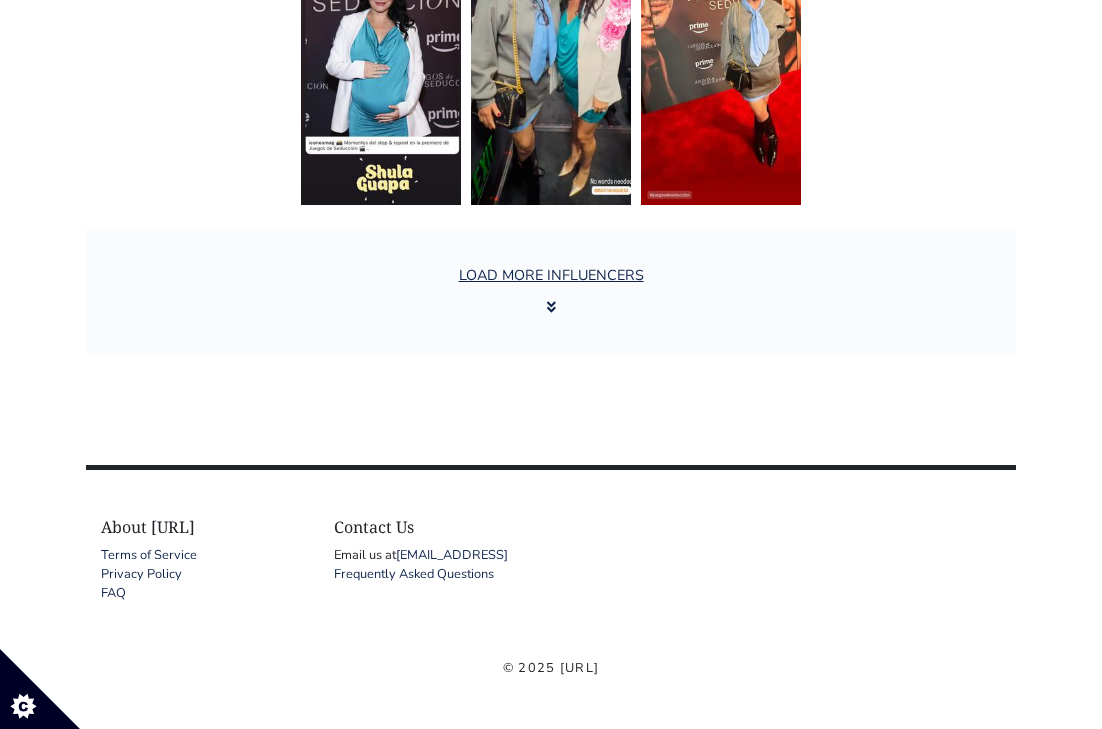 scroll, scrollTop: 3401, scrollLeft: 0, axis: vertical 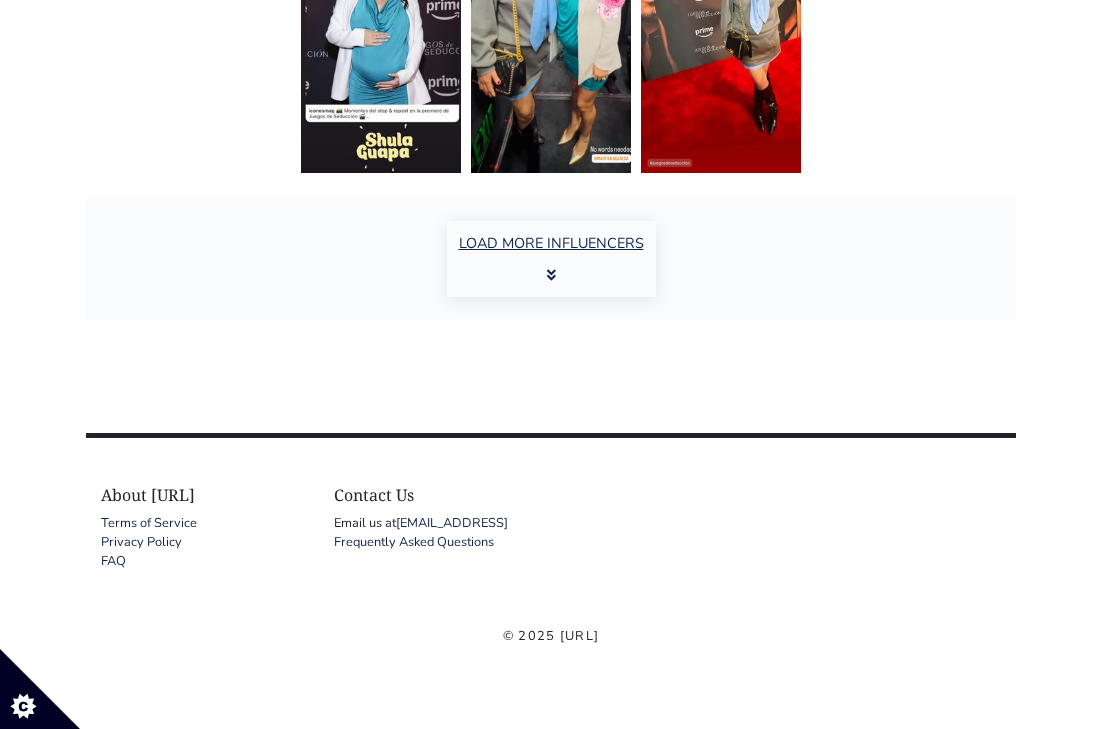 click on "LOAD MORE INFLUENCERS" at bounding box center [551, 259] 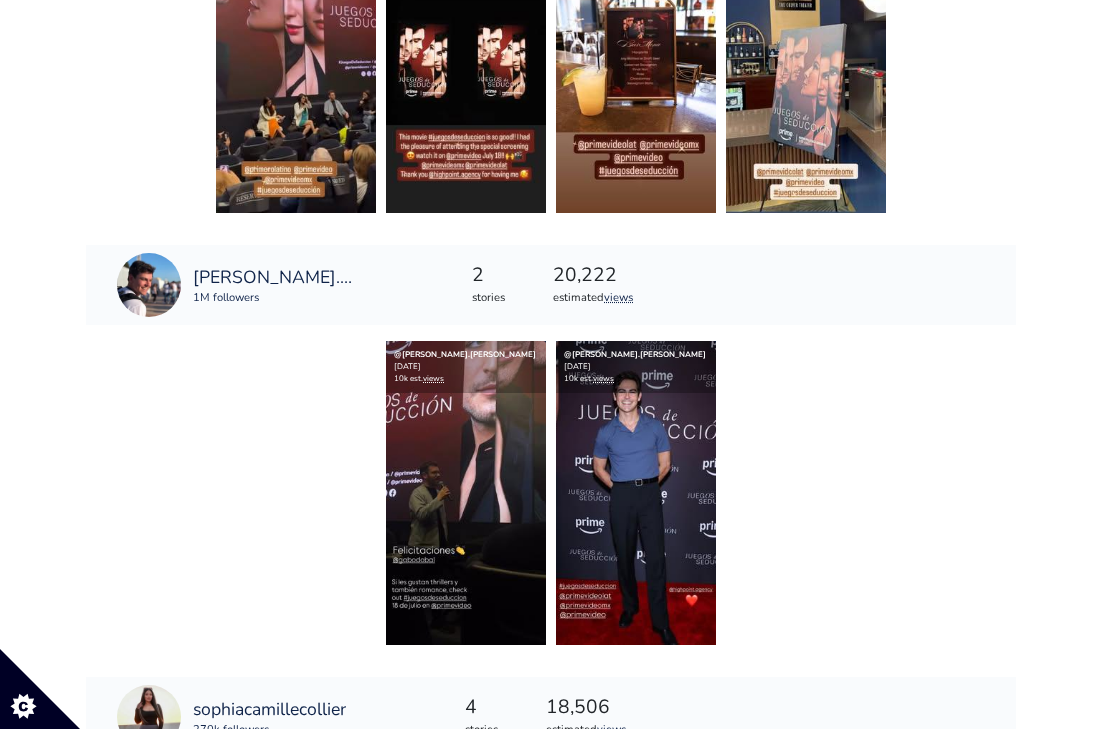 scroll, scrollTop: 40, scrollLeft: 0, axis: vertical 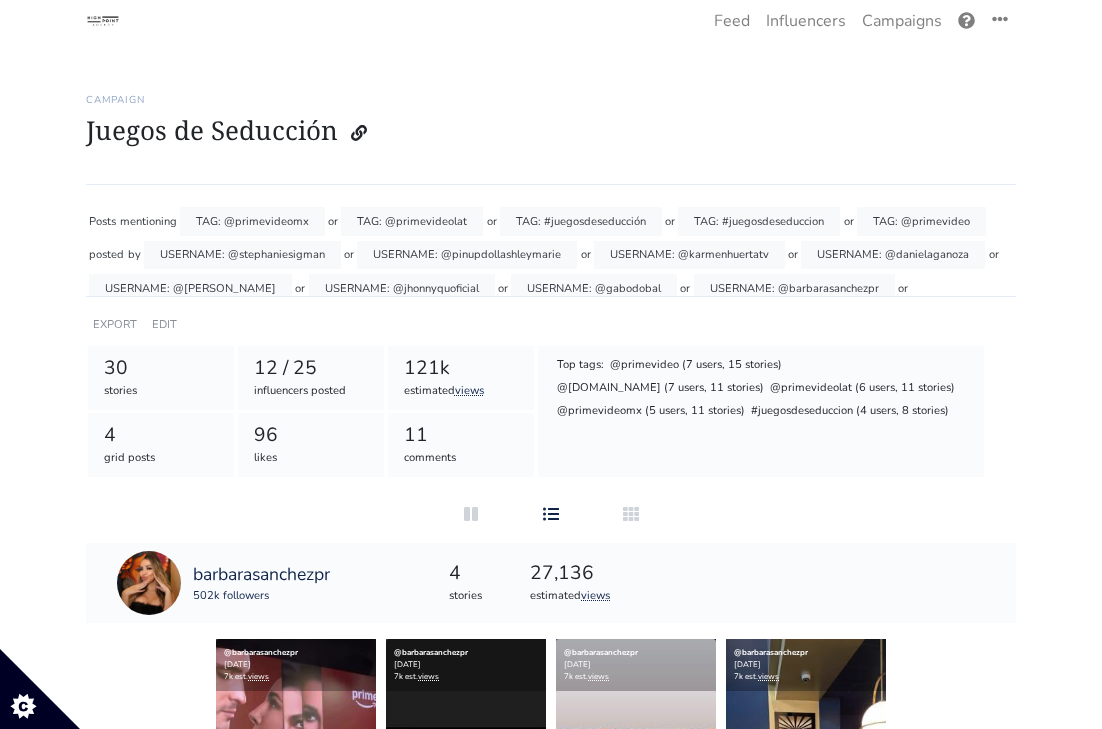 click on "USERNAME: @jhonnyquoficial" at bounding box center [402, 288] 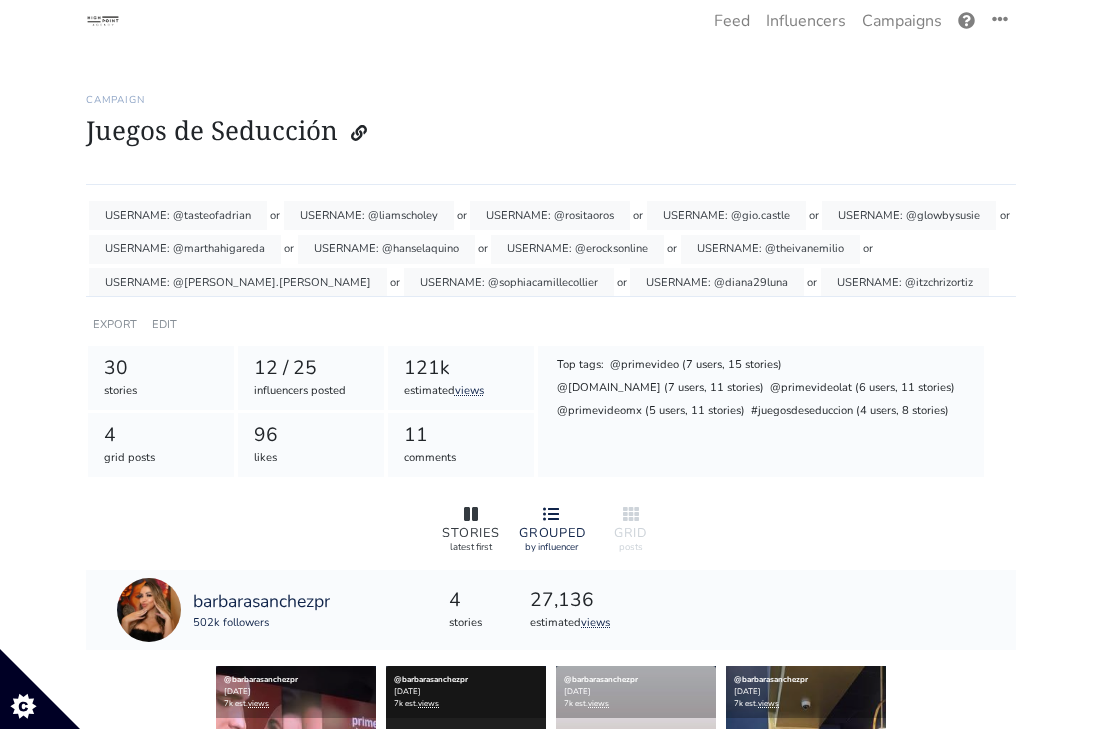 click on "STORIES" at bounding box center (471, 533) 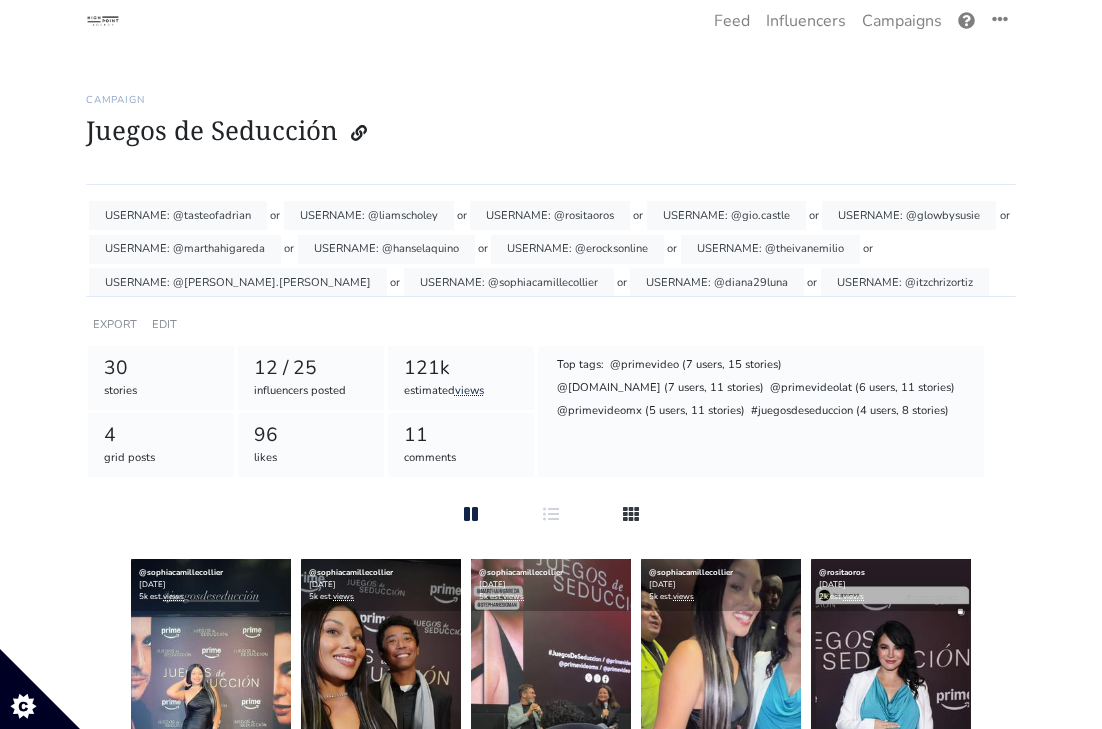 click 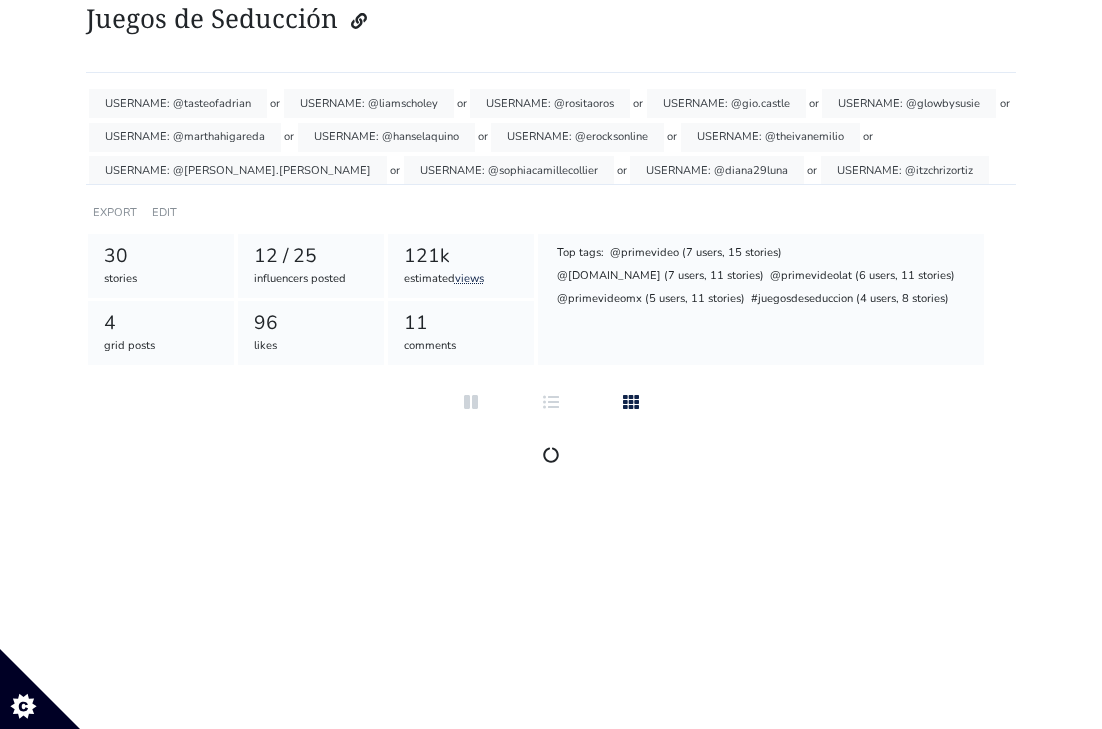 scroll, scrollTop: 184, scrollLeft: 0, axis: vertical 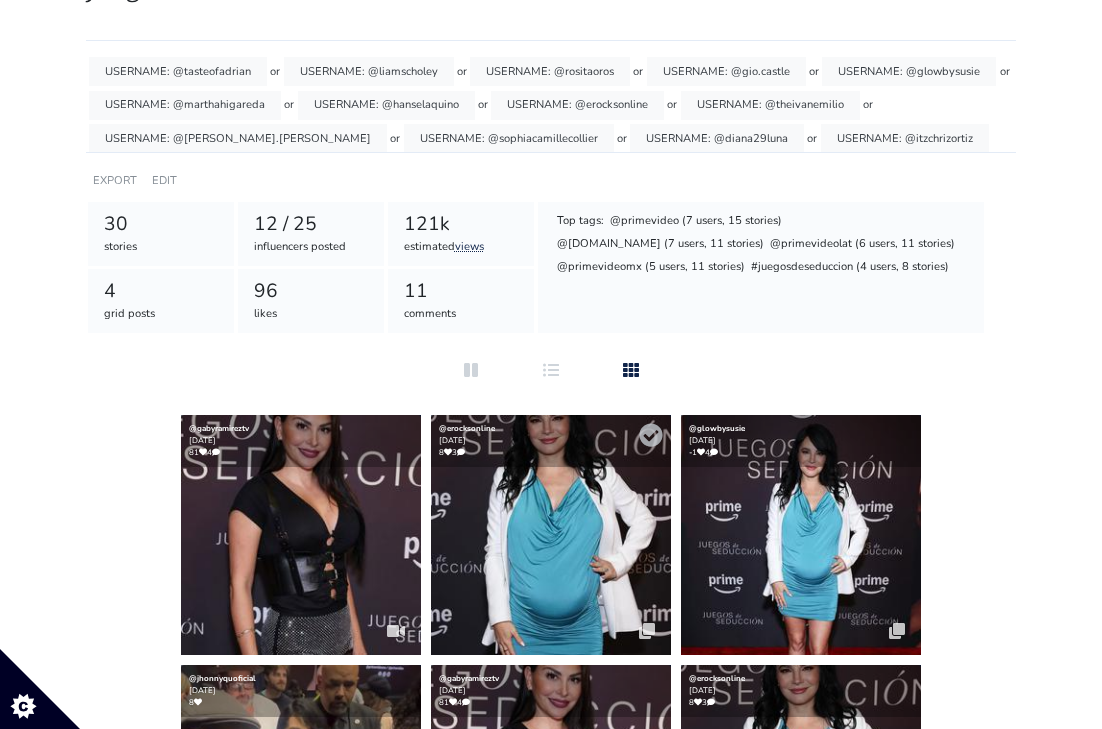click at bounding box center [551, 535] 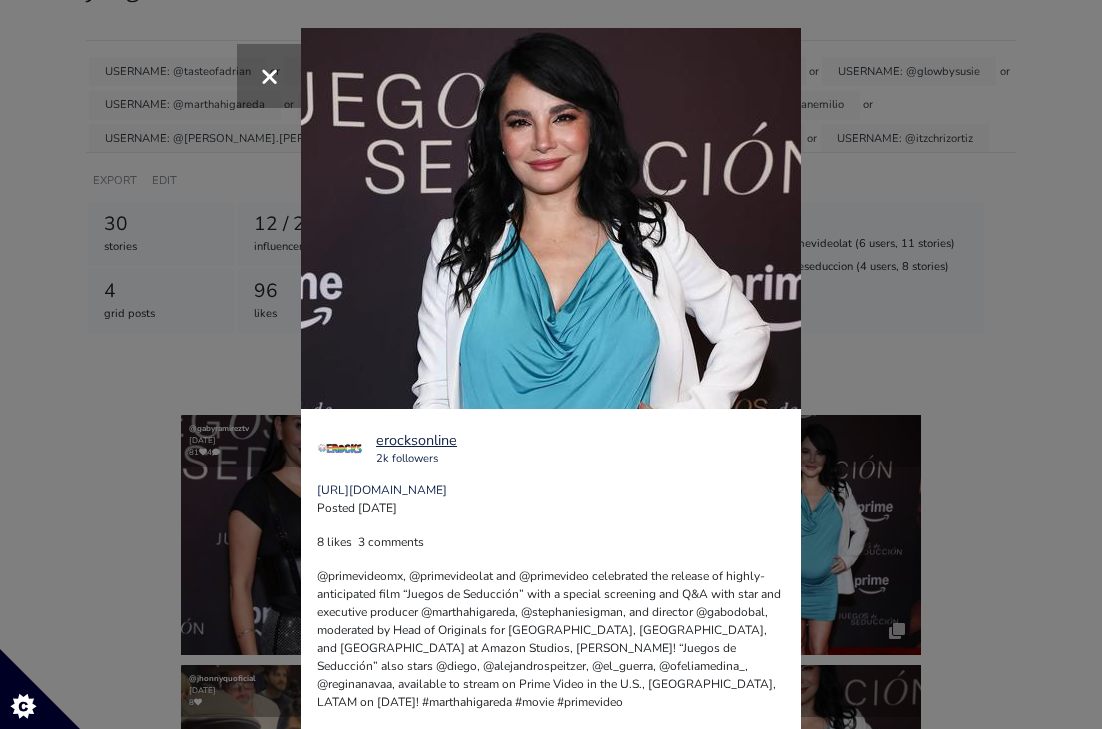 click on "×" at bounding box center [551, 364] 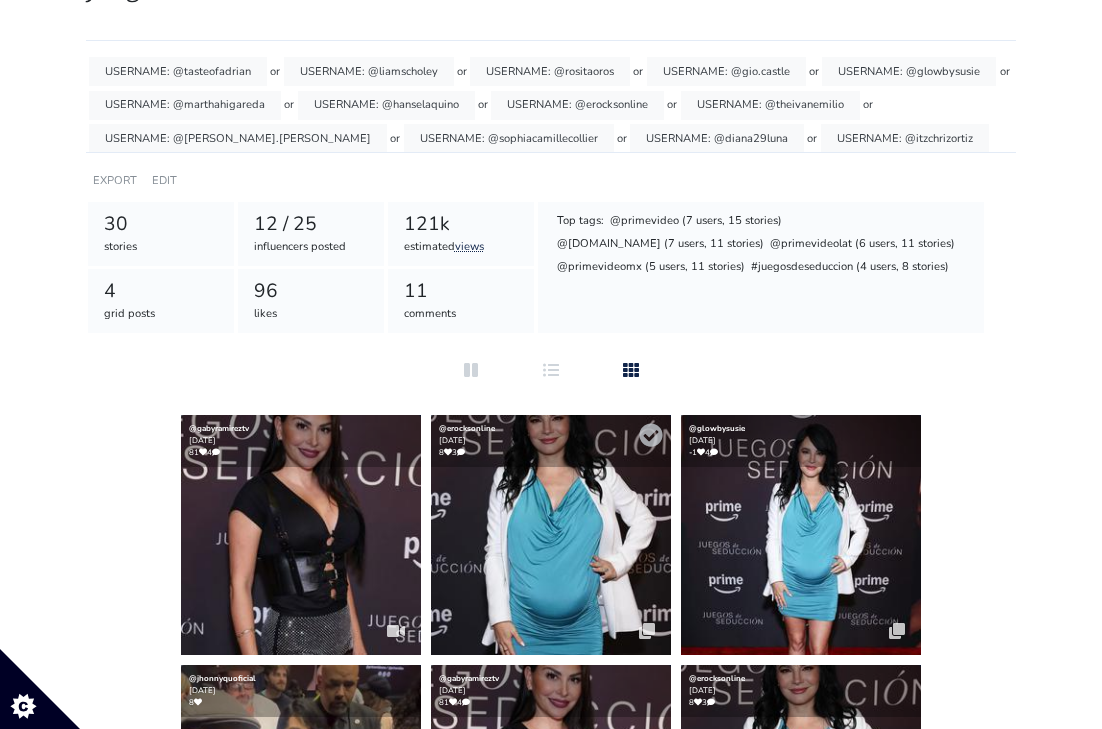 click on "@erocksonline
[DATE]
8
3" at bounding box center [551, 441] 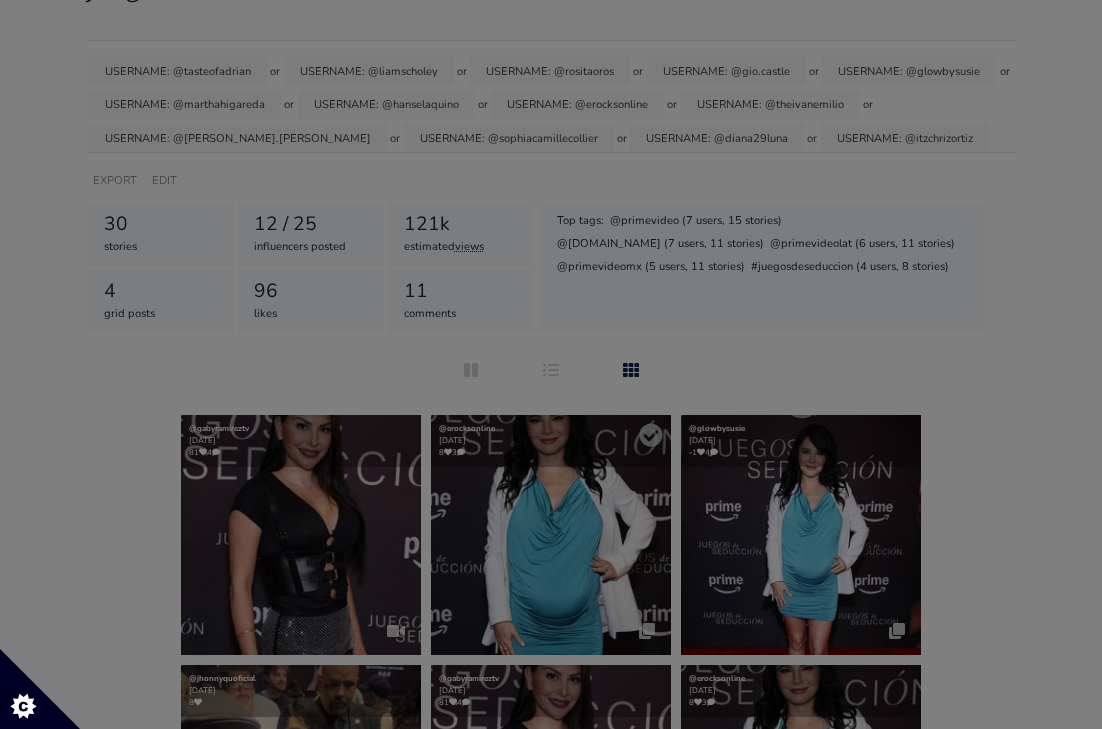 click on "One Campaign
Feed
Influencers
Campaigns" at bounding box center [551, 826] 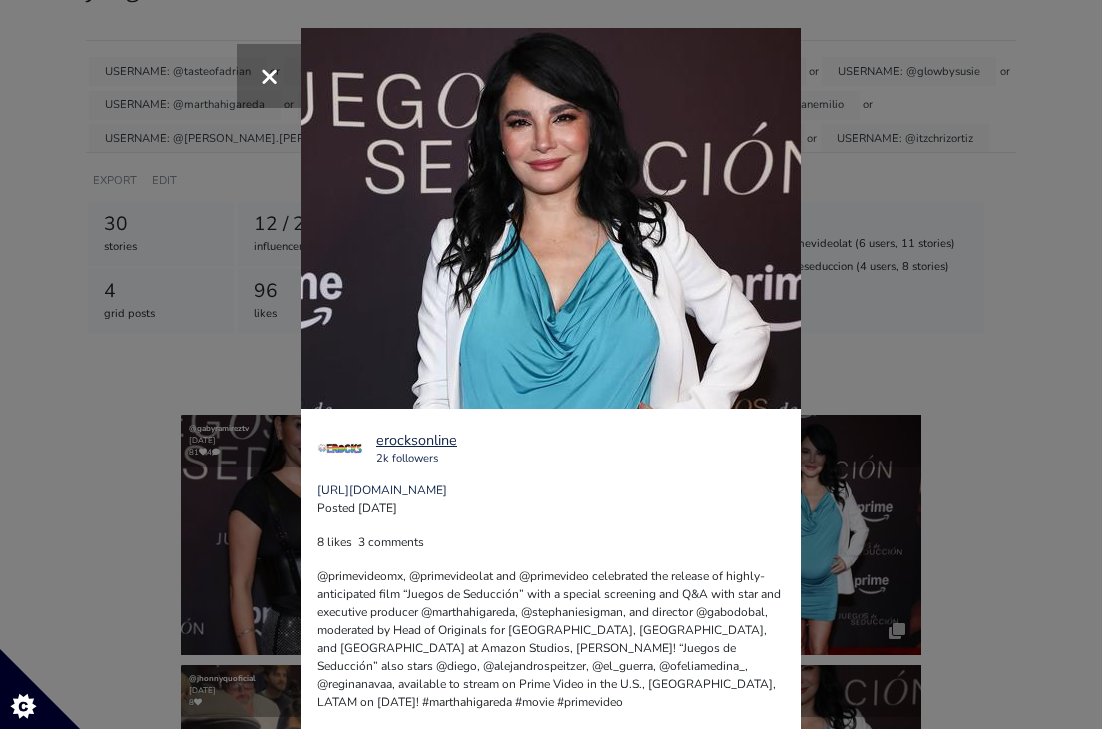 click on "×" at bounding box center [551, 364] 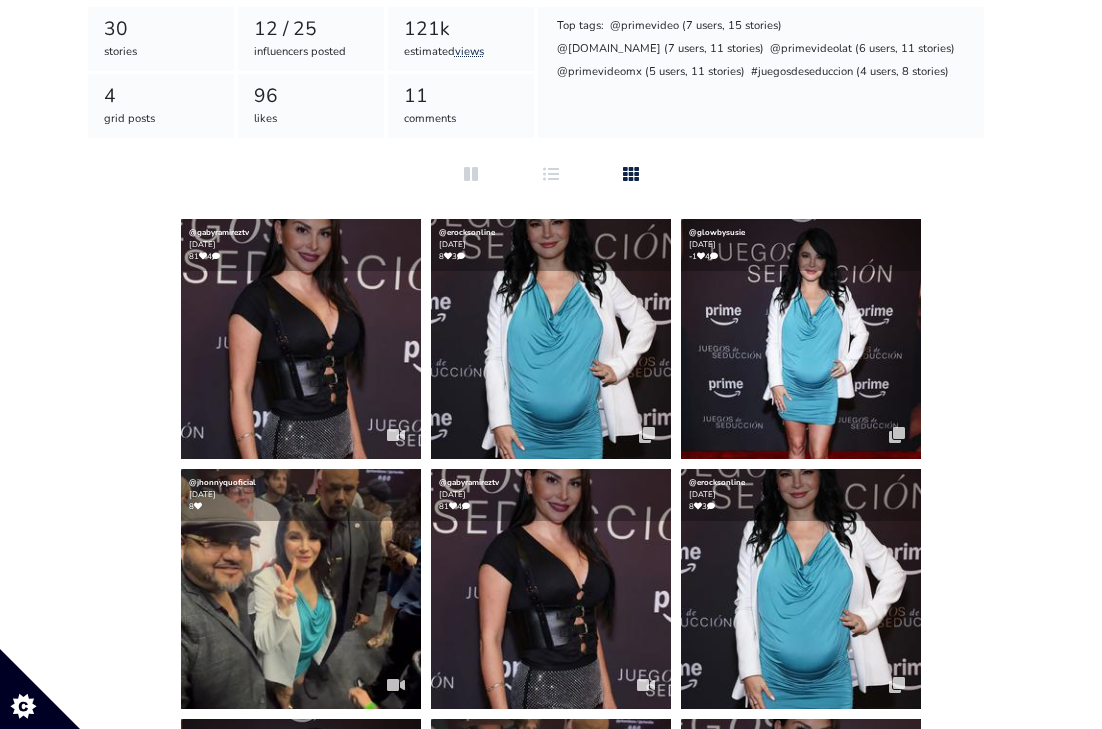 scroll, scrollTop: 381, scrollLeft: 0, axis: vertical 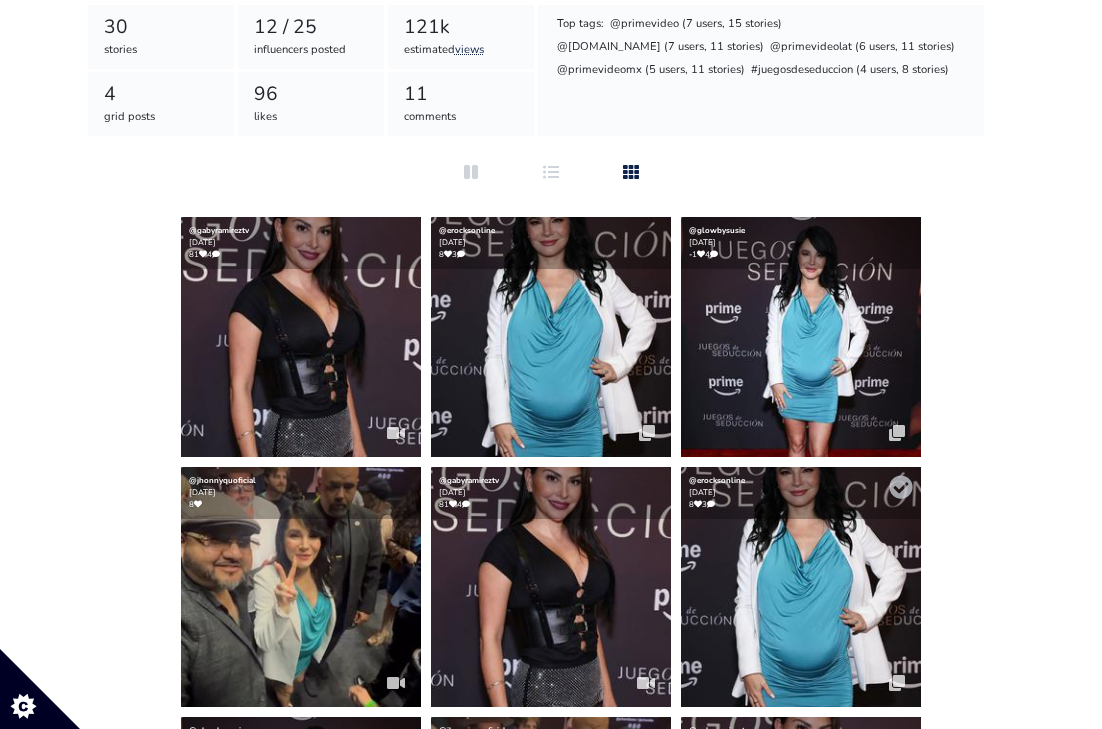 click on "@erocksonline
[DATE]
8
3" at bounding box center (801, 493) 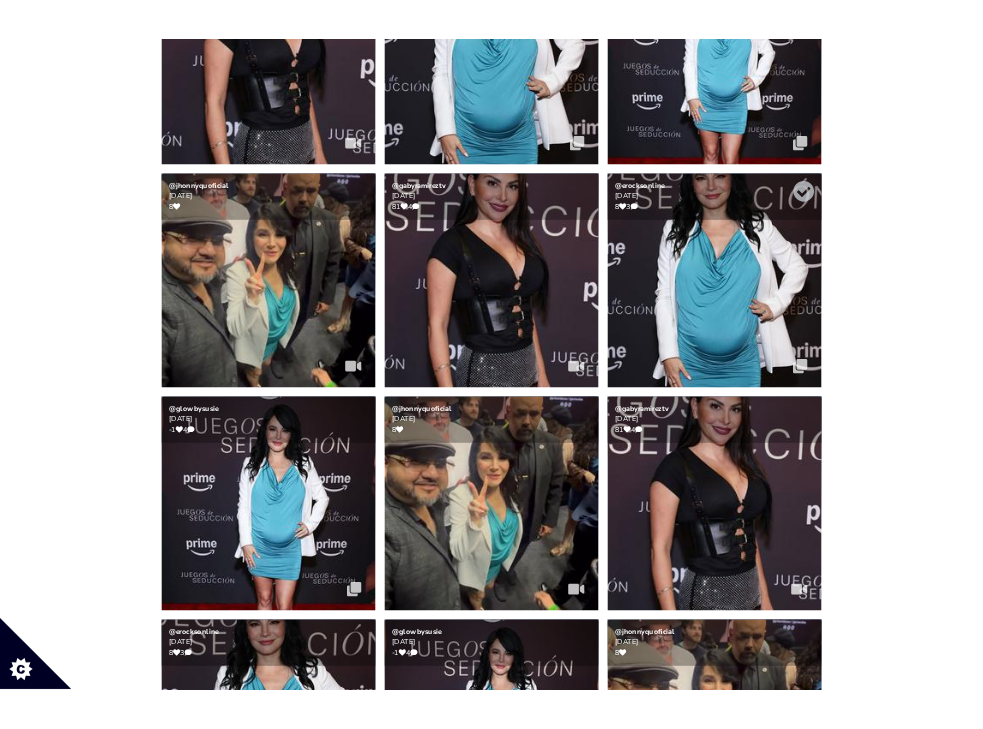 scroll, scrollTop: 741, scrollLeft: 0, axis: vertical 